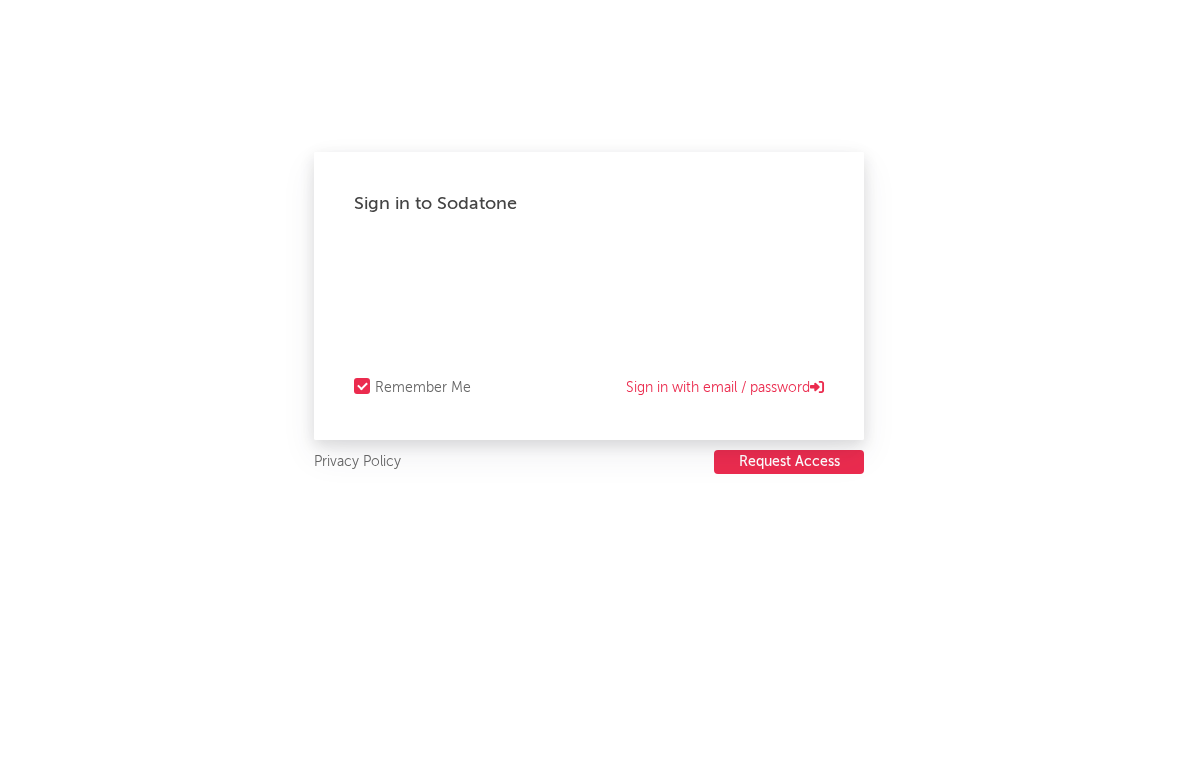 scroll, scrollTop: 0, scrollLeft: 0, axis: both 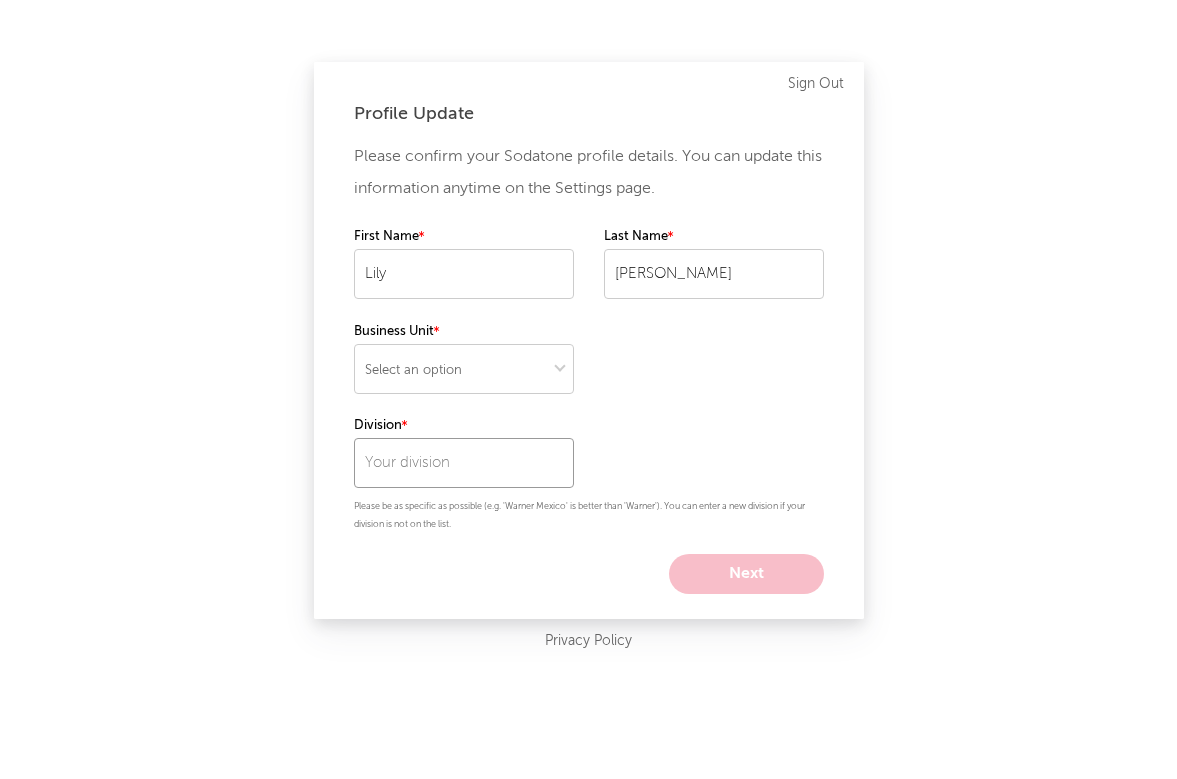 click at bounding box center [464, 463] 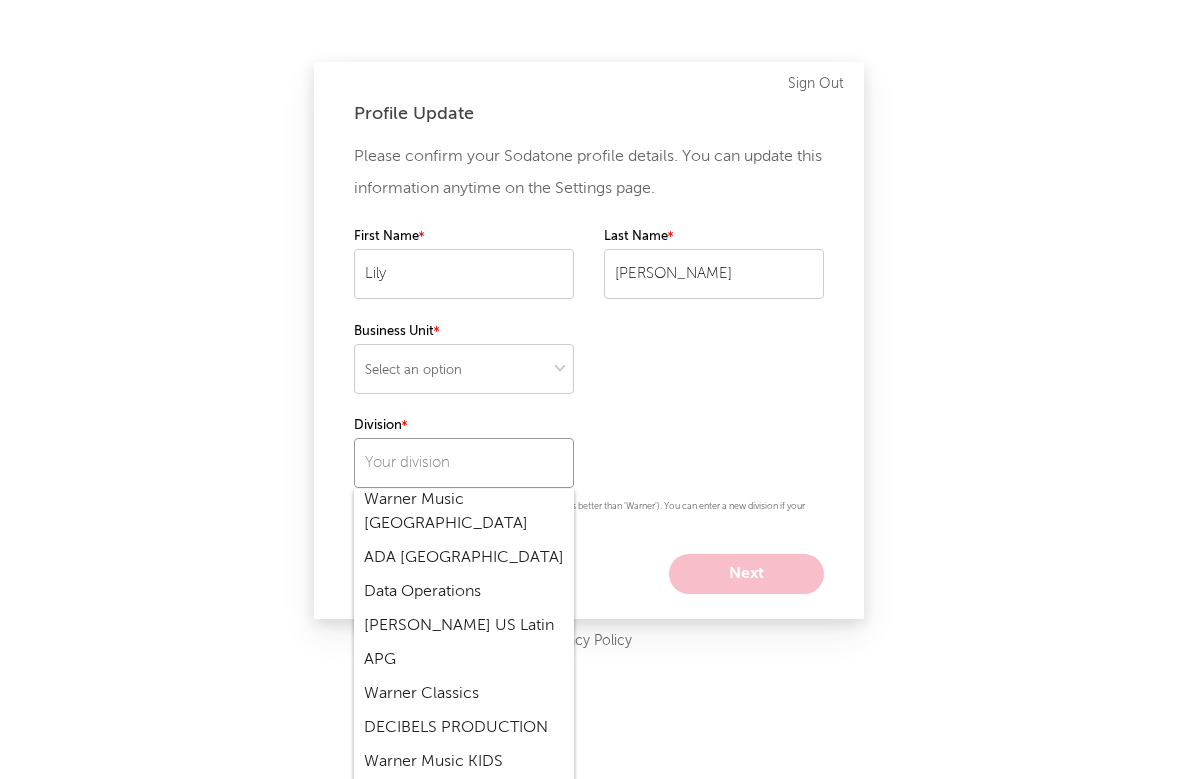 scroll, scrollTop: 4335, scrollLeft: 0, axis: vertical 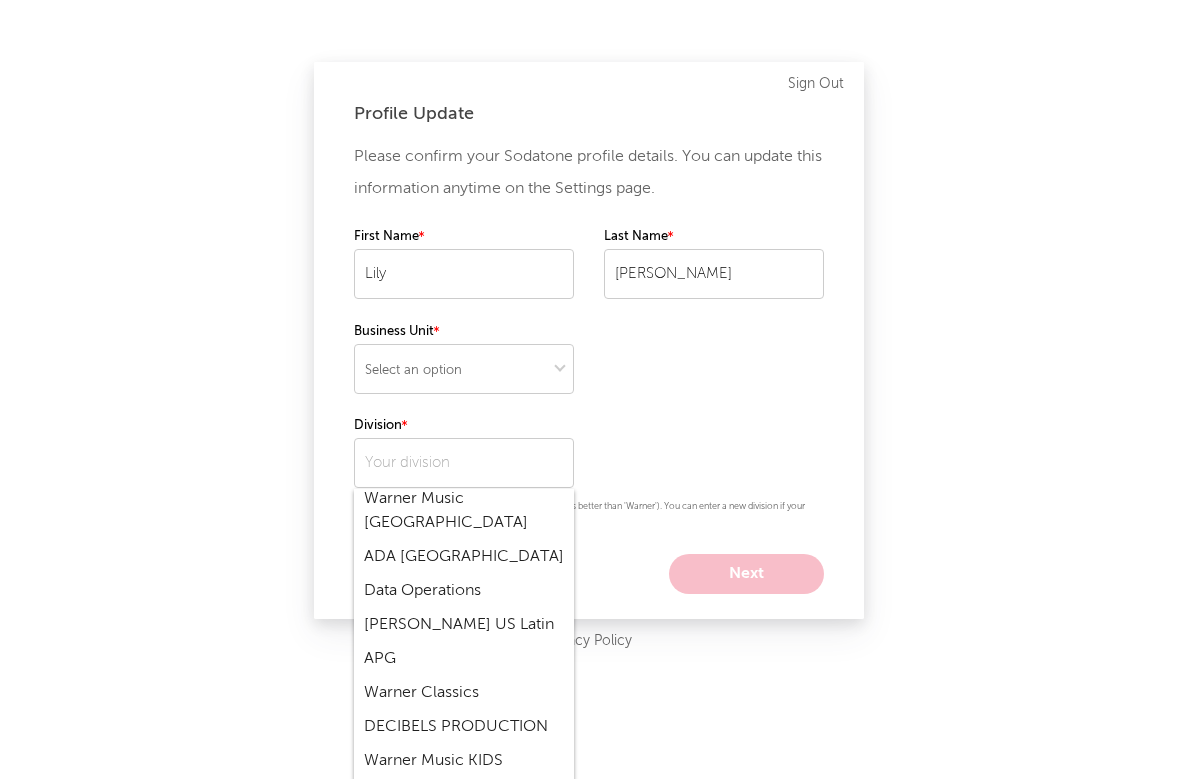 click on "Elektra / AMG" at bounding box center (464, 989) 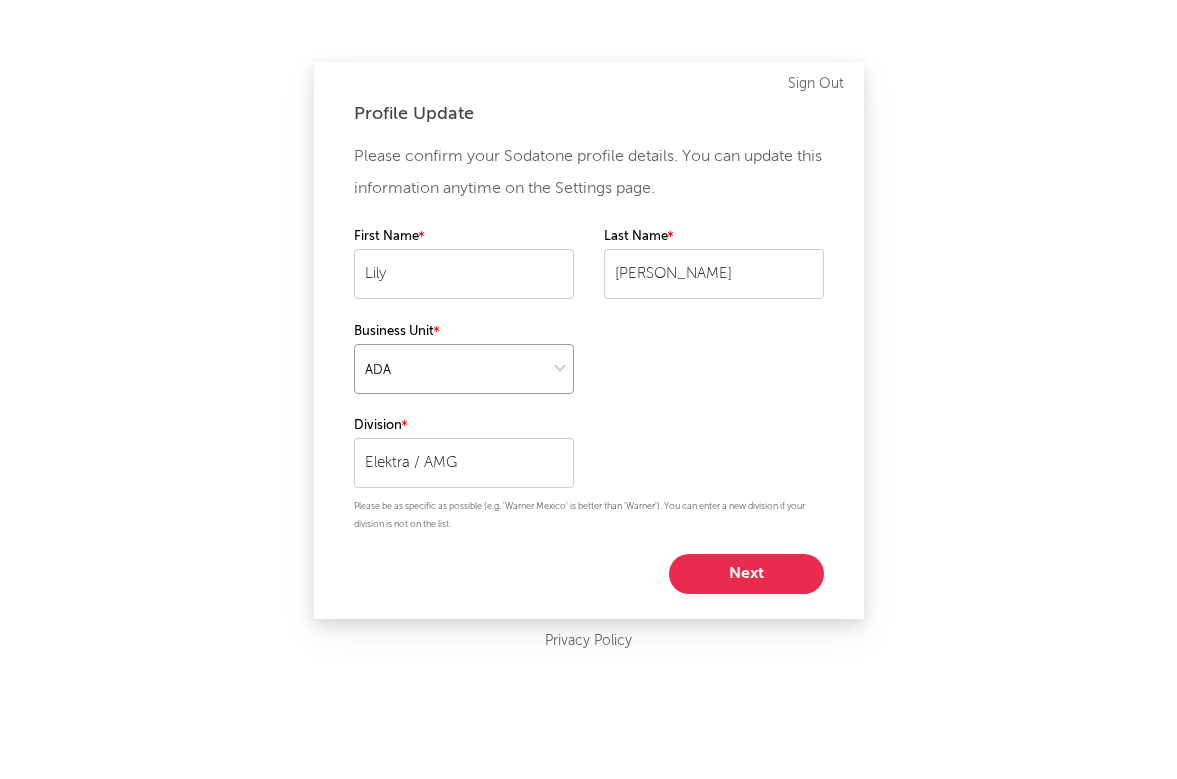 select on "recorded_music" 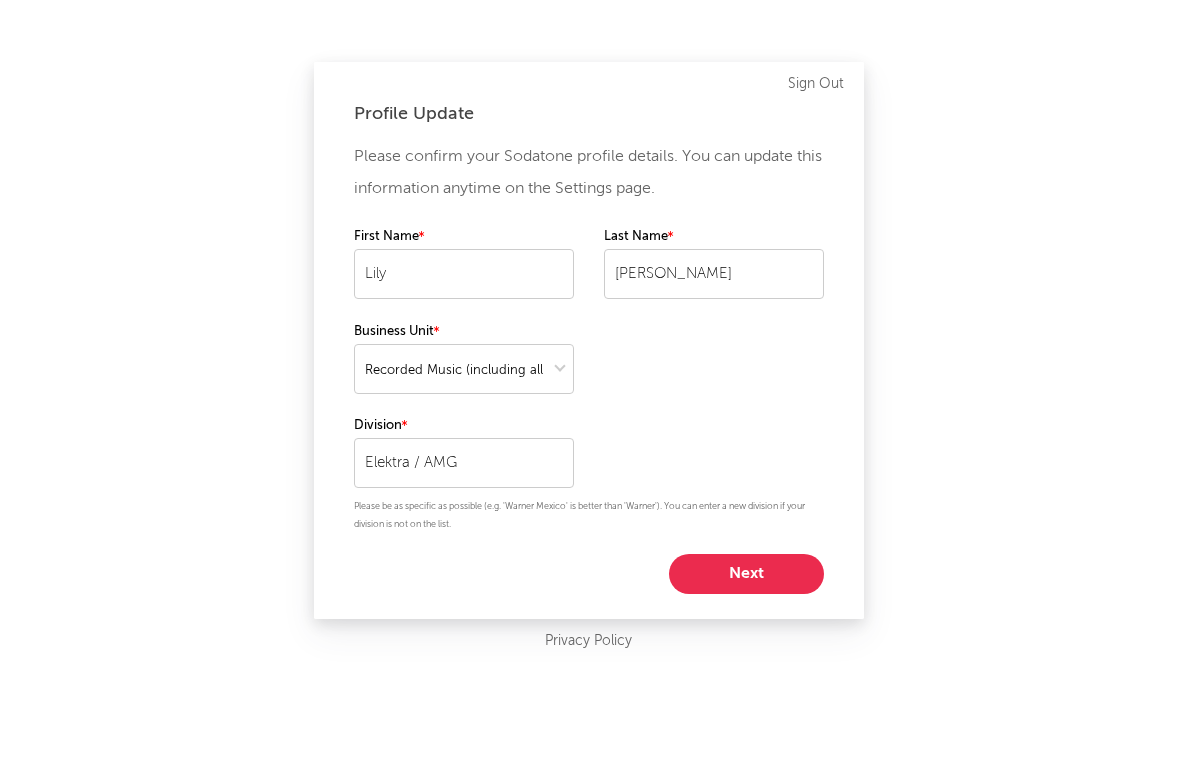 click on "Next" at bounding box center (746, 574) 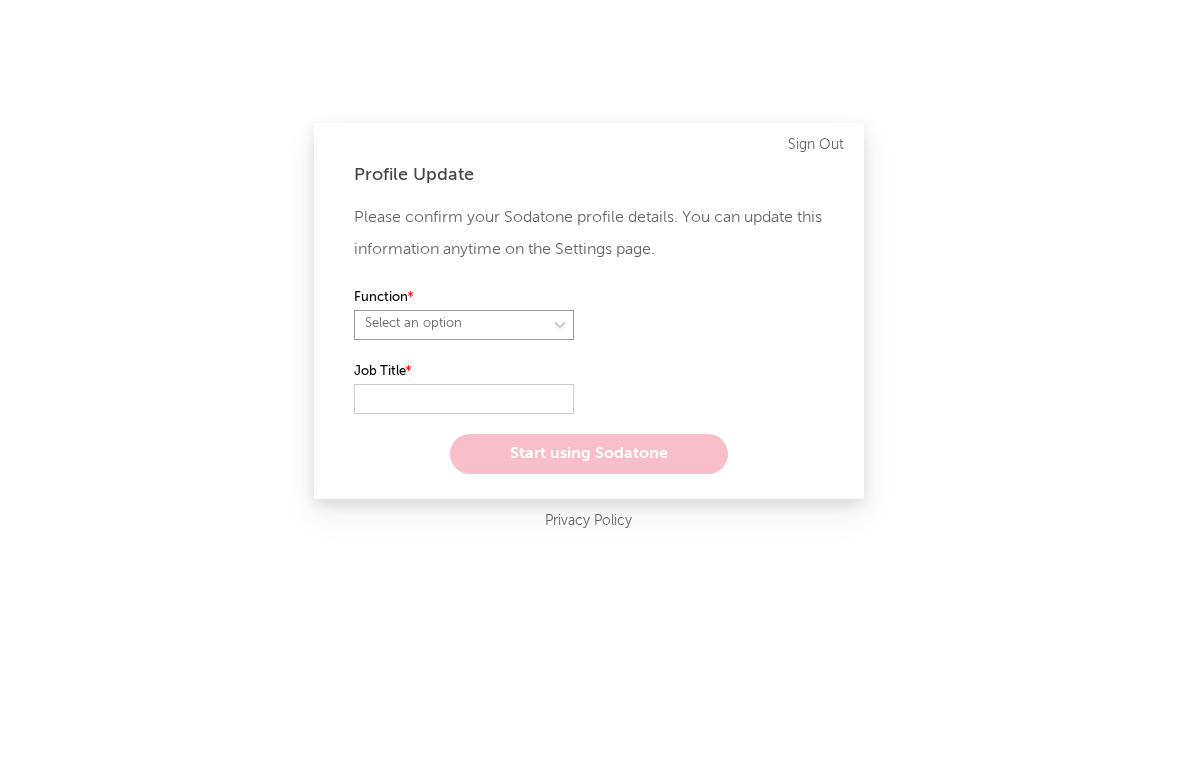 select on "marketing" 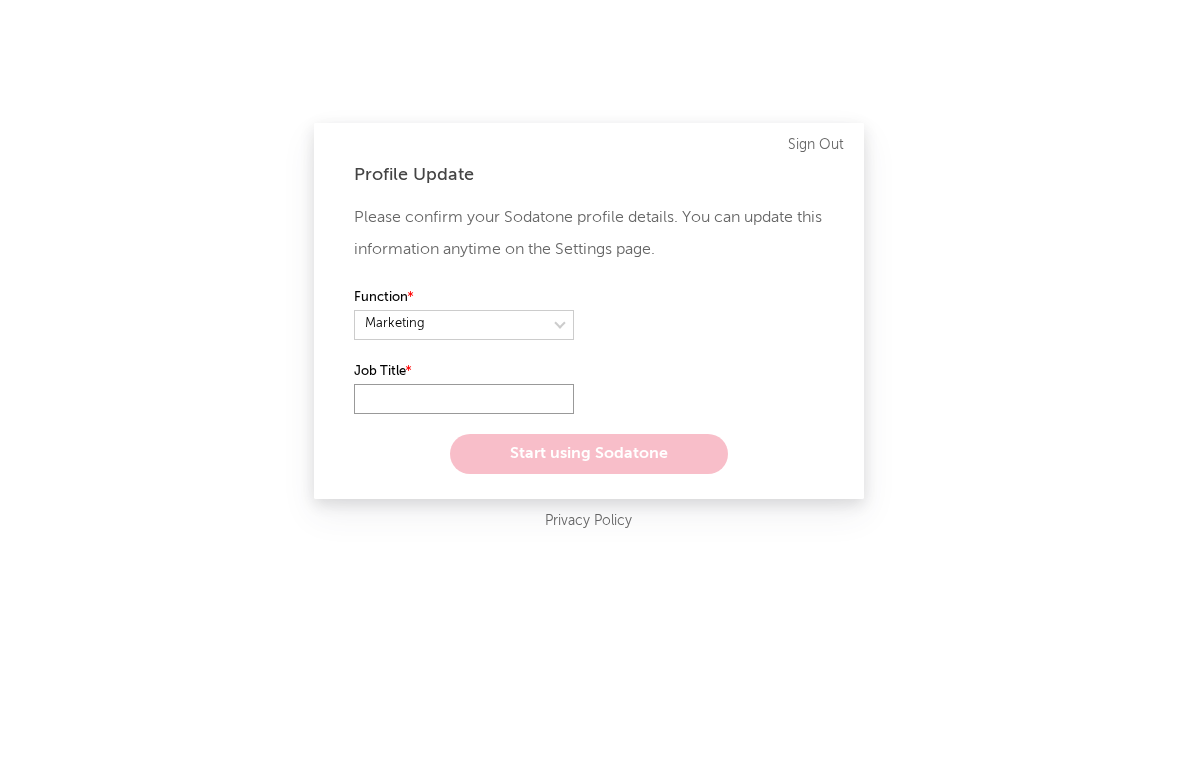 click at bounding box center (464, 399) 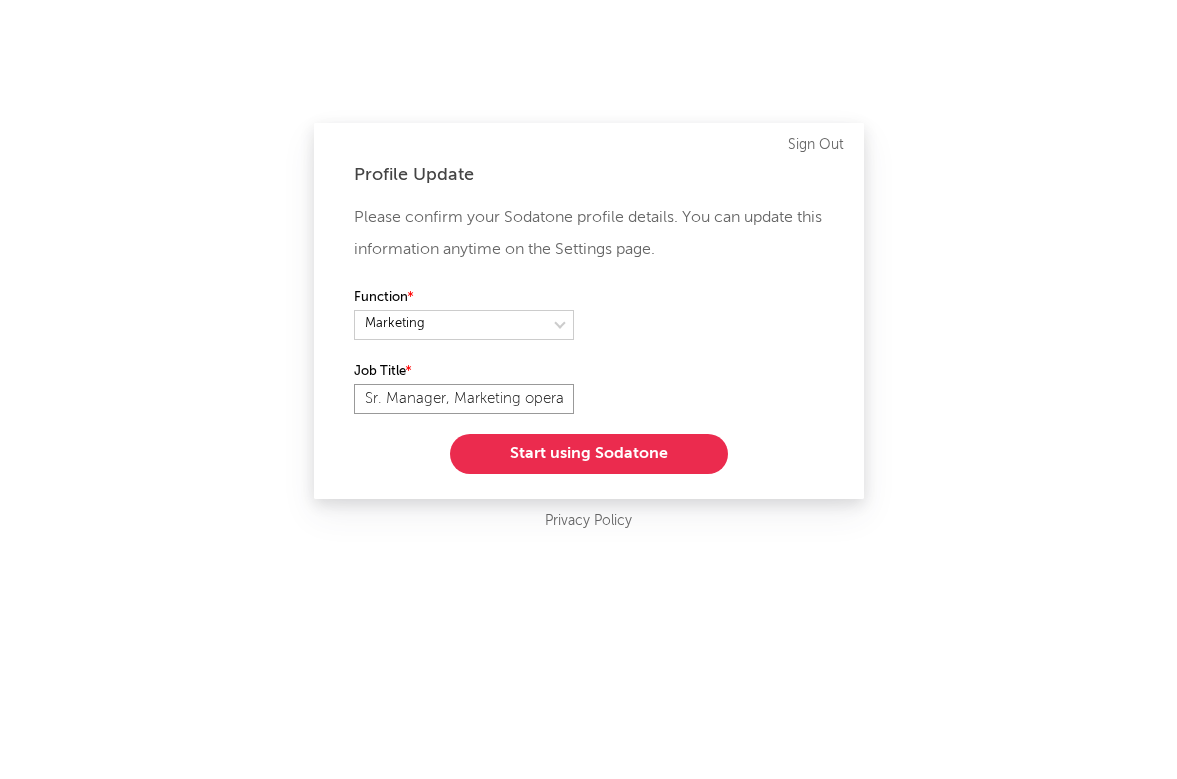 type on "Sr. Manager, Marketing operations" 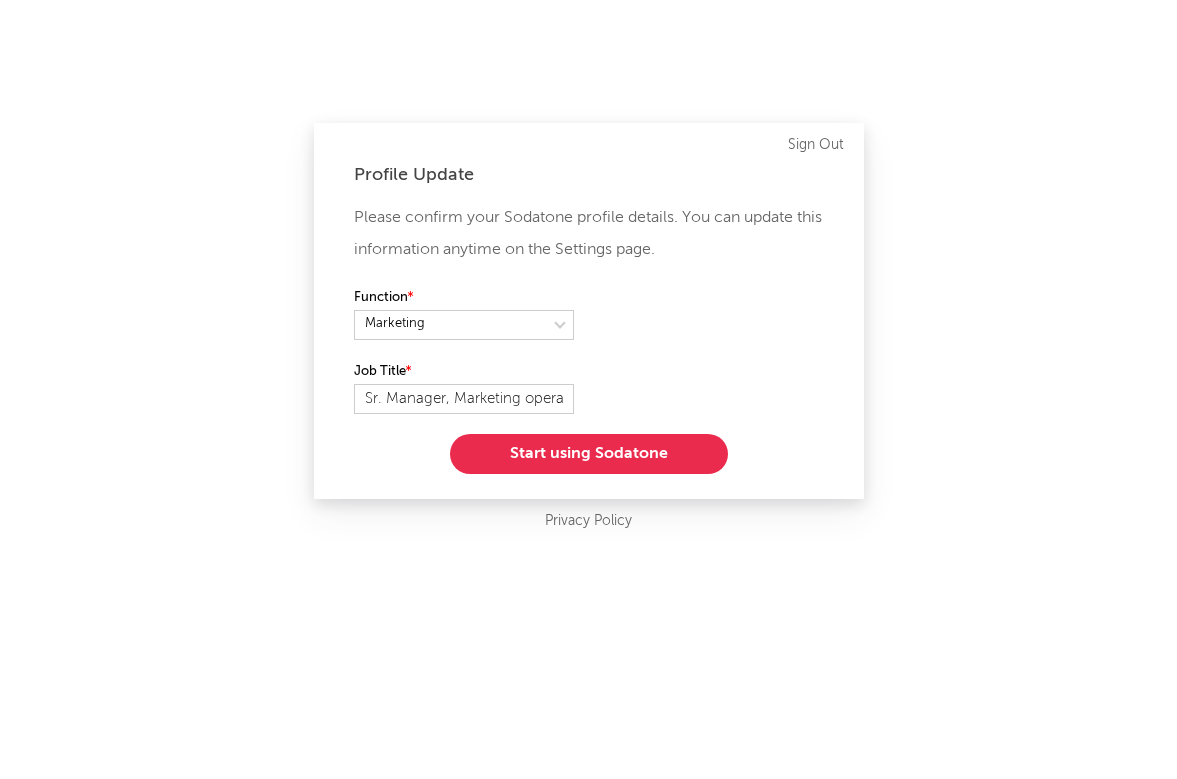 click on "Start using Sodatone" at bounding box center (589, 454) 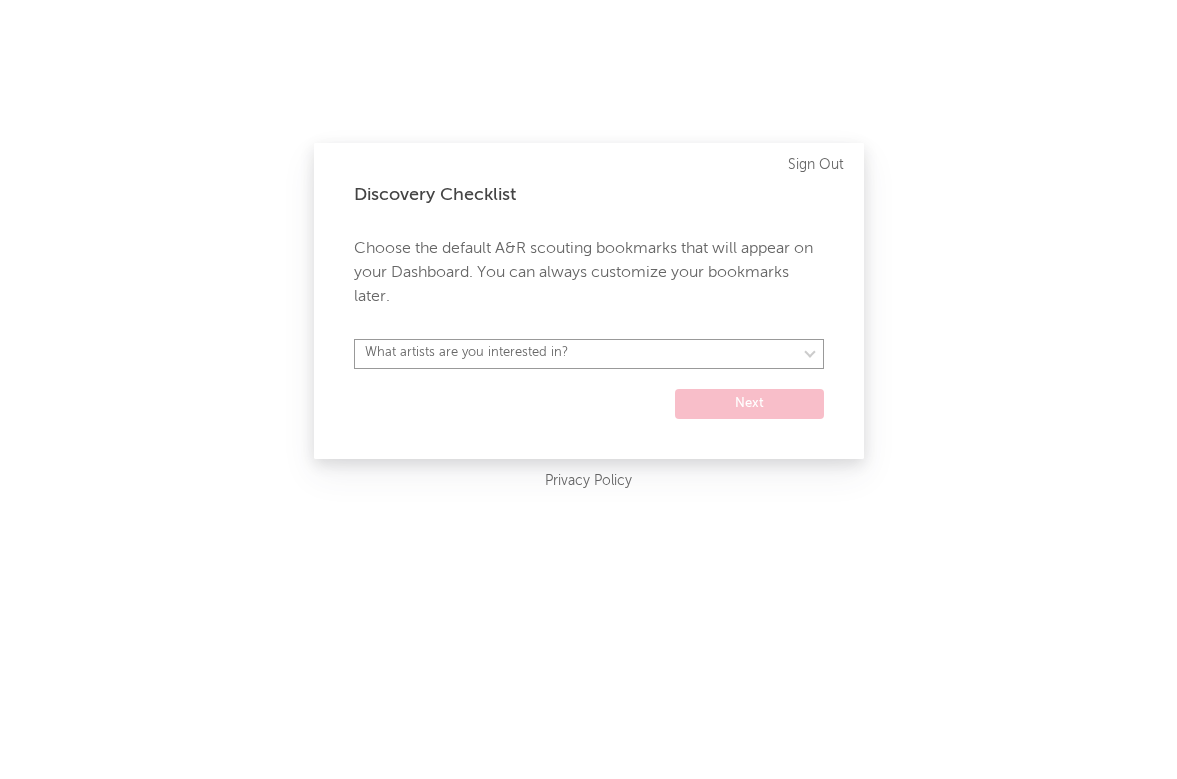 select on "18" 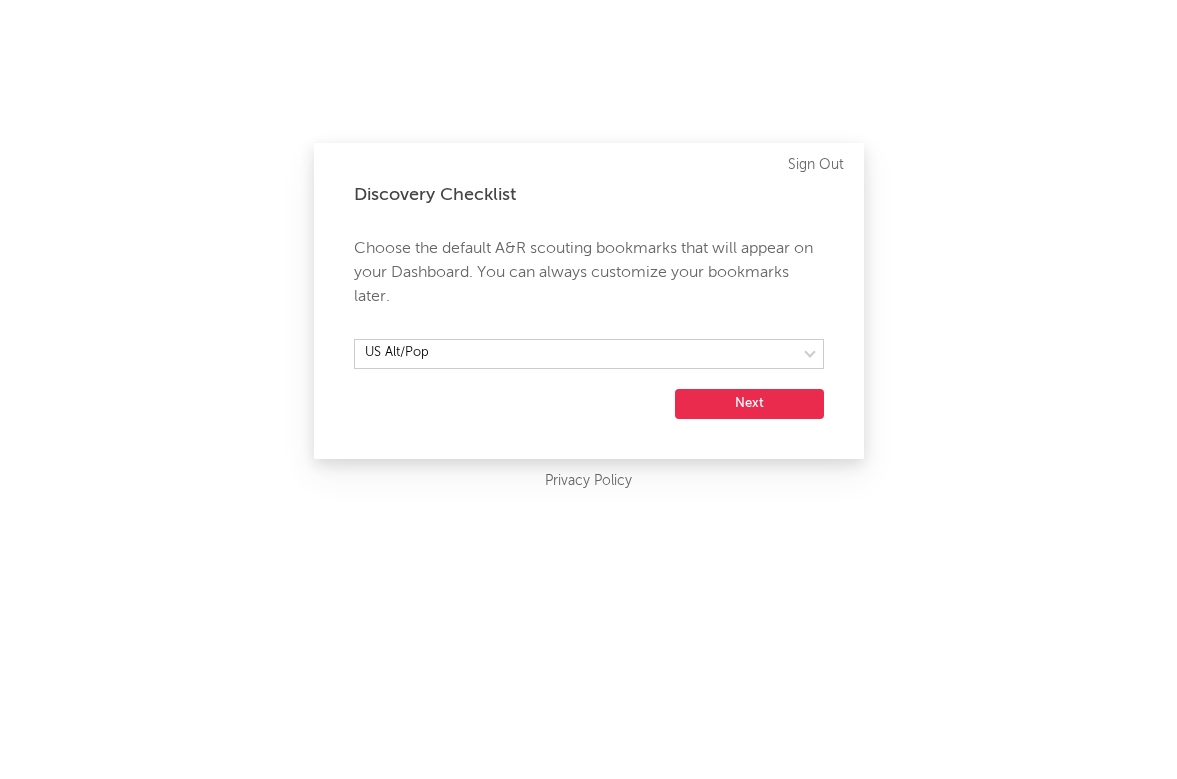 click on "Next" at bounding box center [749, 404] 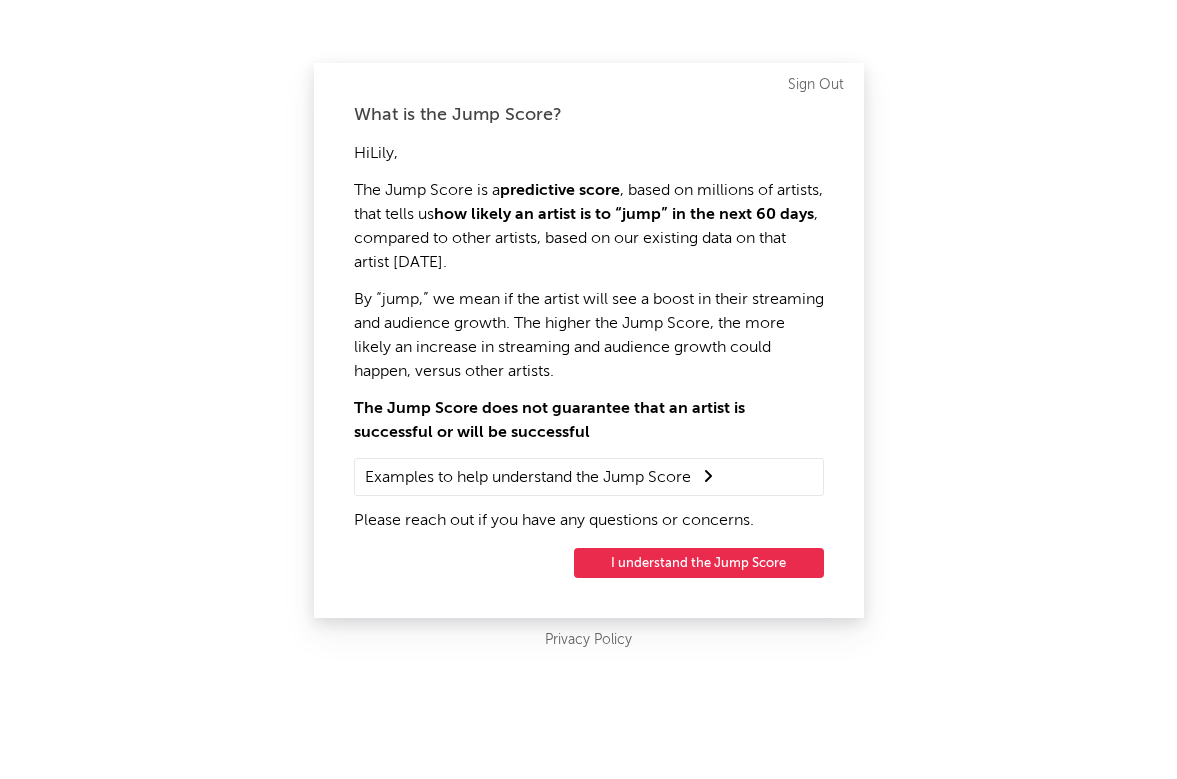 click on "I understand the Jump Score" at bounding box center (699, 563) 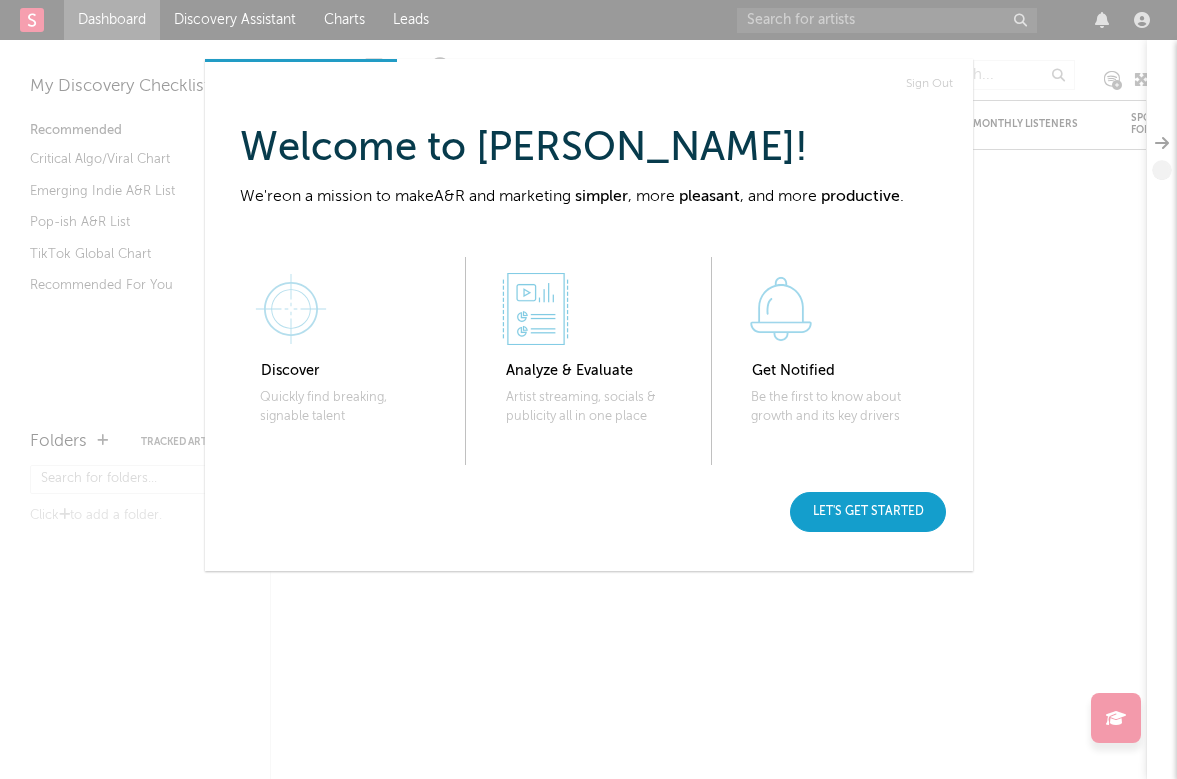 click on "Let's get started" at bounding box center (868, 512) 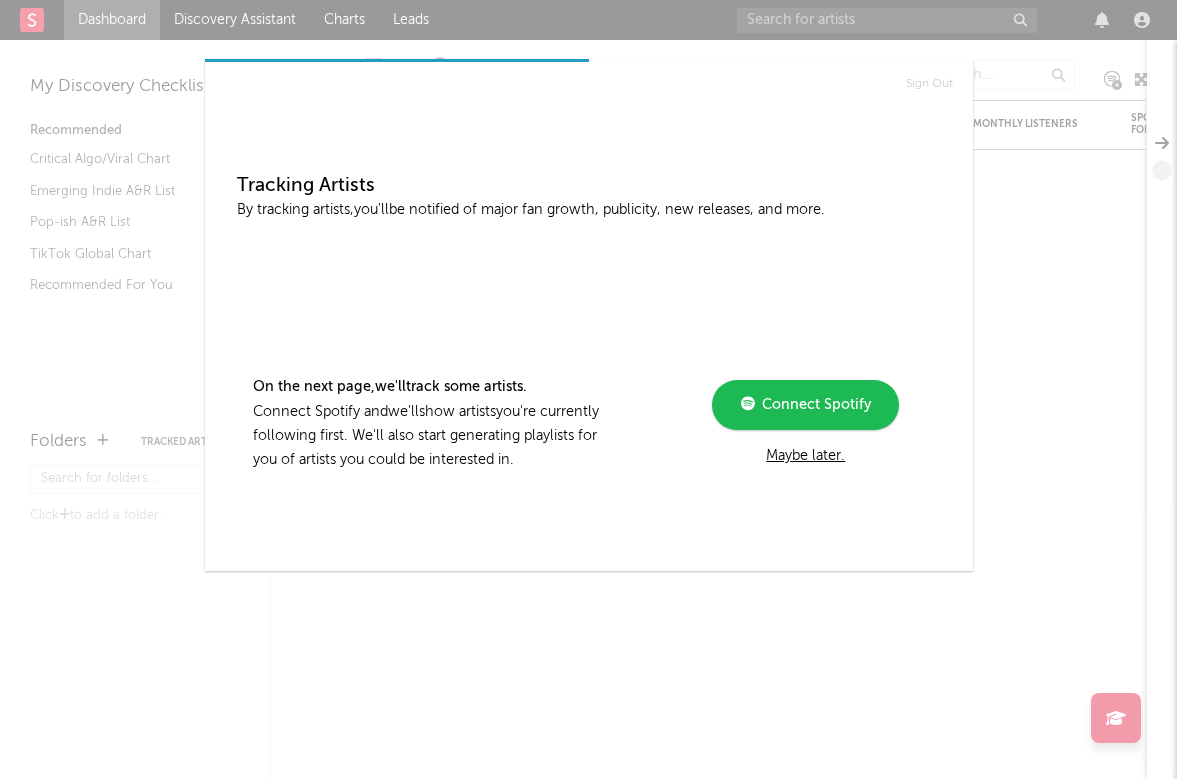 click on "Maybe later." at bounding box center [805, 456] 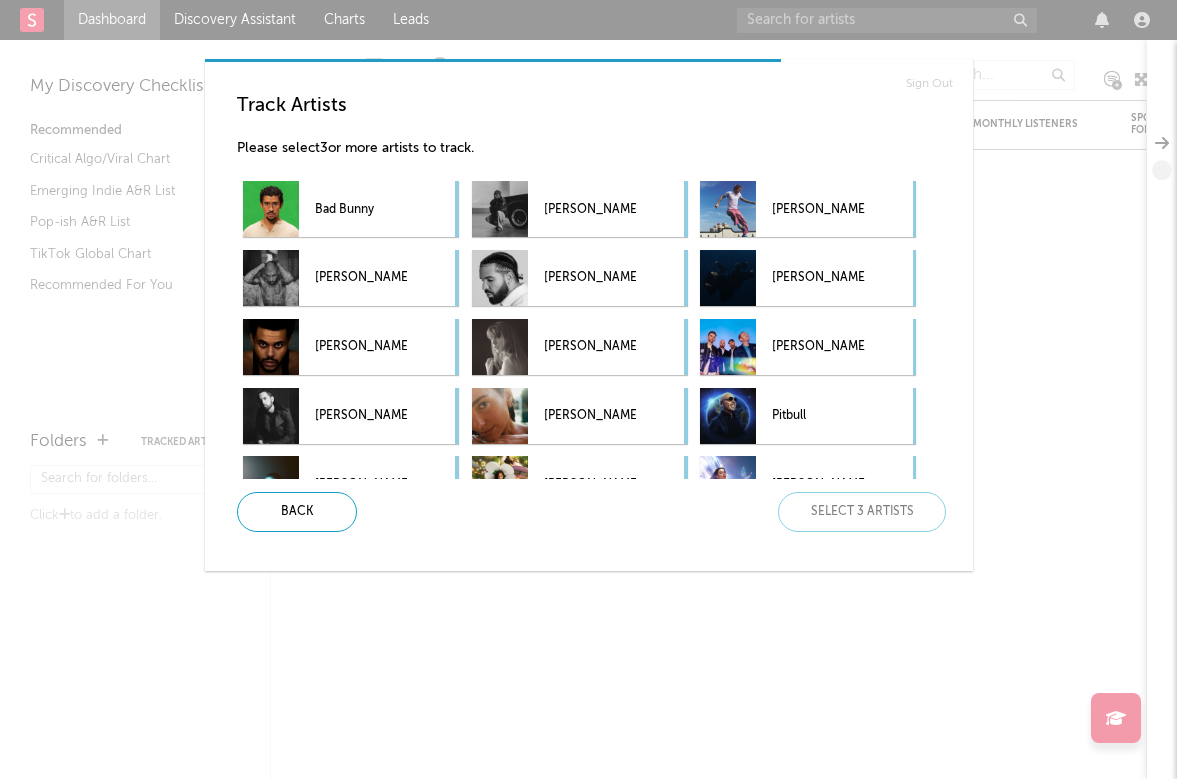 click on "Track Artists Please select  3  or more artists to track. Bad Bunny Kendrick Lamar Ed Sheeran Justin Bieber Drake Billie Eilish The Weeknd Taylor Swift Coldplay Eminem Dua Lipa Pitbull Ariana Grande Rihanna Katy Perry The Weeknd Post Malone Sia Calvin Harris Sabrina Carpenter Maroon 5 Lady Gaga SZA Travis Scott Post Malone Bruno Mars Shakira J Balvin David Guetta Calvin Harris" at bounding box center [597, 313] 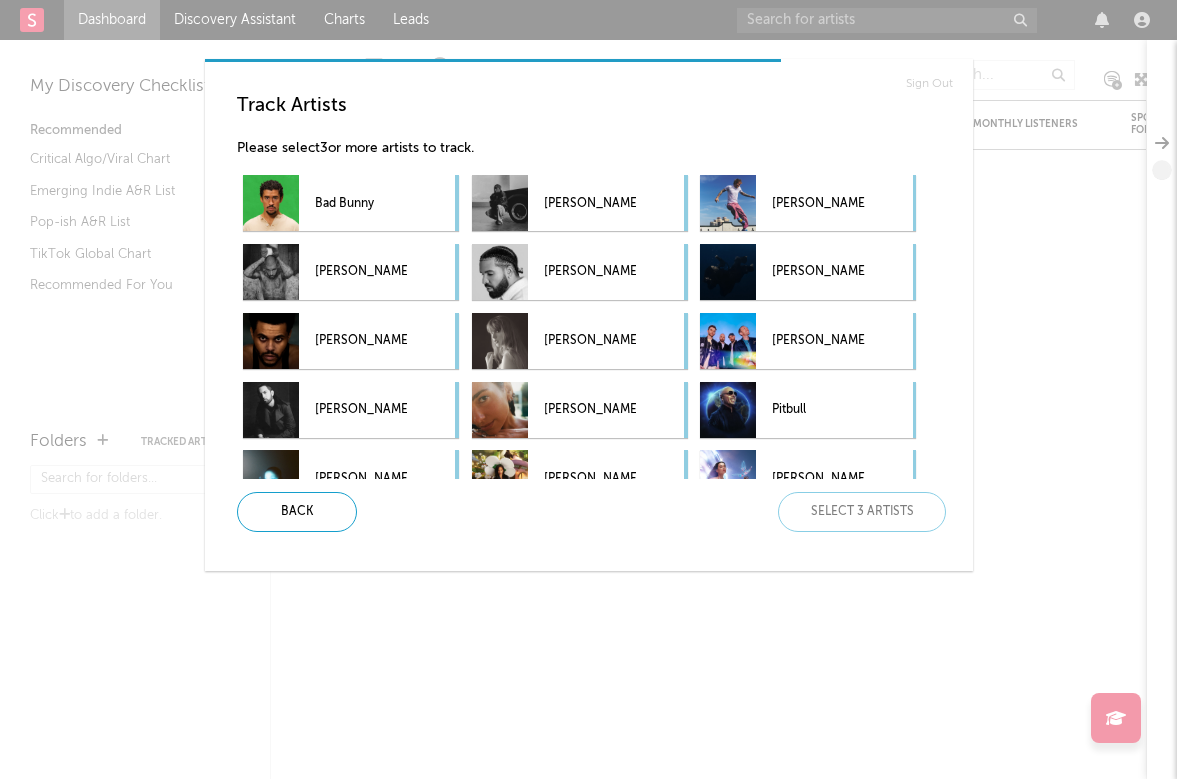 scroll, scrollTop: 0, scrollLeft: 0, axis: both 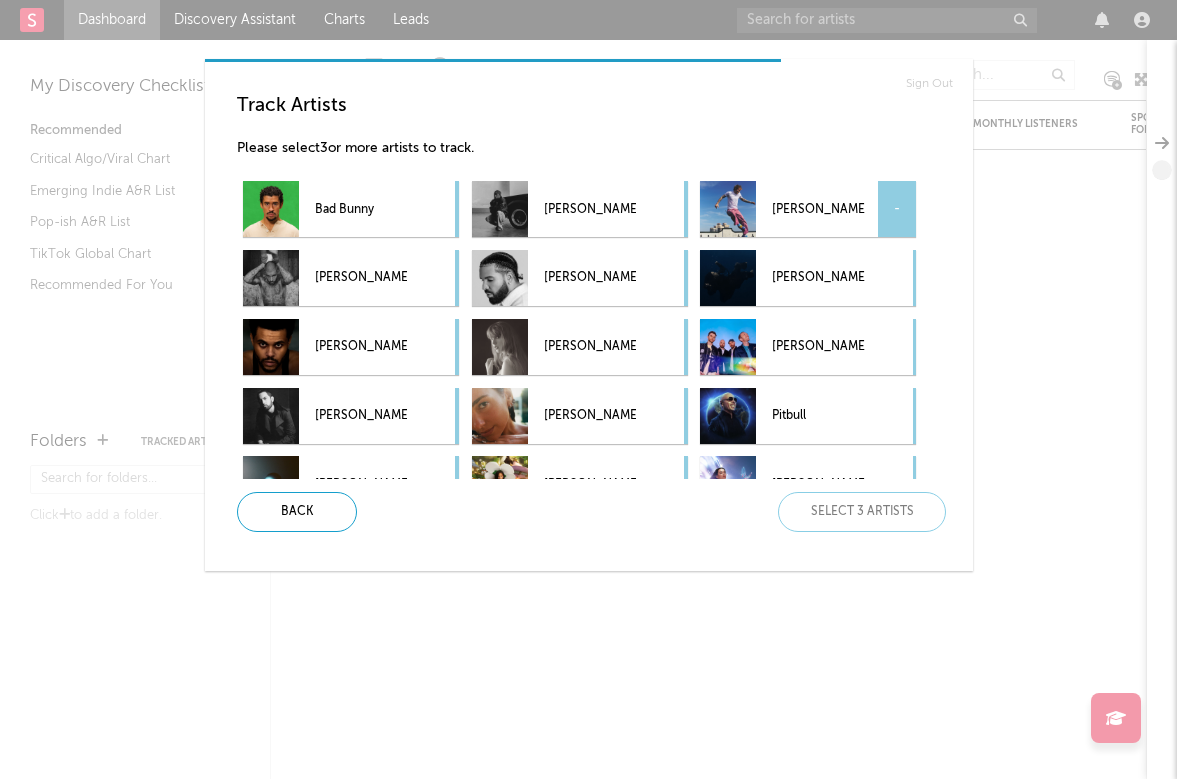 click on "Ed Sheeran" at bounding box center [818, 209] 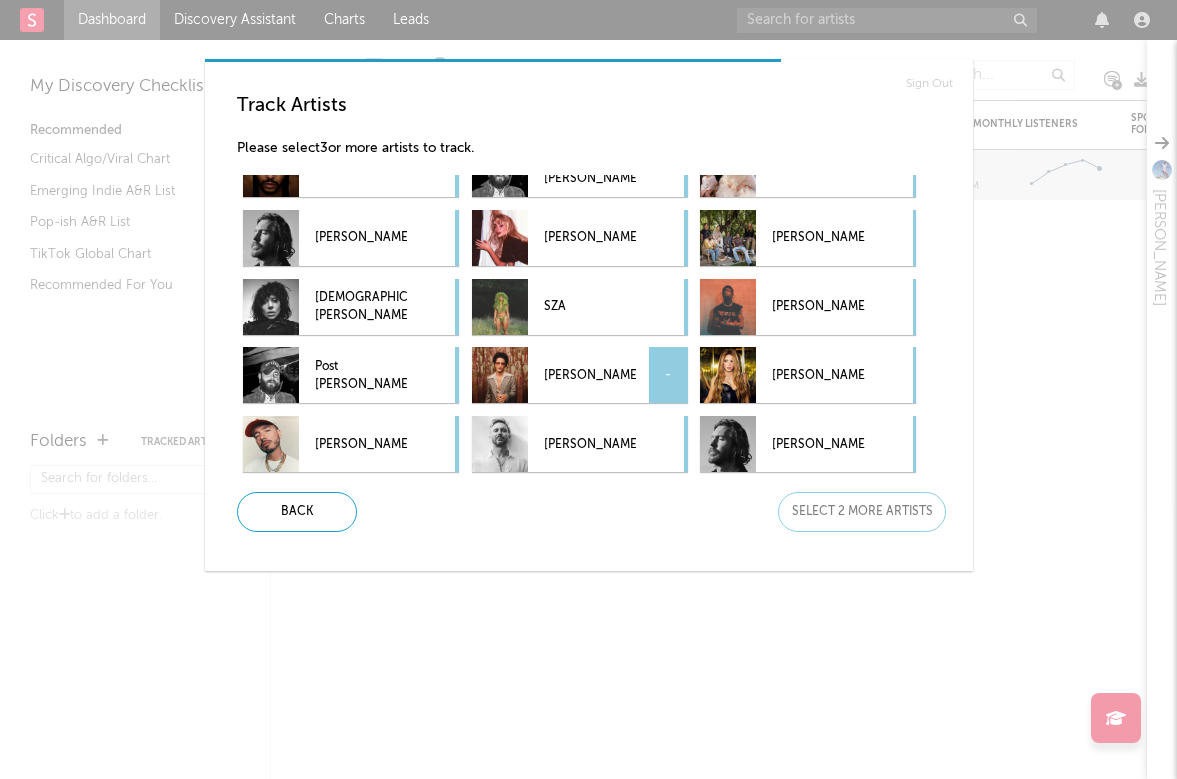 scroll, scrollTop: 384, scrollLeft: 0, axis: vertical 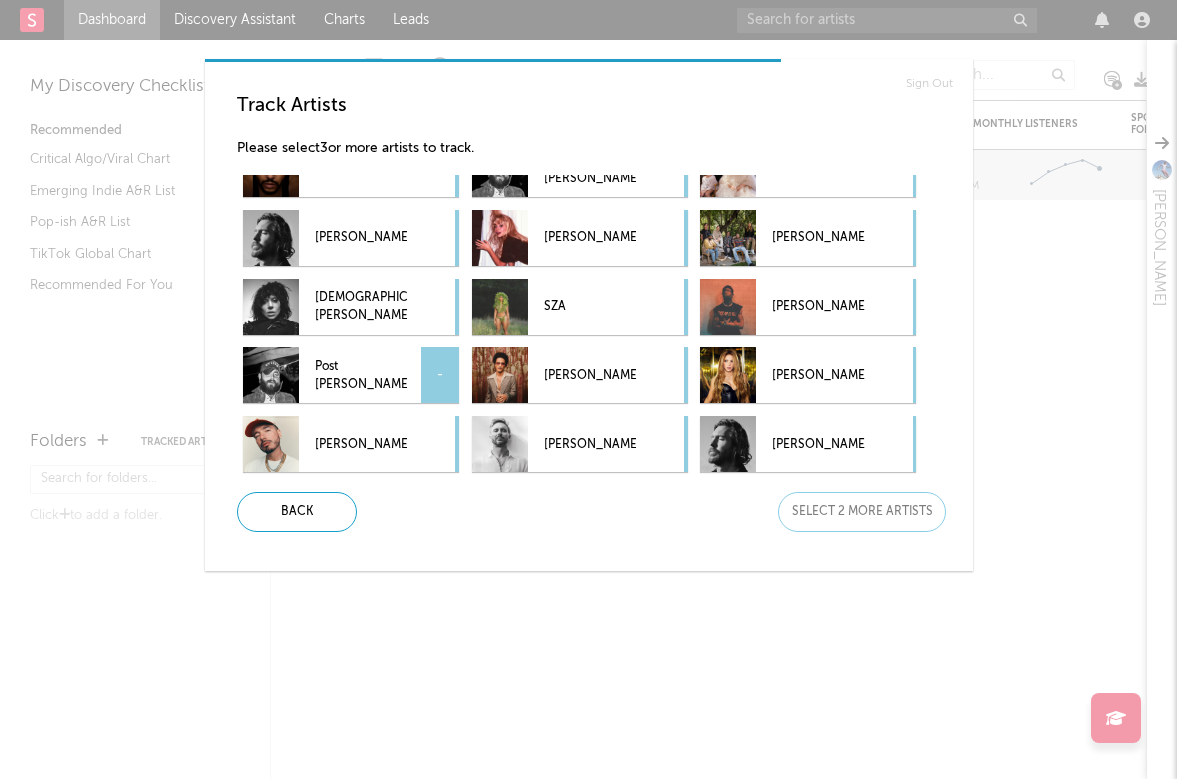 click on "Post Malone" at bounding box center (361, 375) 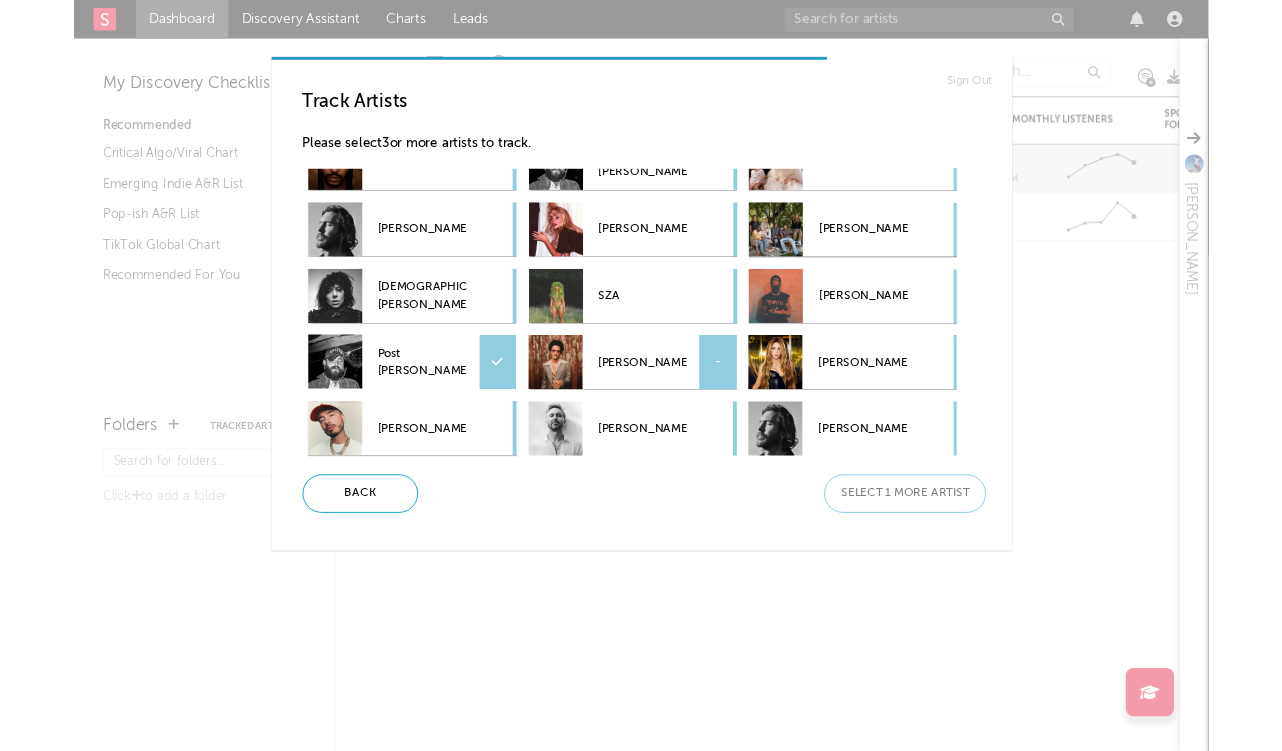 scroll, scrollTop: 365, scrollLeft: 0, axis: vertical 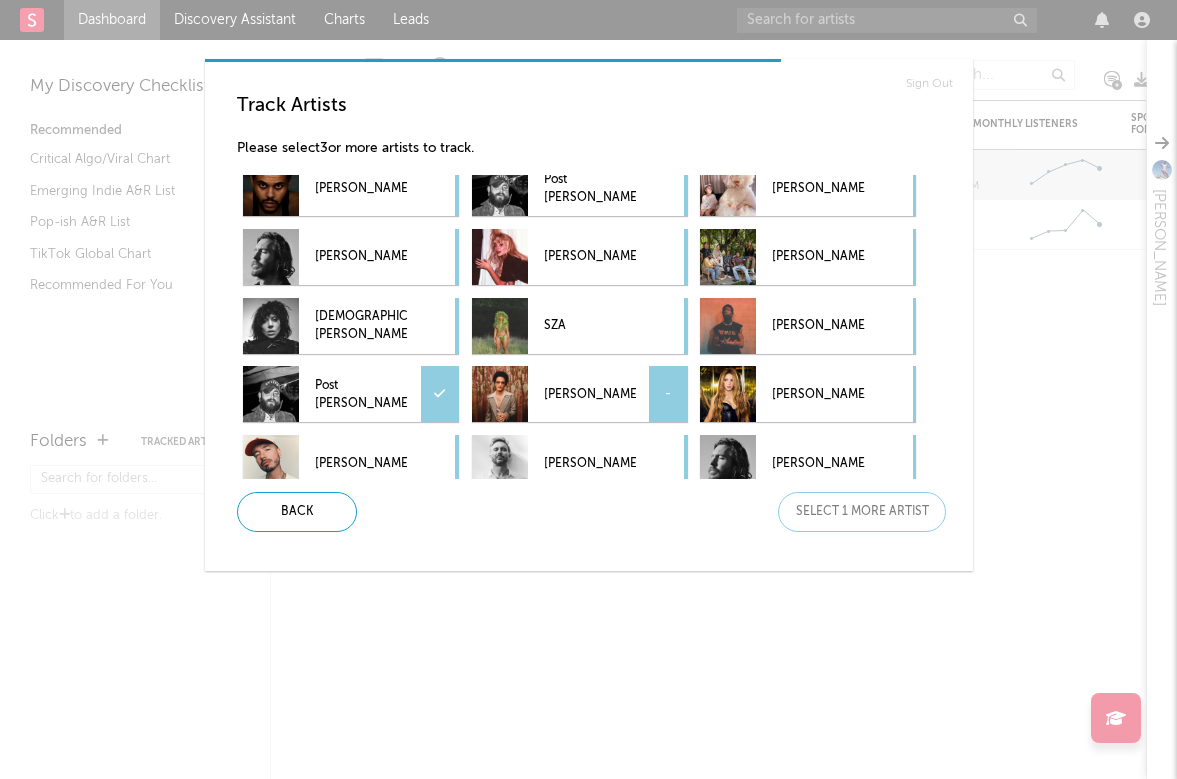click on "Bruno Mars" at bounding box center (590, 394) 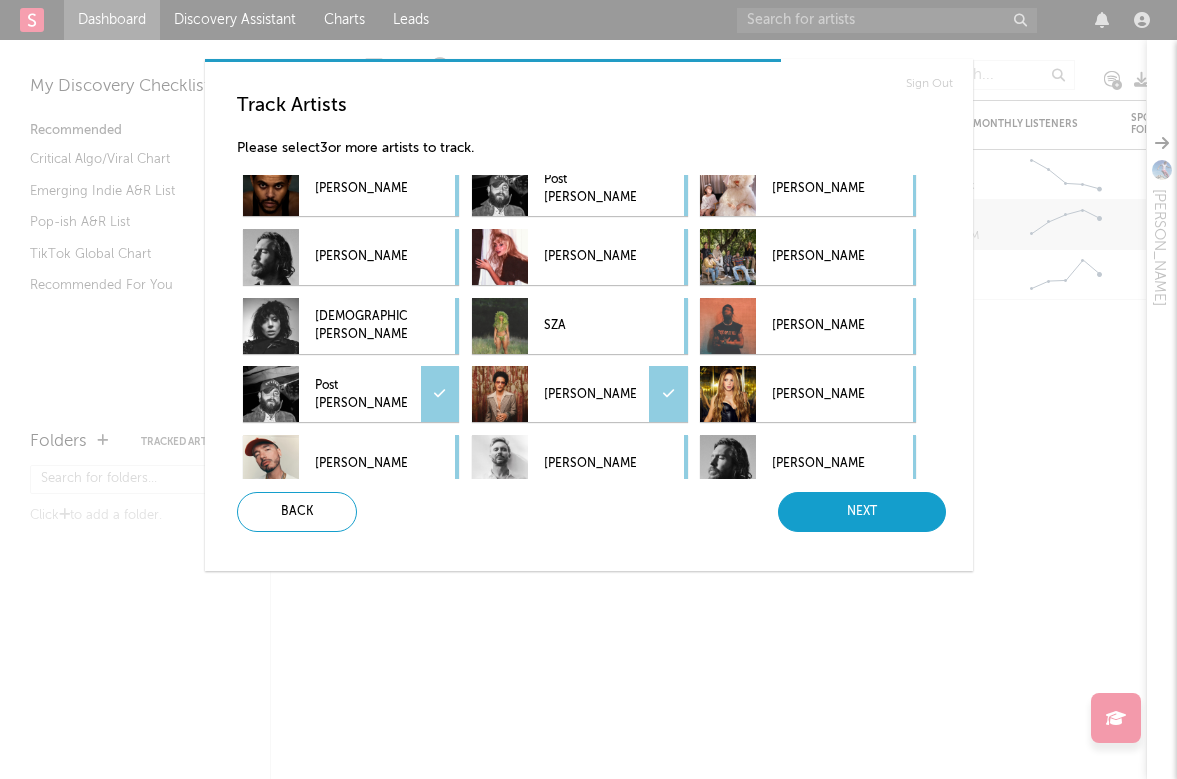 click on "Next" at bounding box center [862, 512] 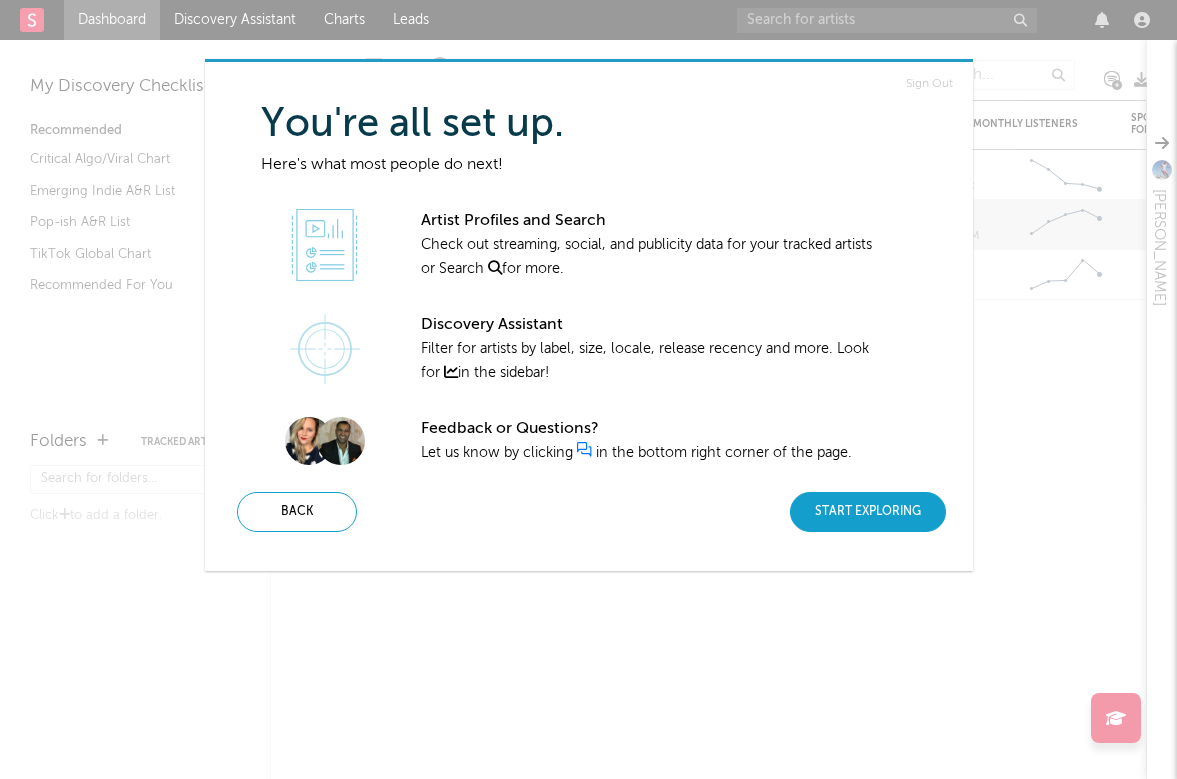 click on "Start Exploring" at bounding box center [868, 512] 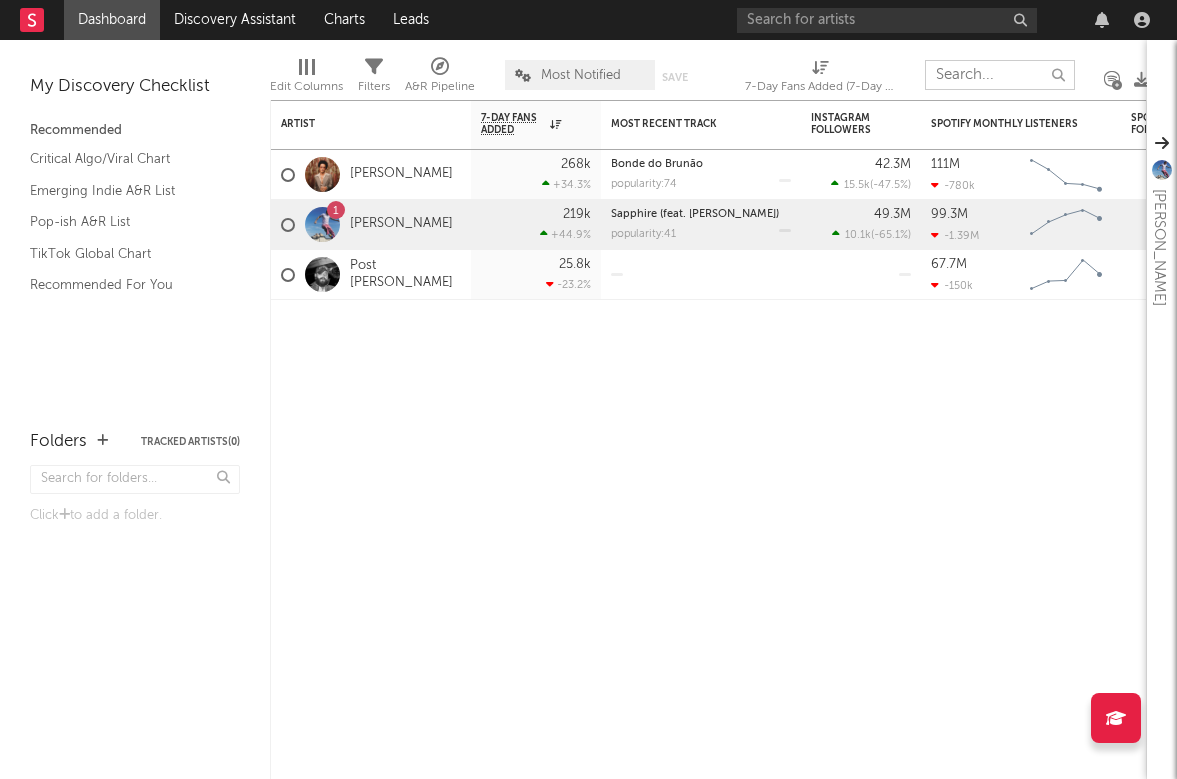 click at bounding box center (1000, 75) 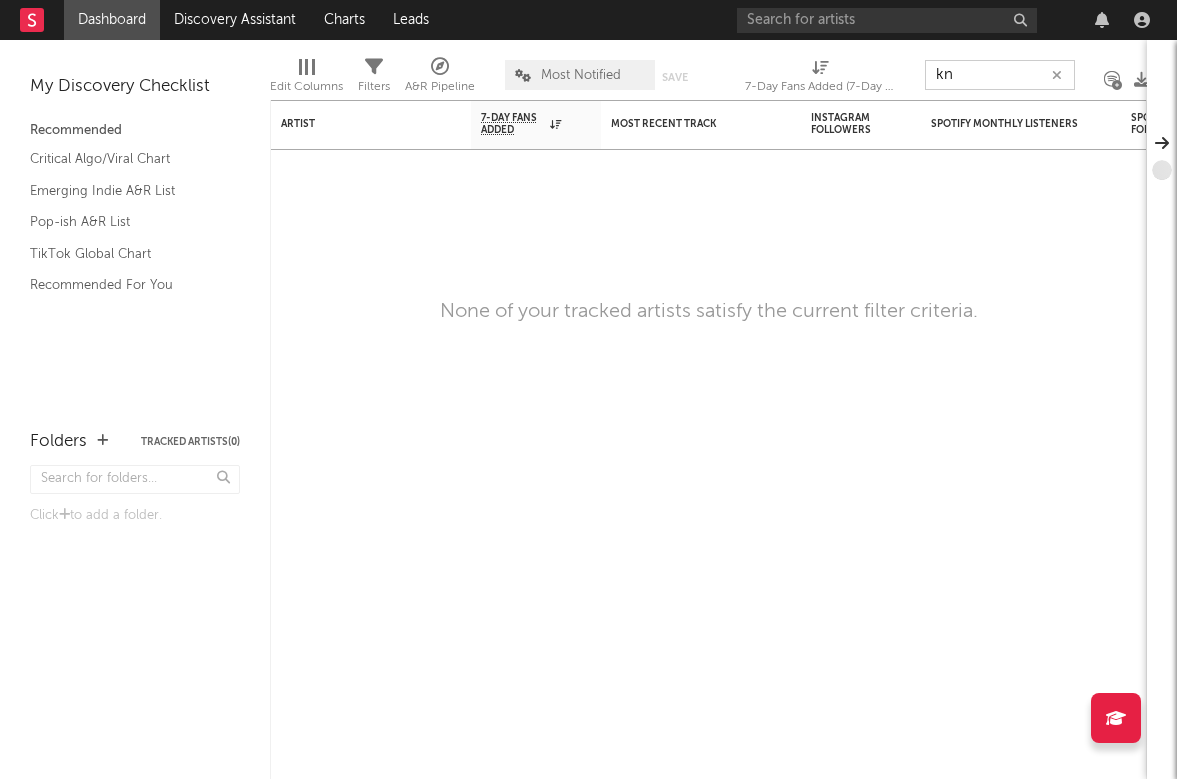 type on "k" 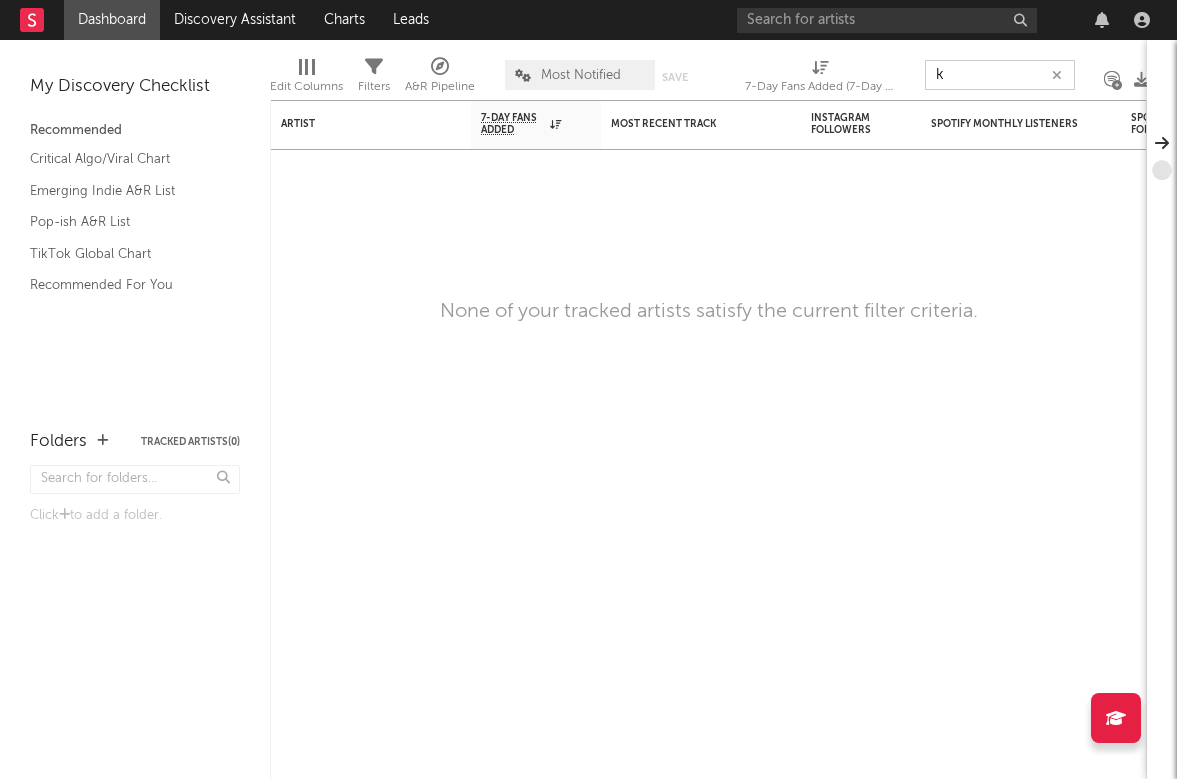 type 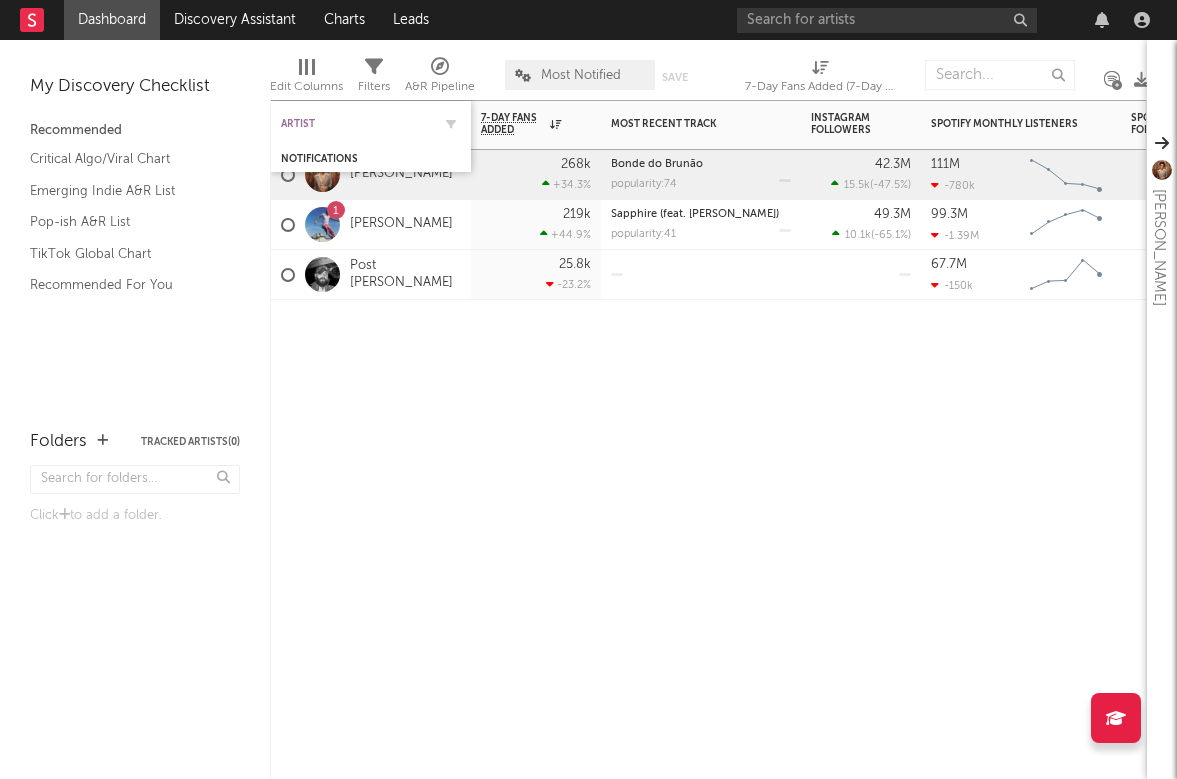 click on "Artist" at bounding box center (356, 124) 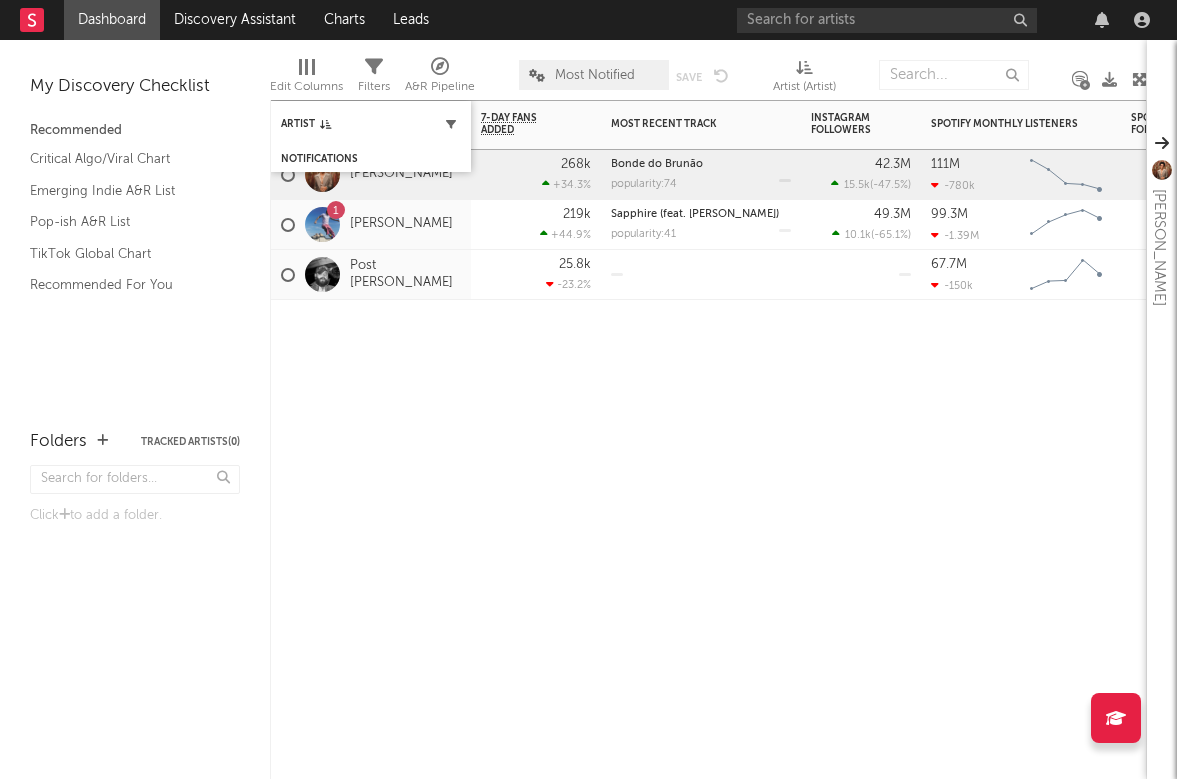 click at bounding box center [451, 124] 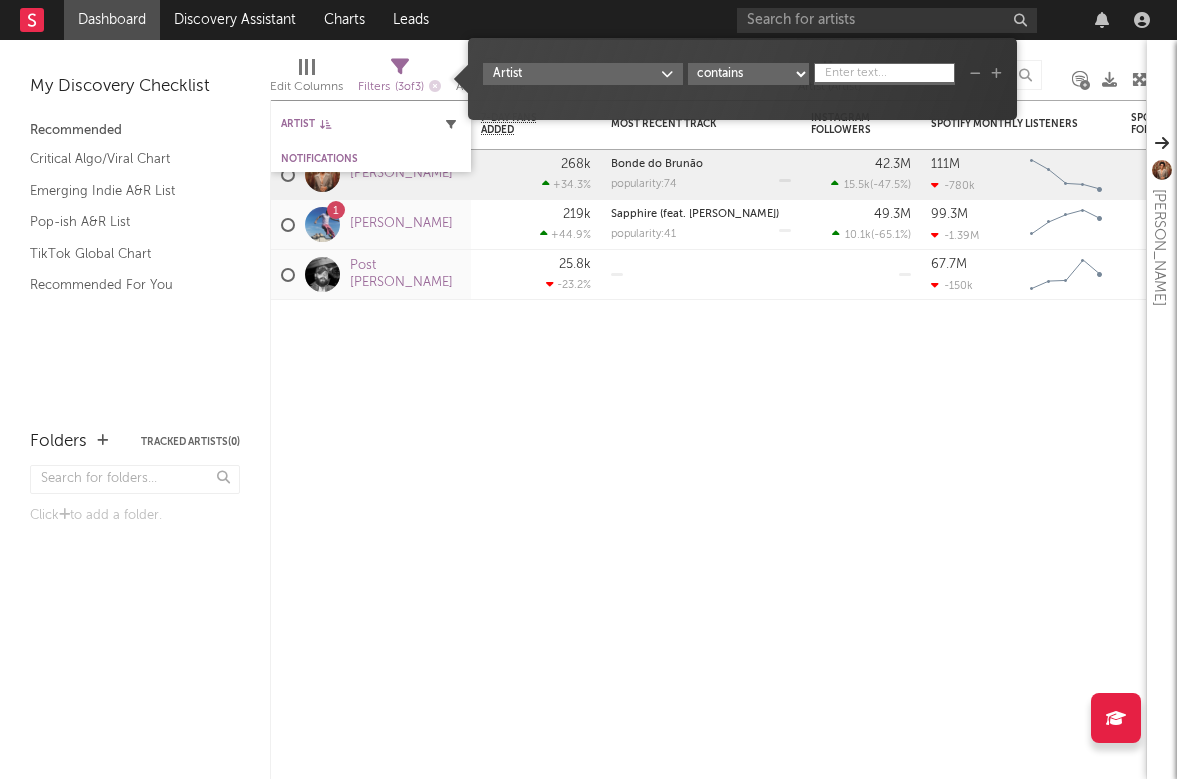 click at bounding box center [451, 124] 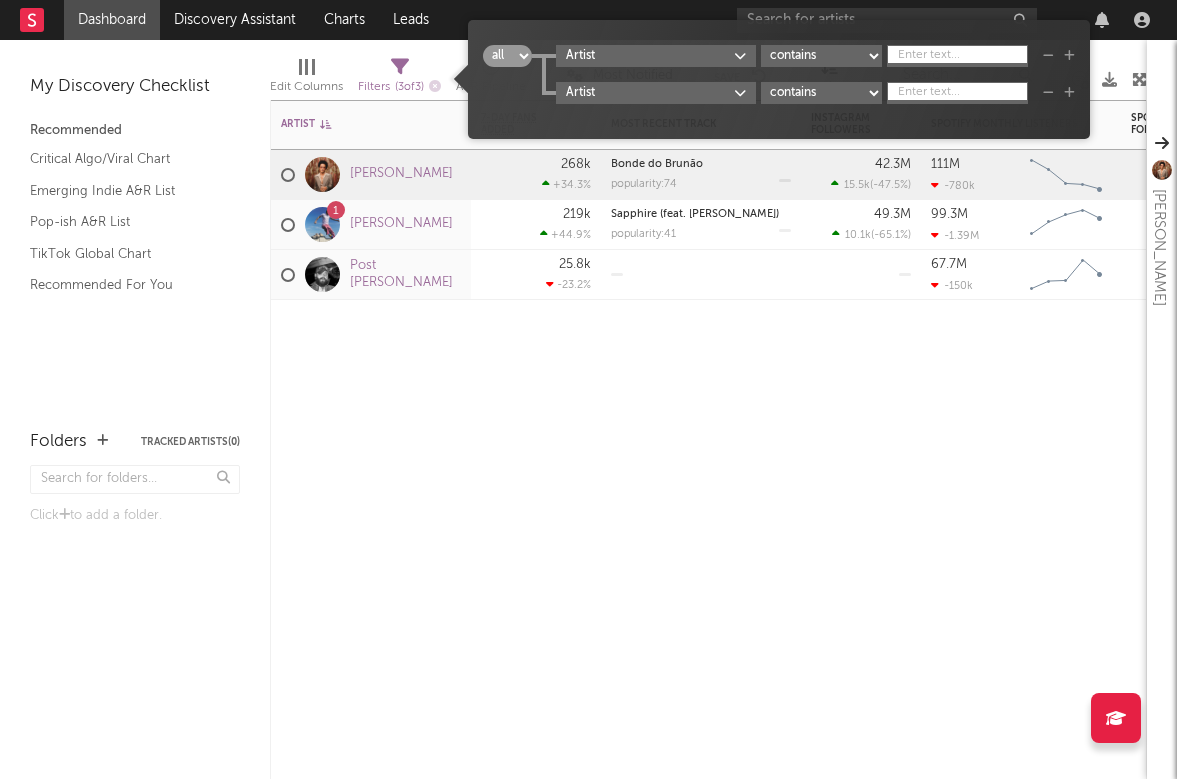click on "Artist Notifications 7-Day Fans Added WoW % Change Most Recent Track Popularity Released Instagram Followers 7d Change WoW % Change Spotify Monthly Listeners 7d Change WoW % Change Spotify Followers 7d Change WoW % Change Jump Score Folders Weekly US Streams WoW % Change Bruno Mars 268k +34.3 % Bonde do Brunão popularity:  74 42.3M 15.5k  ( -47.5 % ) 111M -780k Created with Highcharts 10.3.3 Chart title 73.4M 135k  ( -11.7 % ) 51.7 1 Ed Sheeran 219k +44.9 % Sapphire (feat. Arijit Singh) popularity:  41 49.3M 10.1k  ( -65.1 % ) 99.3M -1.39M Created with Highcharts 10.3.3 Chart title 121M 89.2k  ( -13.2 % ) 72.3 35.8M +0.49 % Post Malone 25.8k -23.2 % 67.7M -150k Created with Highcharts 10.3.3 Chart title 47.3M 25.8k  ( -23.2 % ) 54.4" at bounding box center [708, 439] 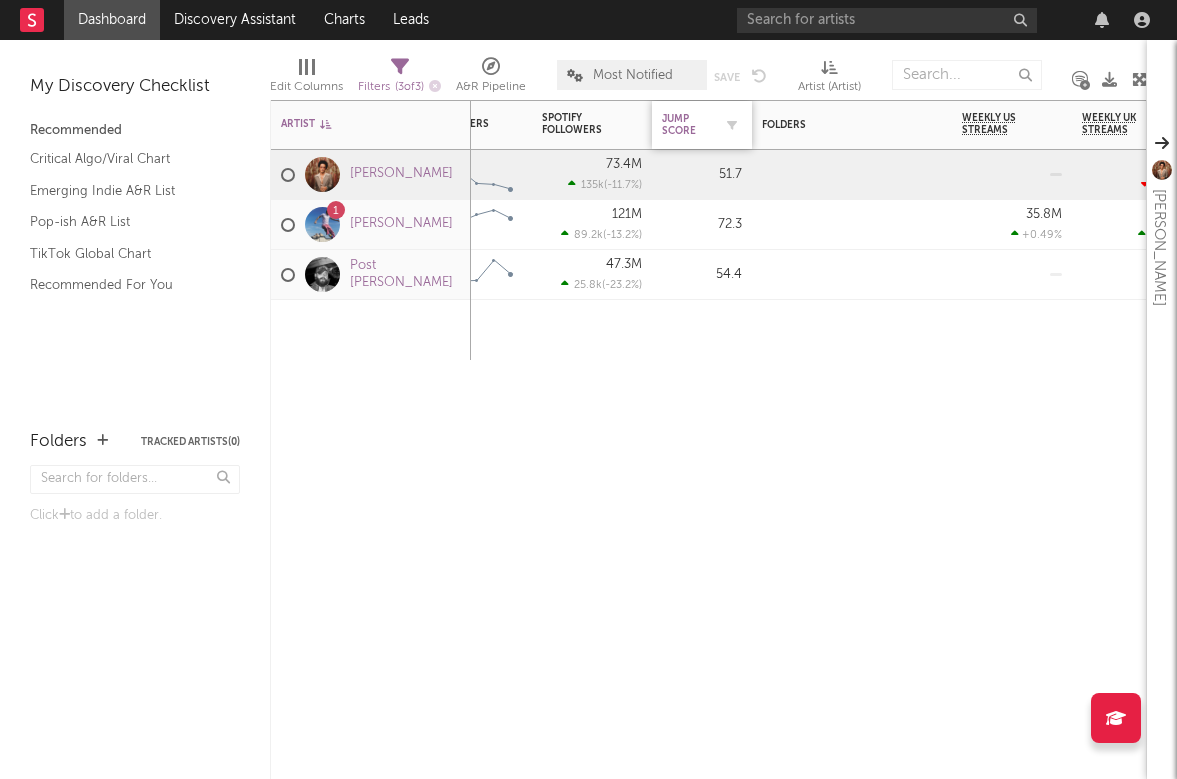 click on "Jump Score" at bounding box center (687, 125) 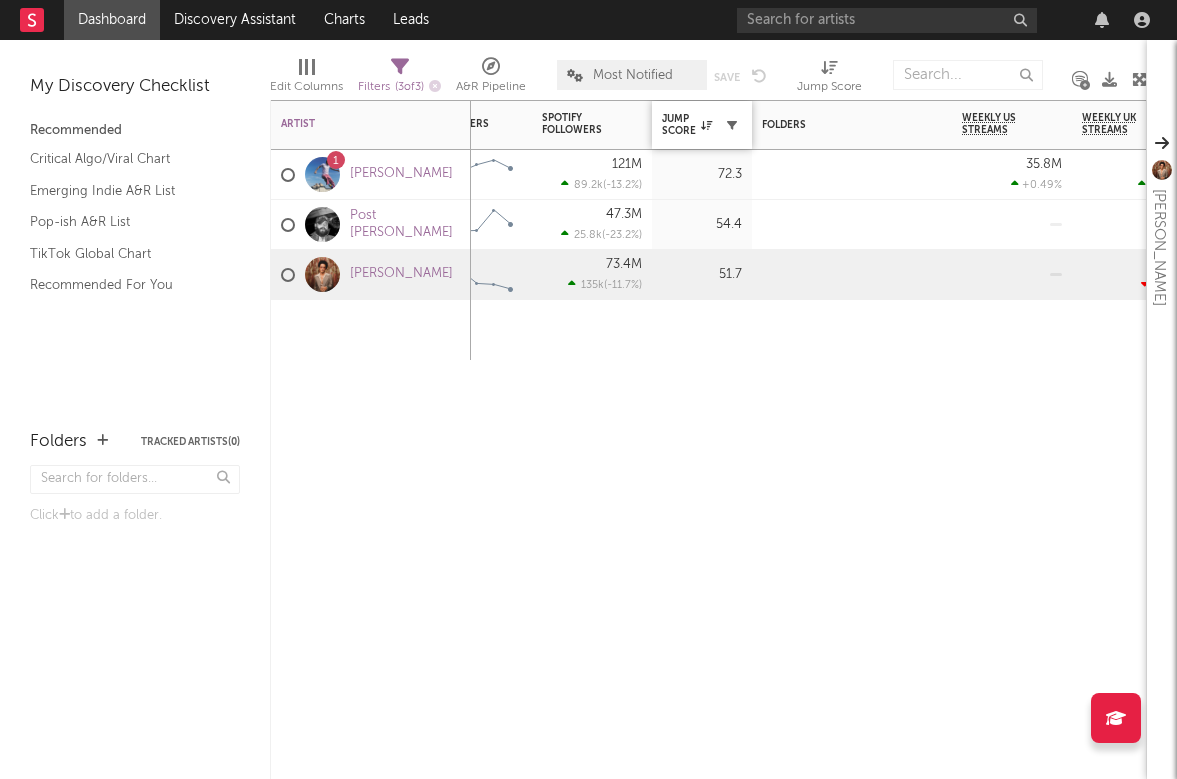 click at bounding box center [732, 125] 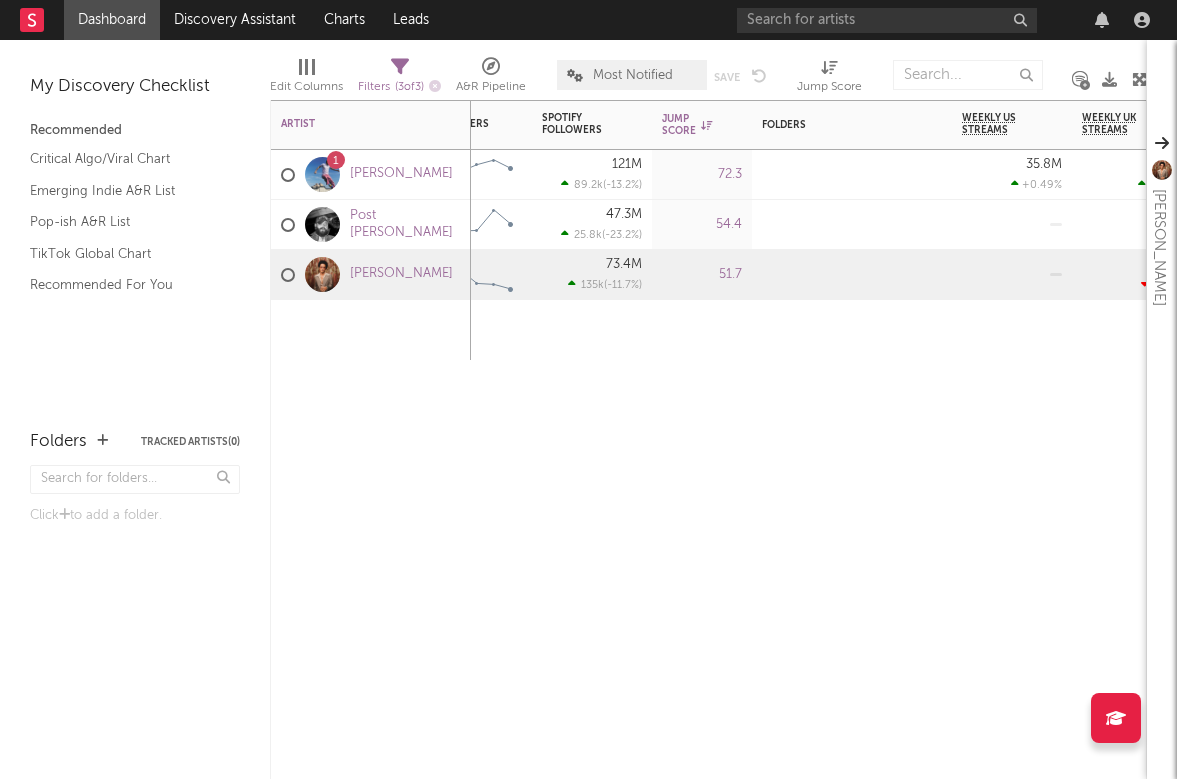 click at bounding box center [702, 330] 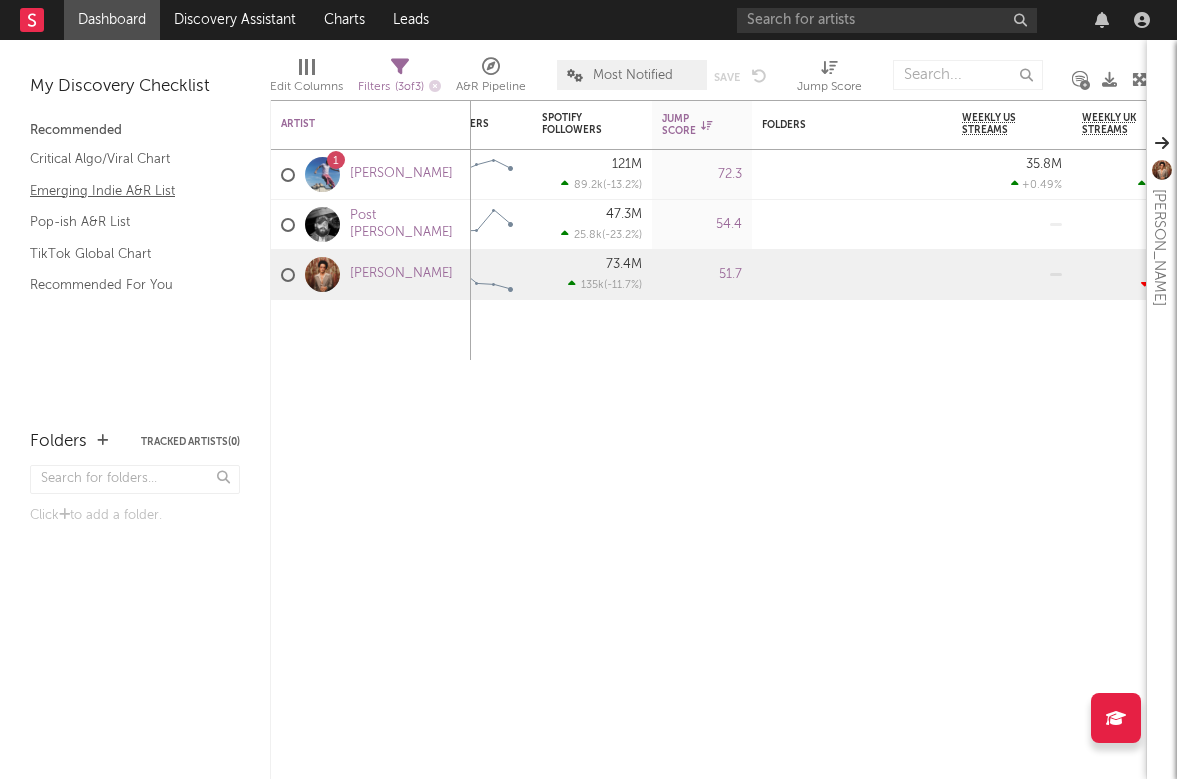 click on "Emerging Indie A&R List" at bounding box center [125, 191] 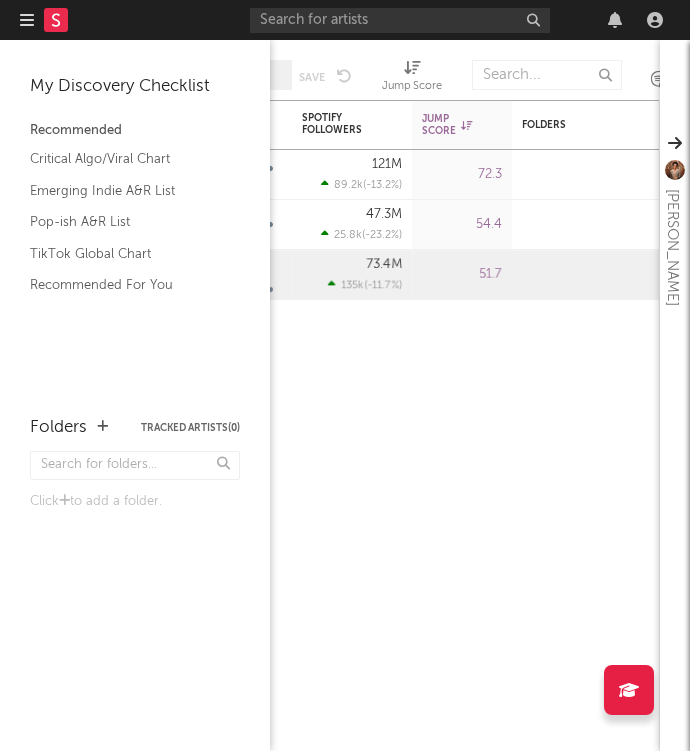 click on "Folders Tracked Artists  ( 0 )" at bounding box center (135, 428) 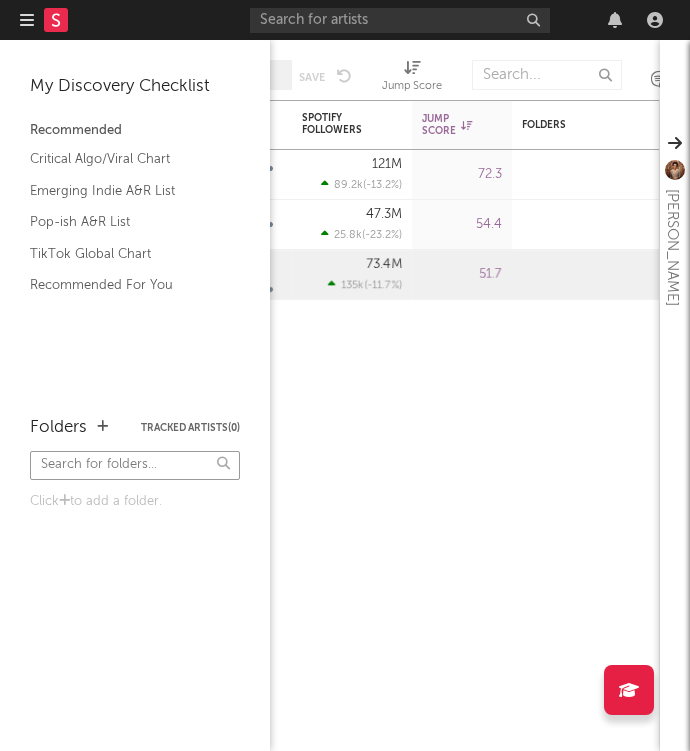 click at bounding box center (135, 465) 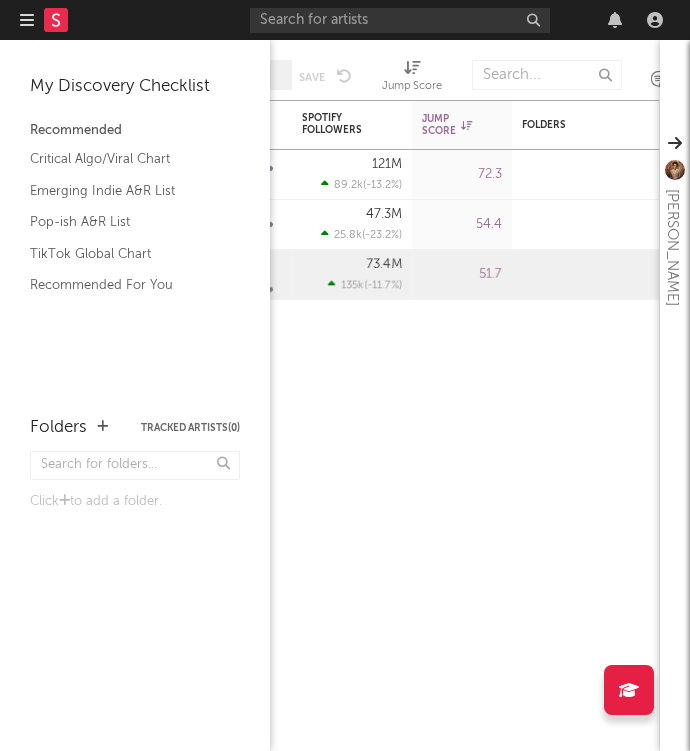 click on "Click   to add a folder." at bounding box center [135, 502] 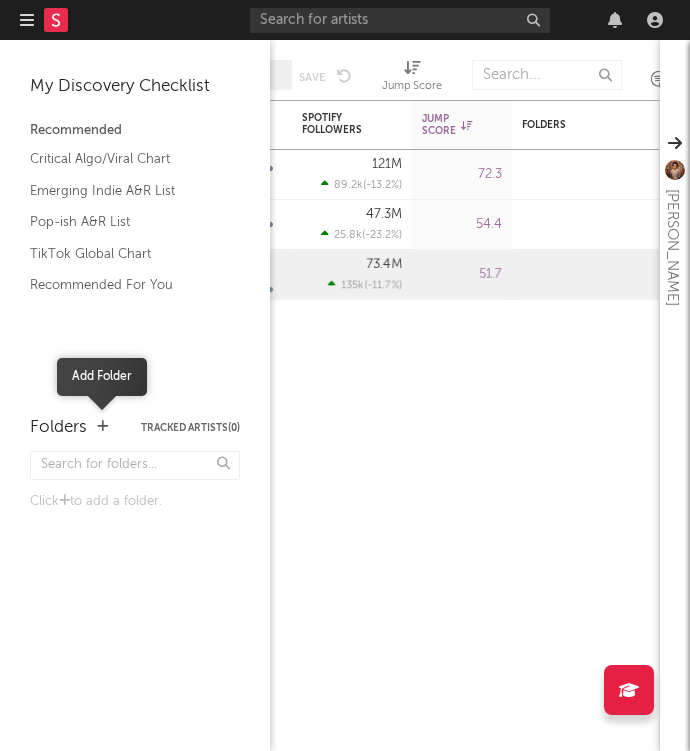 click at bounding box center [102, 428] 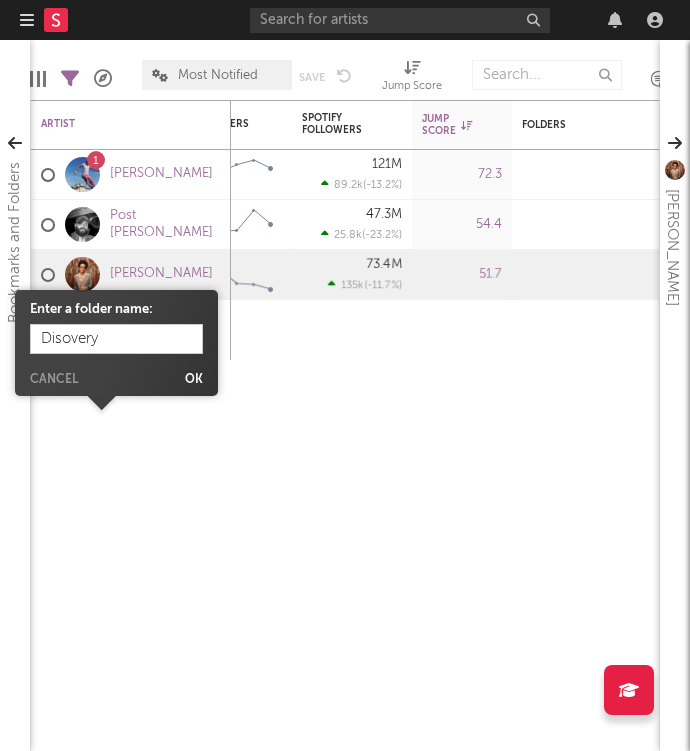 type on "Disovery" 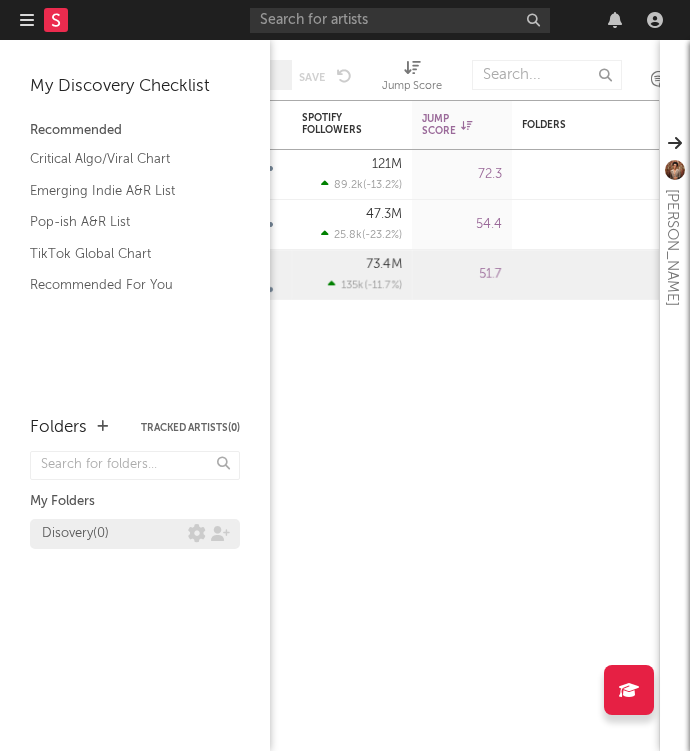 click on "Disovery  ( 0 )" at bounding box center [75, 534] 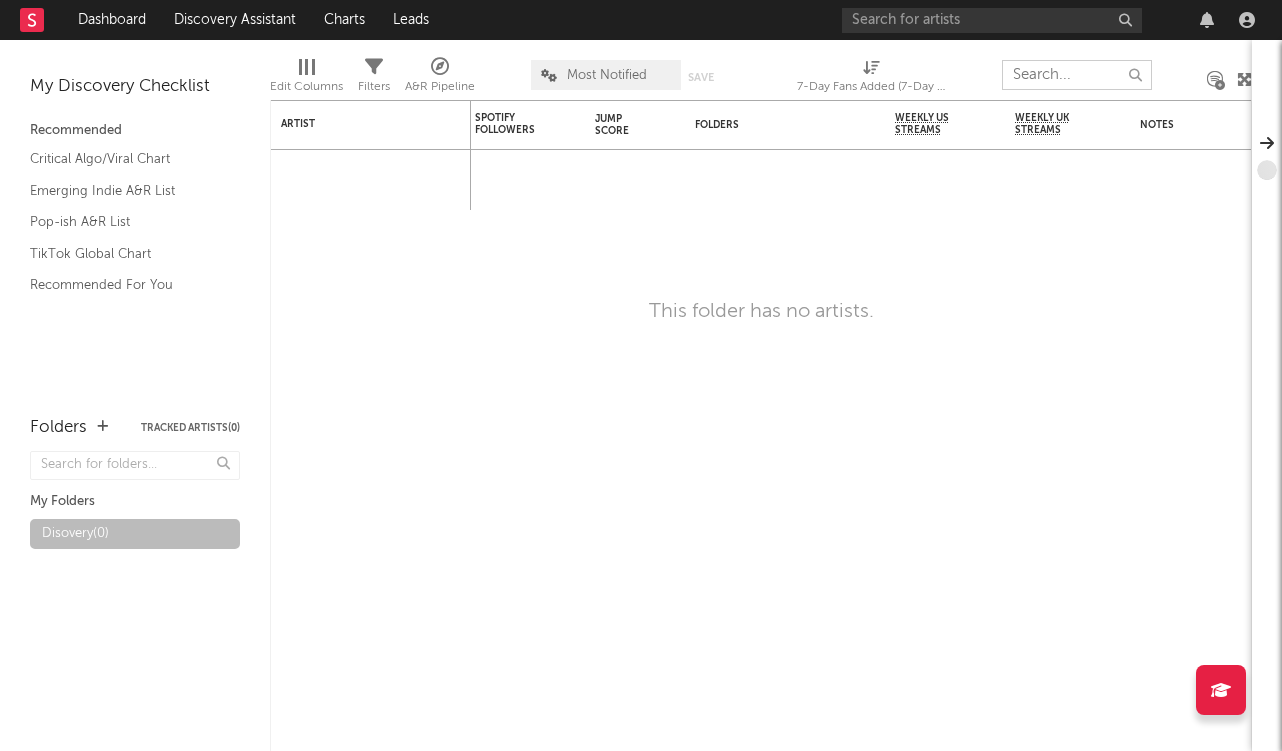 click at bounding box center (1077, 75) 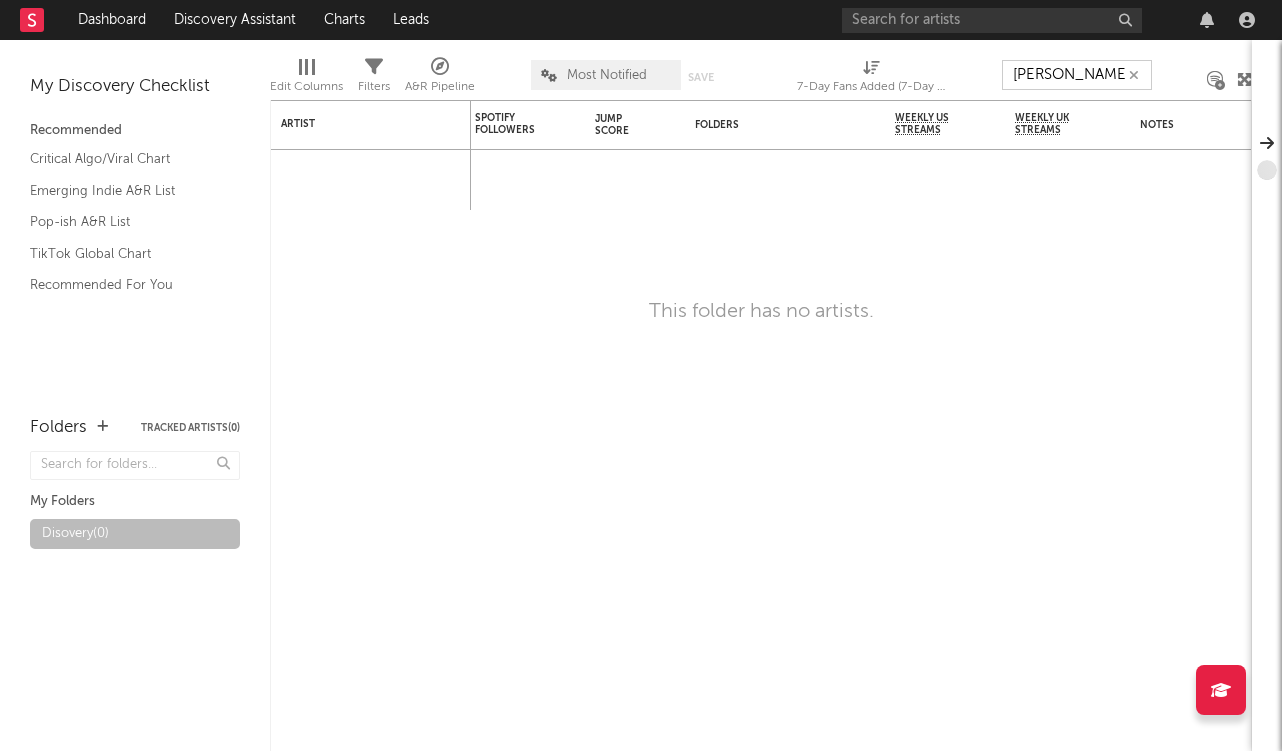 type on "knox" 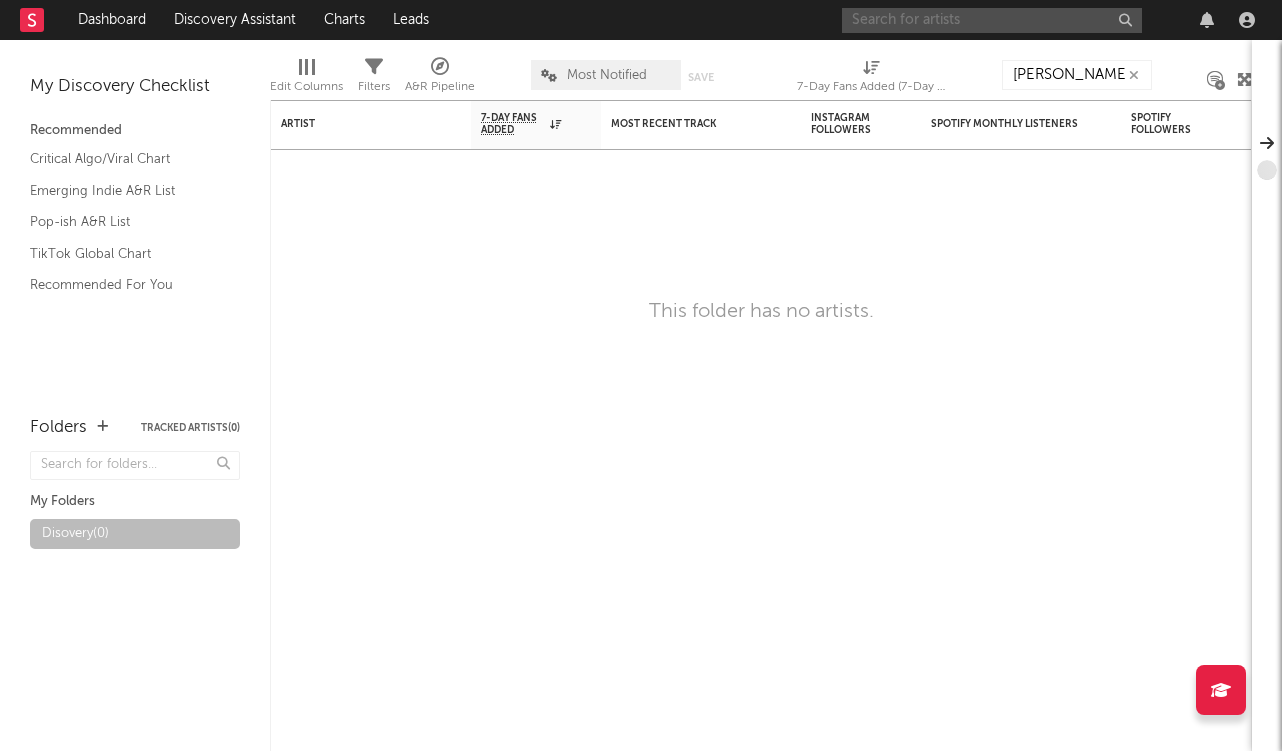 click at bounding box center (992, 20) 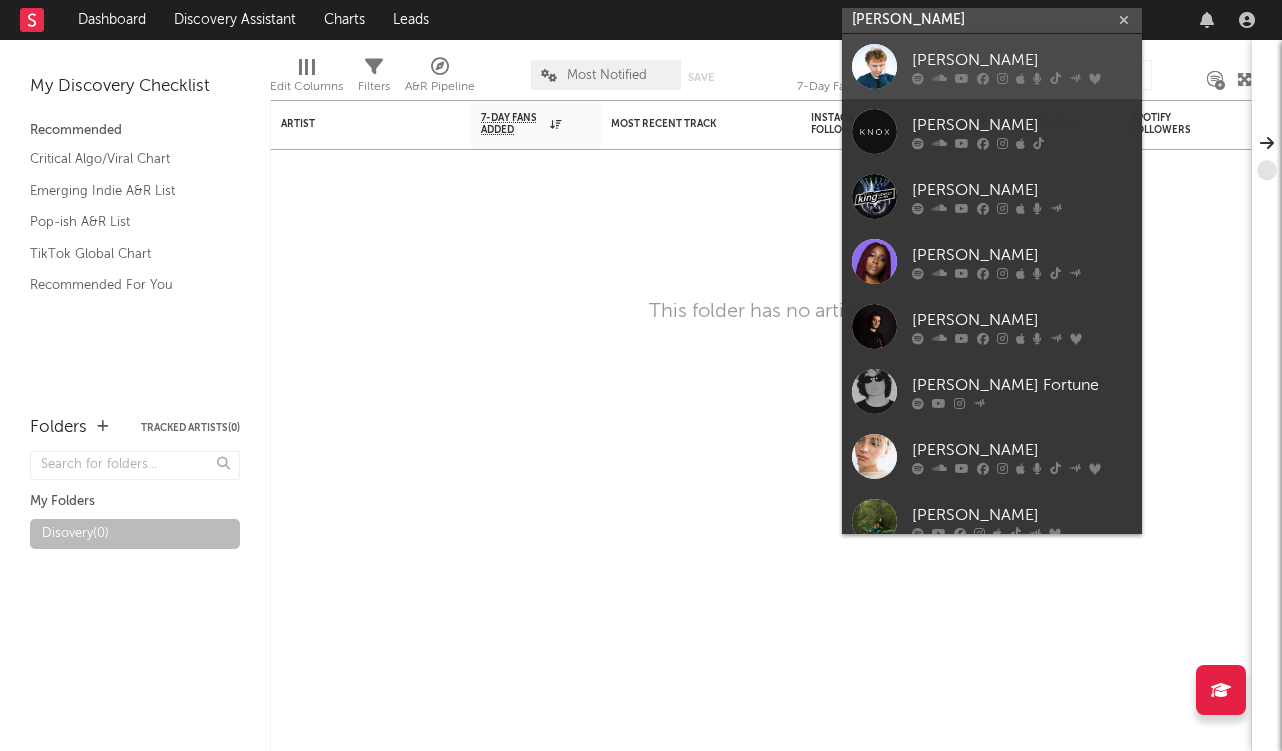 type on "knox" 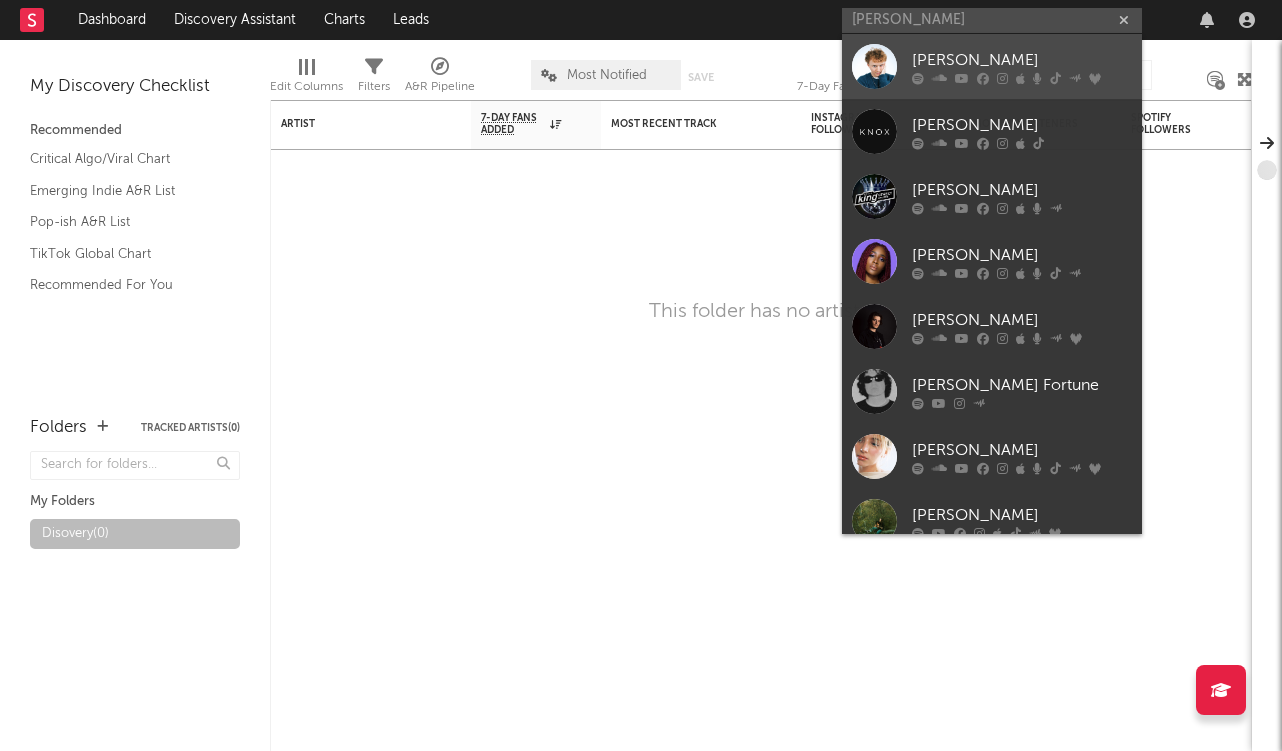 click at bounding box center (874, 66) 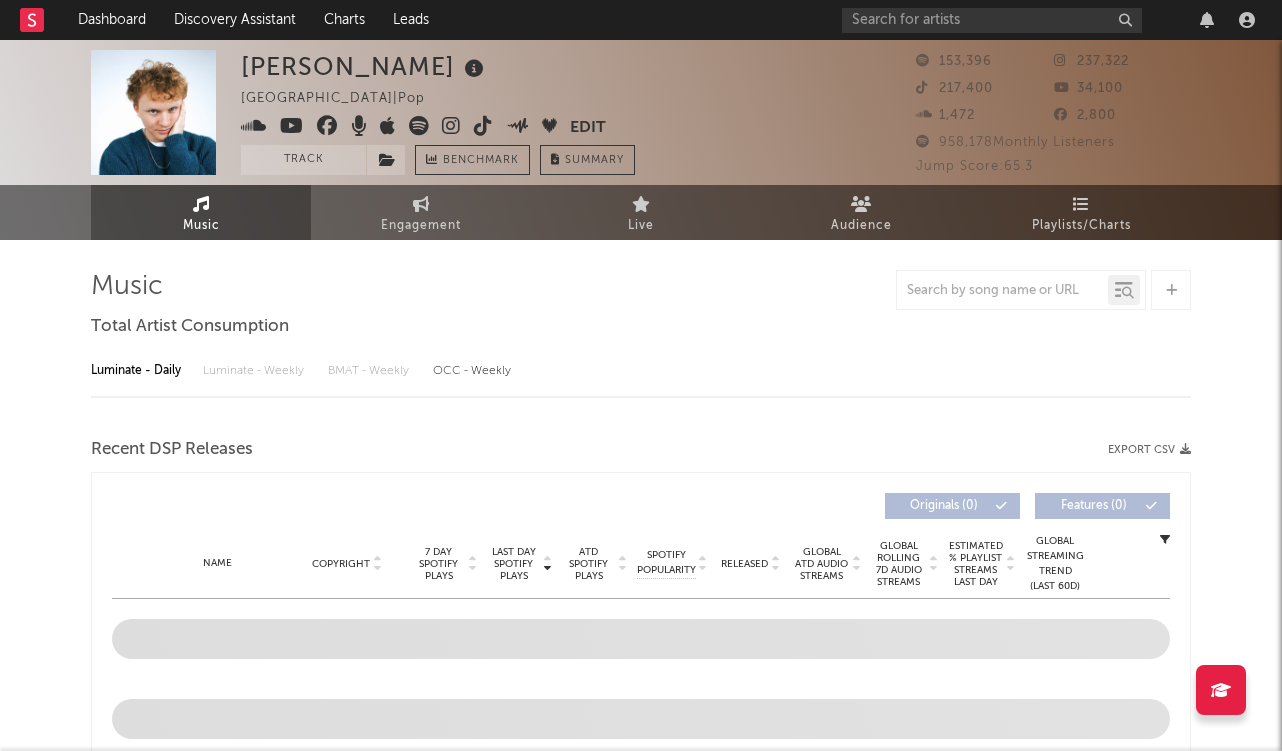 select on "6m" 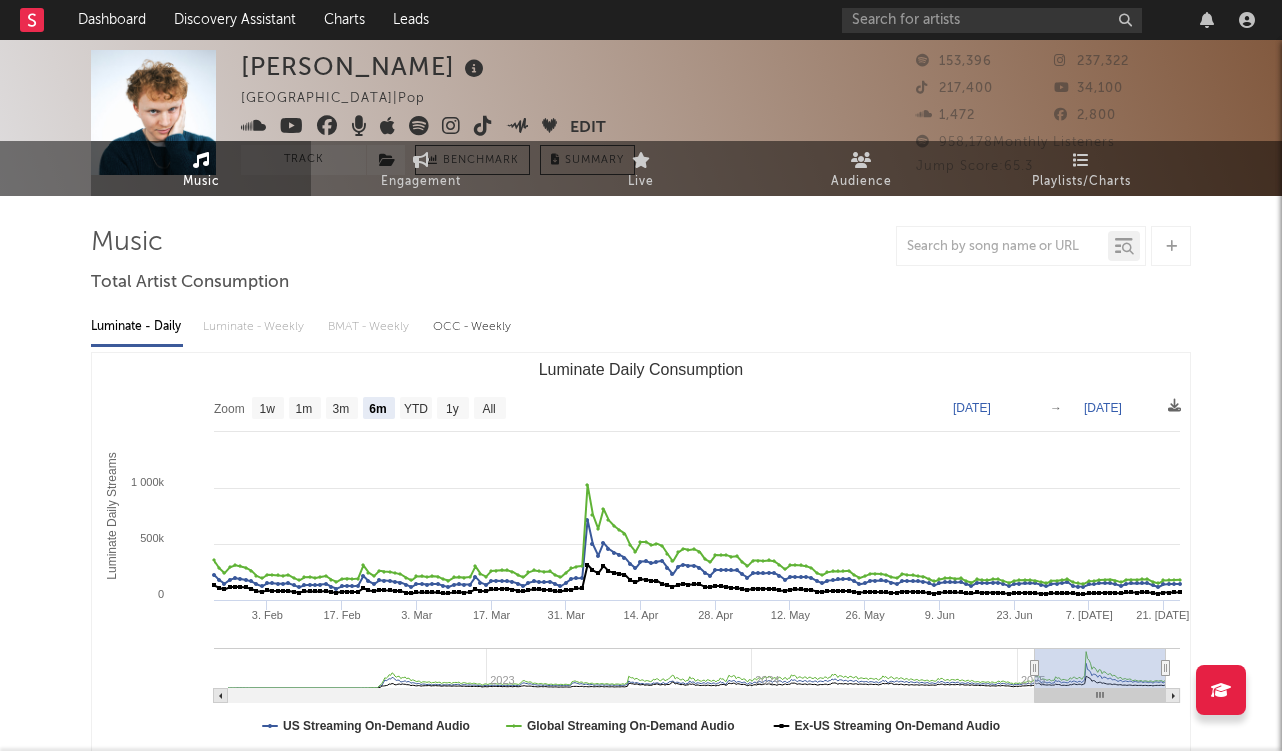 scroll, scrollTop: 65, scrollLeft: 0, axis: vertical 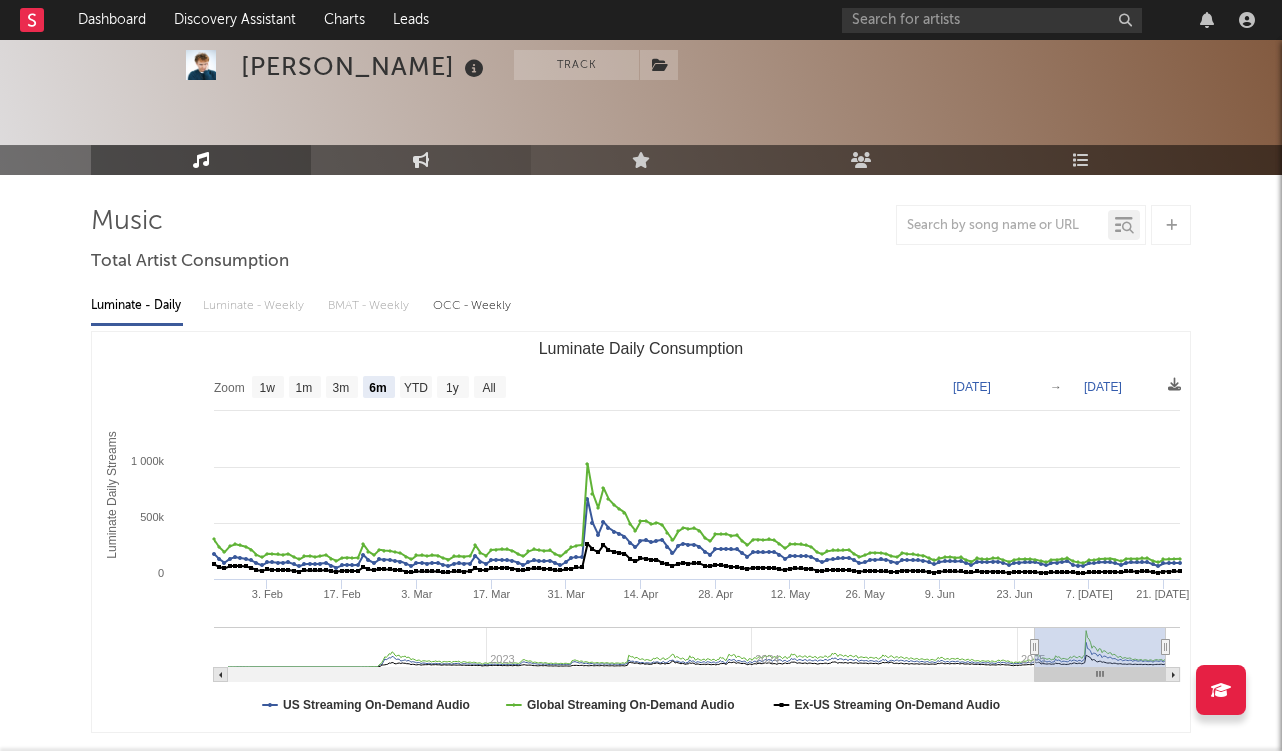 click at bounding box center (421, 160) 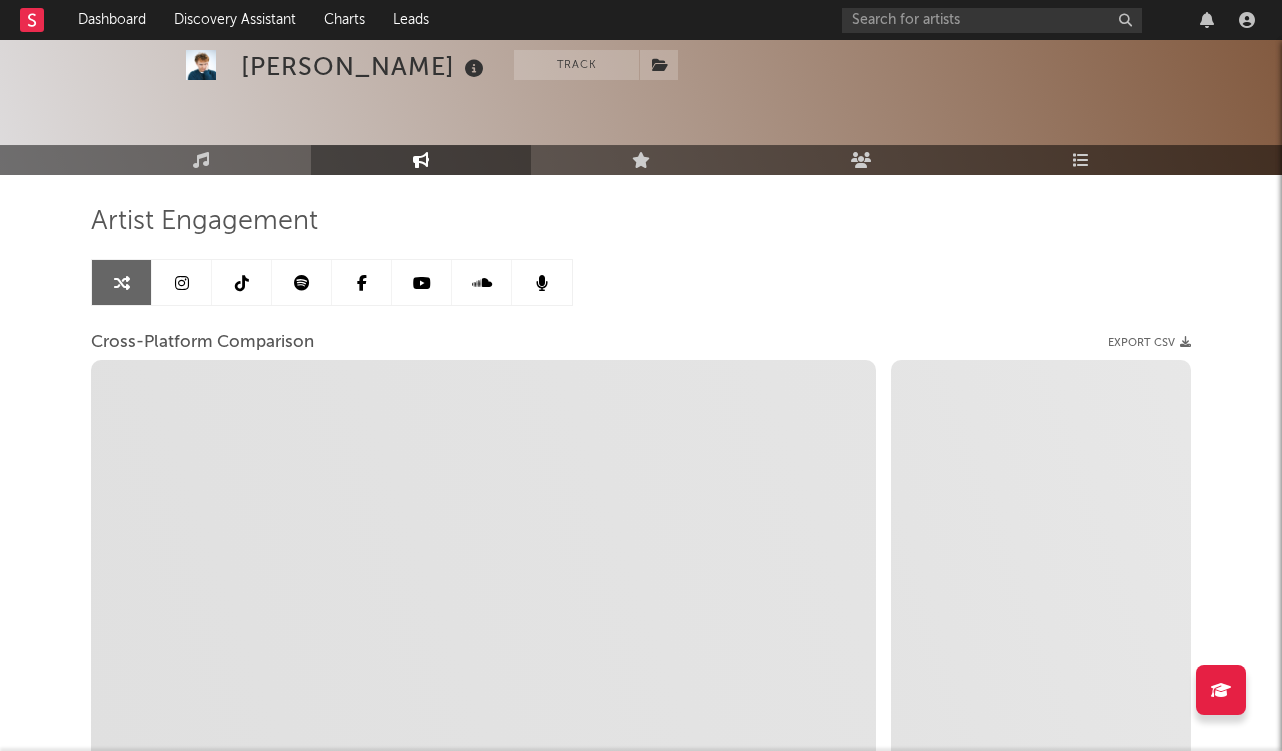 select on "1w" 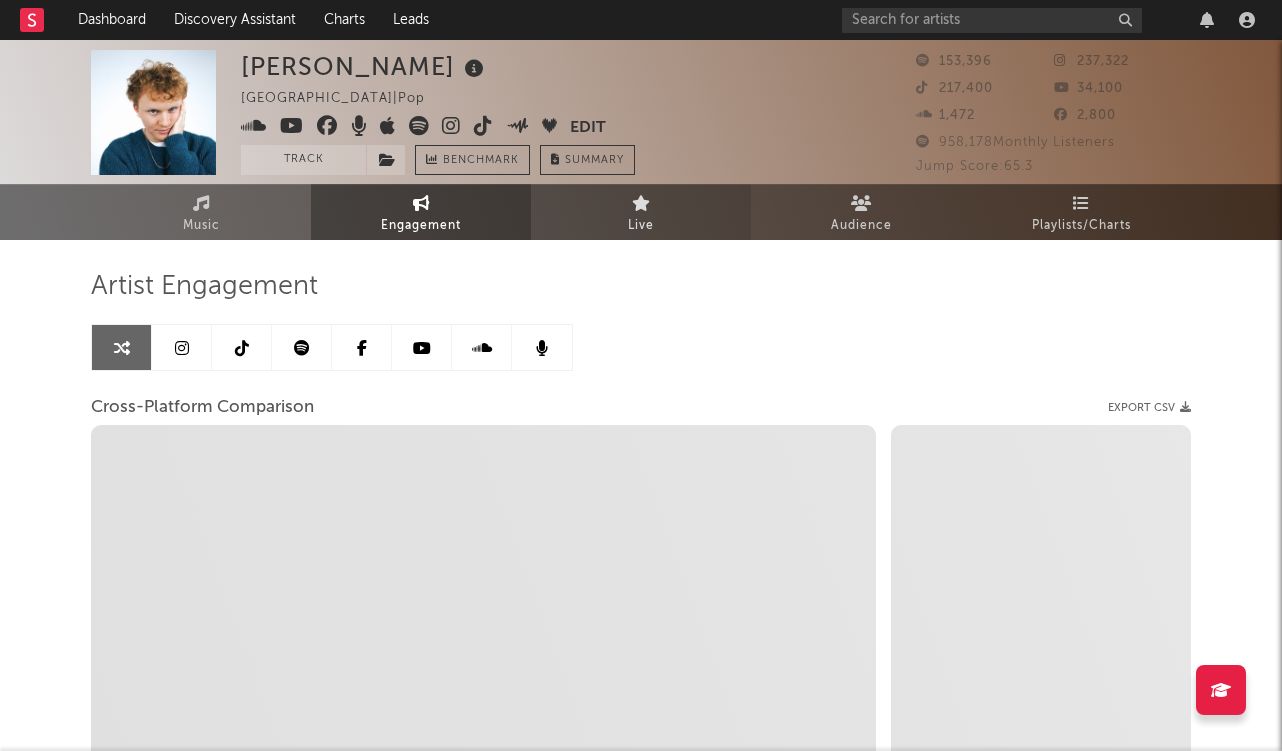 scroll, scrollTop: 0, scrollLeft: 0, axis: both 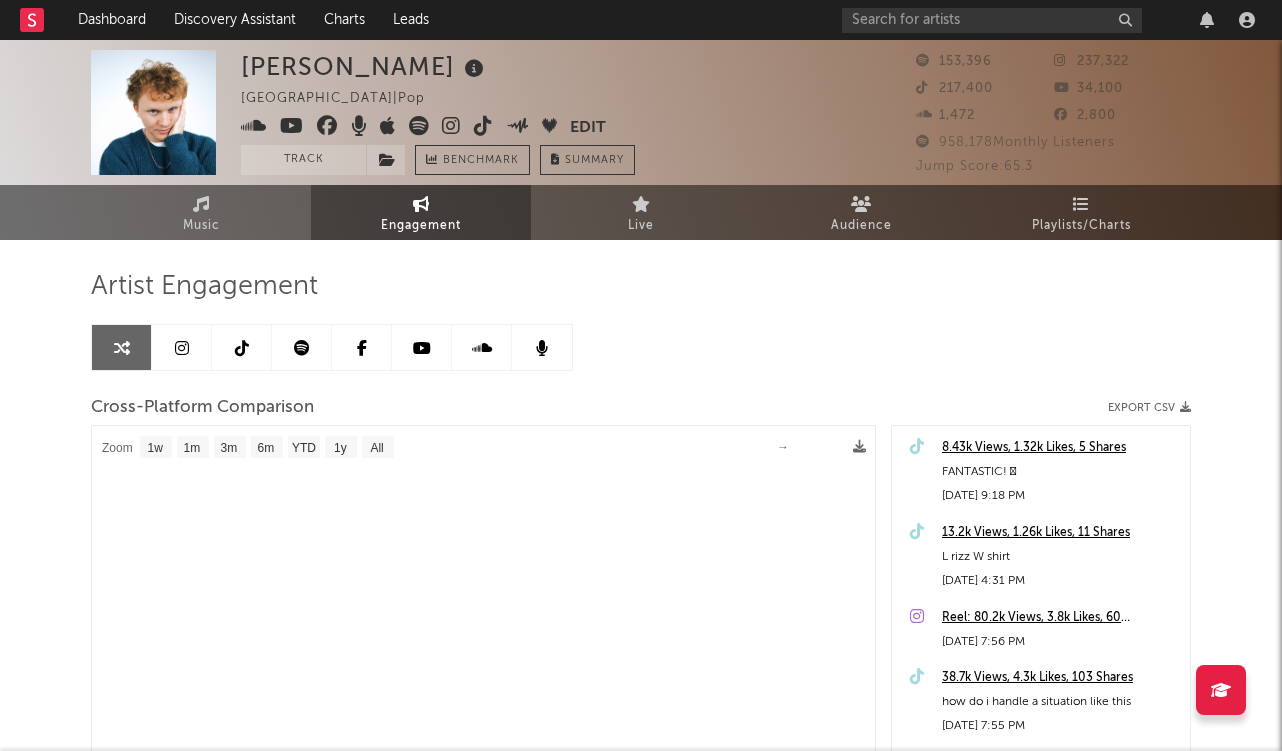select on "1m" 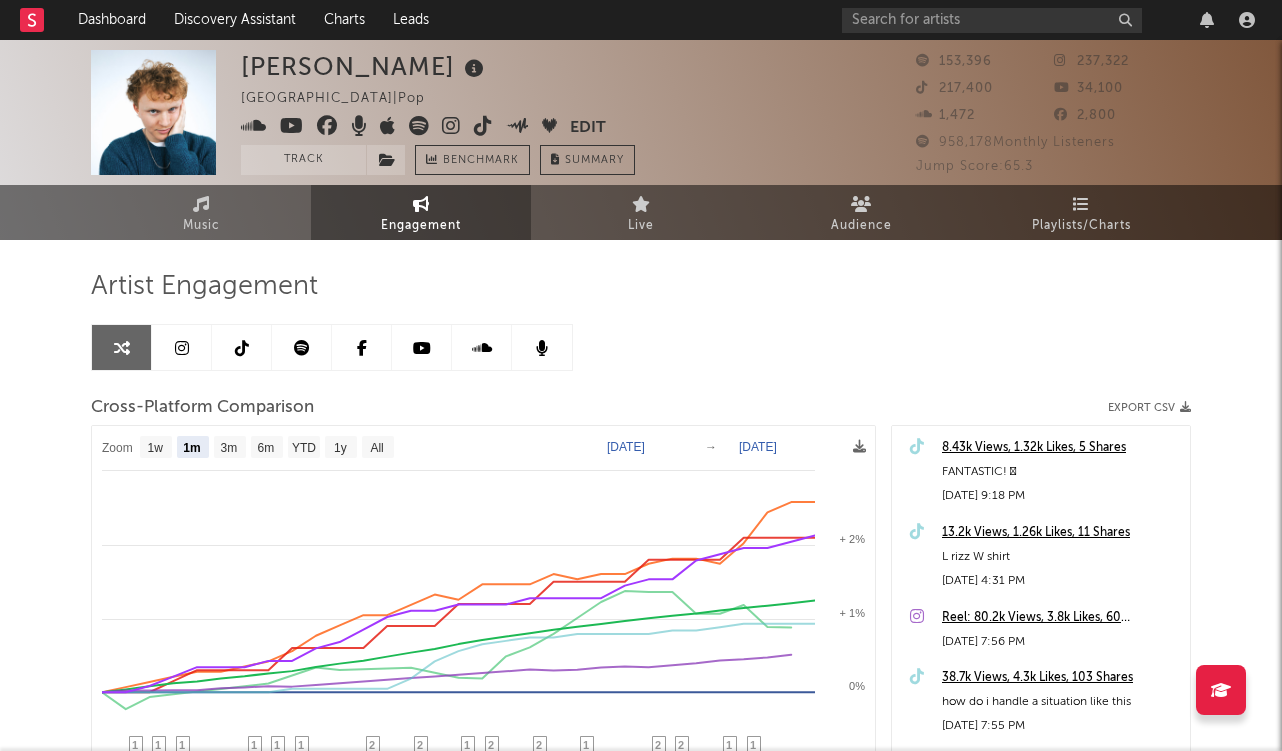 scroll, scrollTop: 0, scrollLeft: 0, axis: both 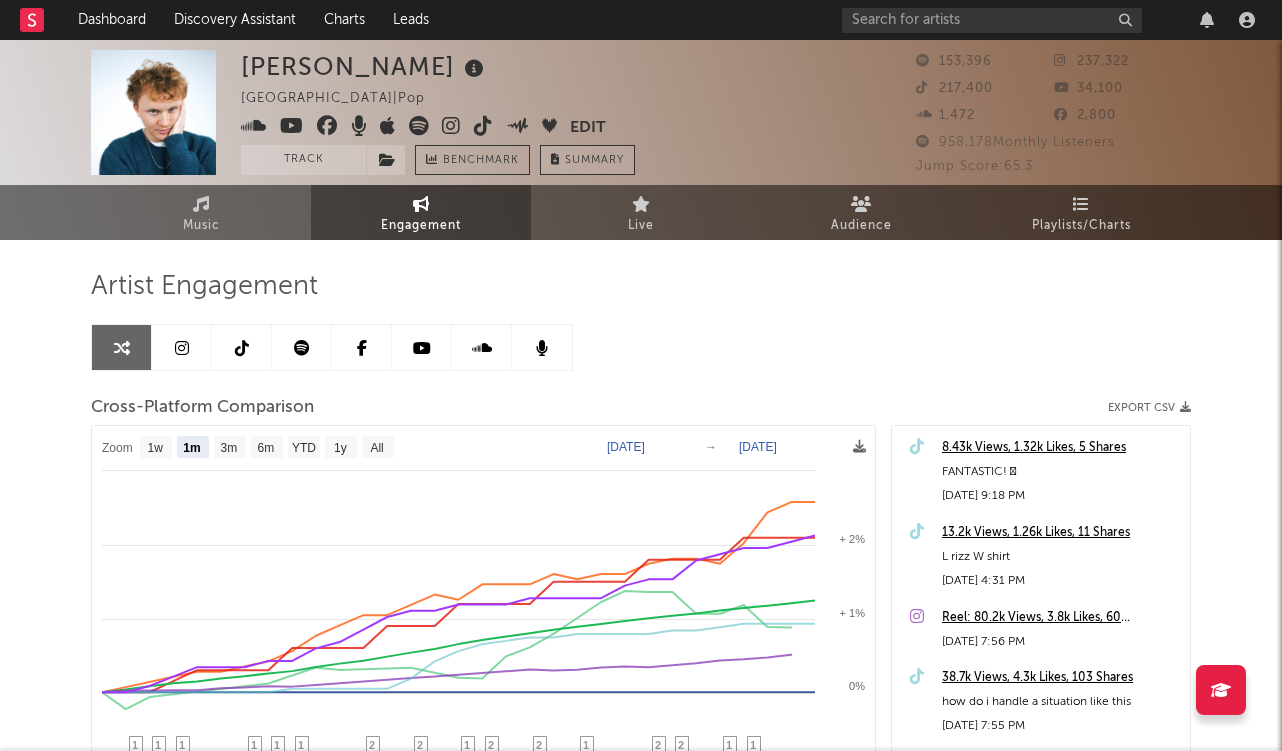 click on "Summary" at bounding box center [594, 160] 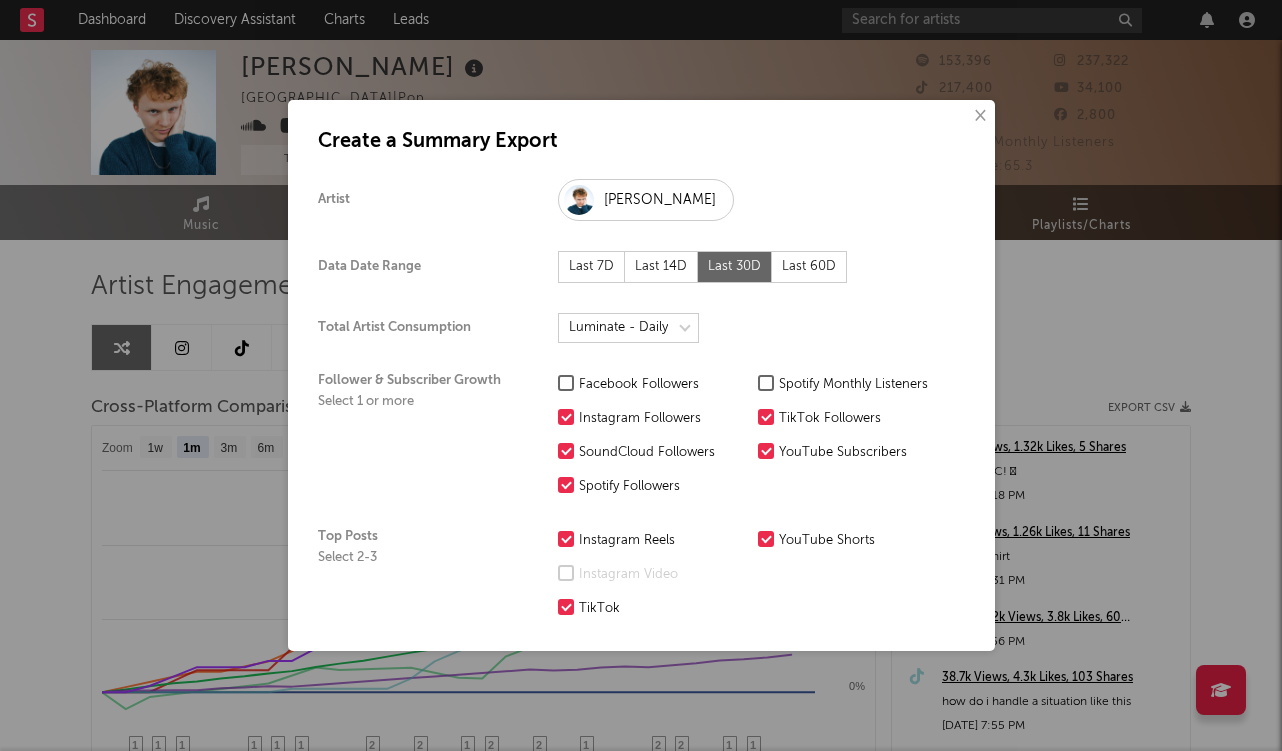 click at bounding box center [766, 383] 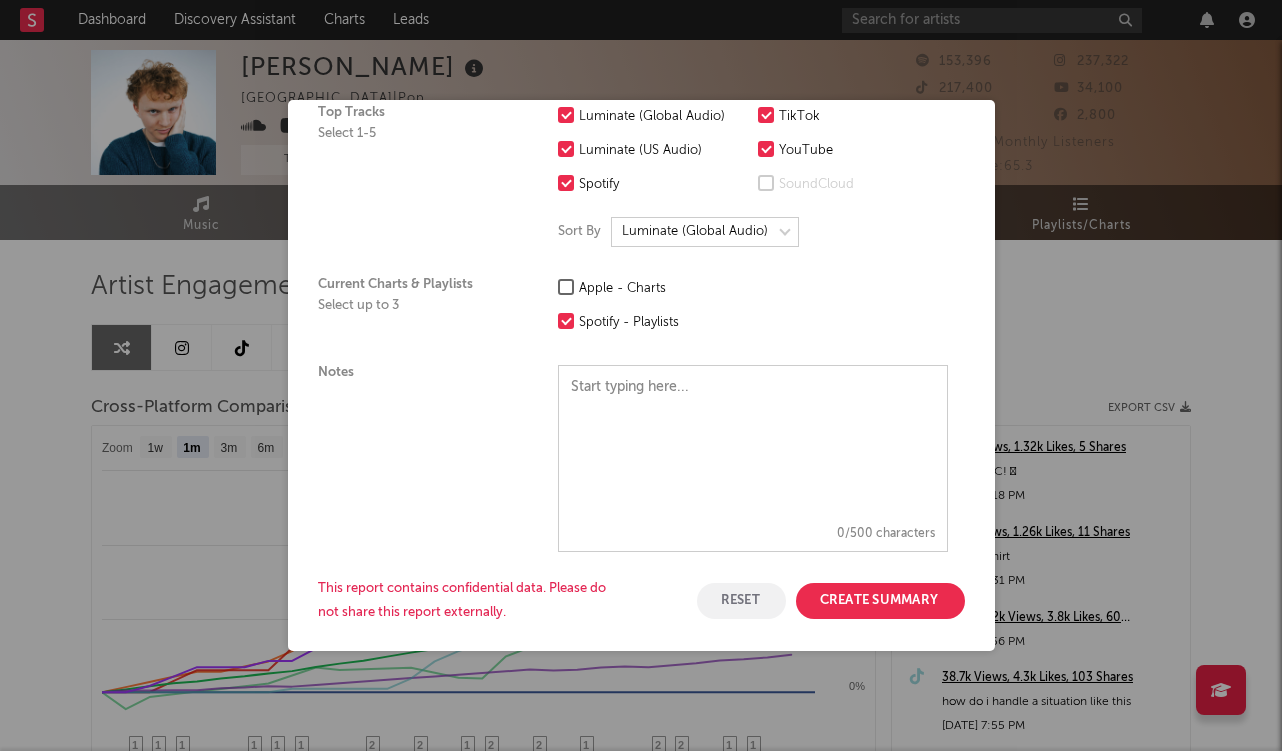 scroll, scrollTop: 543, scrollLeft: 0, axis: vertical 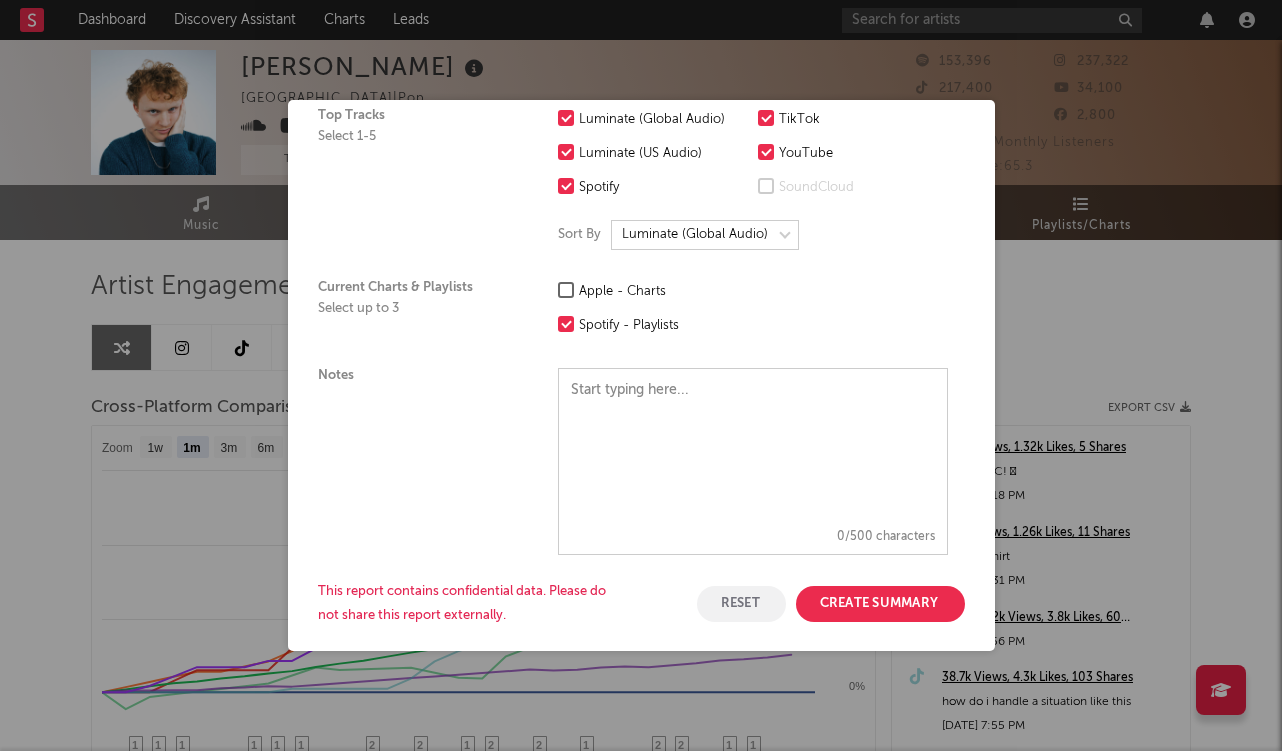 click at bounding box center (566, 290) 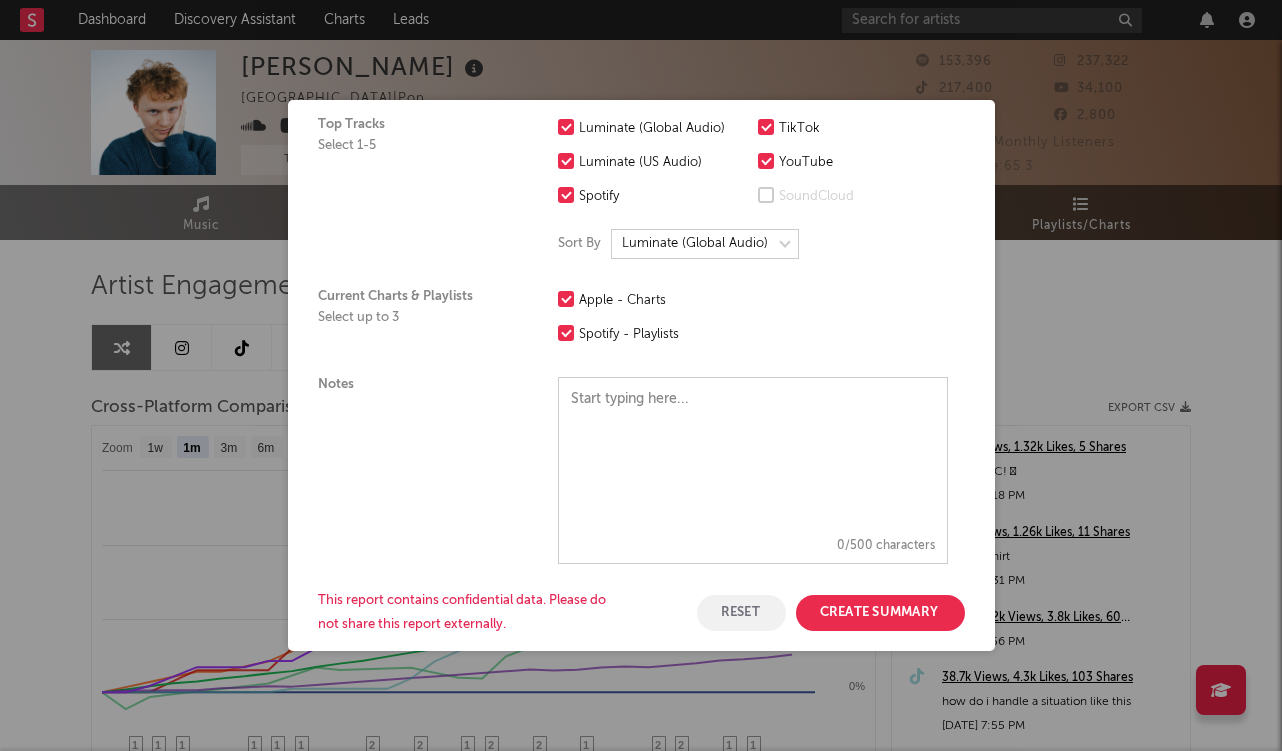 scroll, scrollTop: 527, scrollLeft: 0, axis: vertical 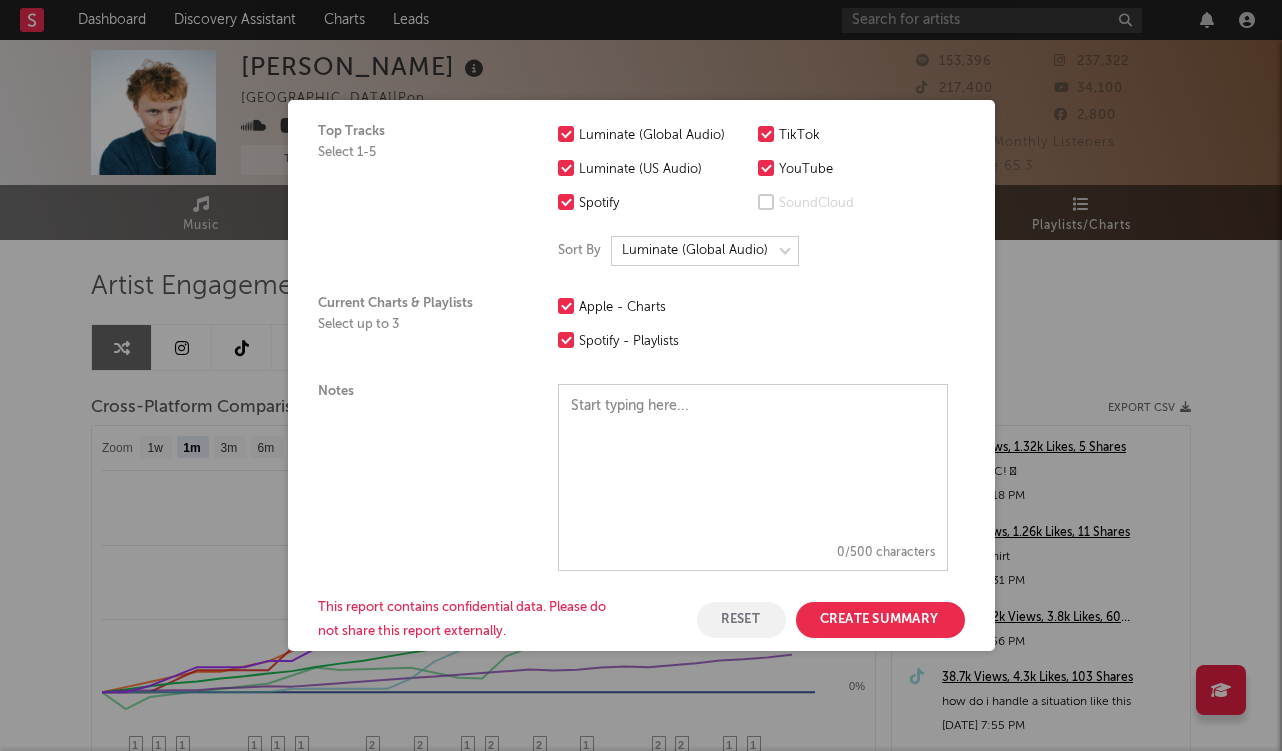 click on "× Create a Summary Export Artist Knox Data Date Range Last 7D Last 14D Last 30D Last 60D Total Artist Consumption Follower & Subscriber Growth Select 1 or more Facebook Followers Instagram Followers SoundCloud Followers Spotify Followers Spotify Monthly Listeners TikTok Followers YouTube Subscribers Top Posts Select 2-3 Instagram Reels Instagram Video TikTok YouTube Shorts Top Tracks Select 1-5 Luminate (Global Audio) Luminate (US Audio) Spotify TikTok YouTube SoundCloud Sort By Current Charts & Playlists Select up to 3 Apple - Charts Spotify - Playlists Notes 0 /500 characters This report contains confidential data. Please do not share this report externally. Reset Create Summary" at bounding box center [641, 375] 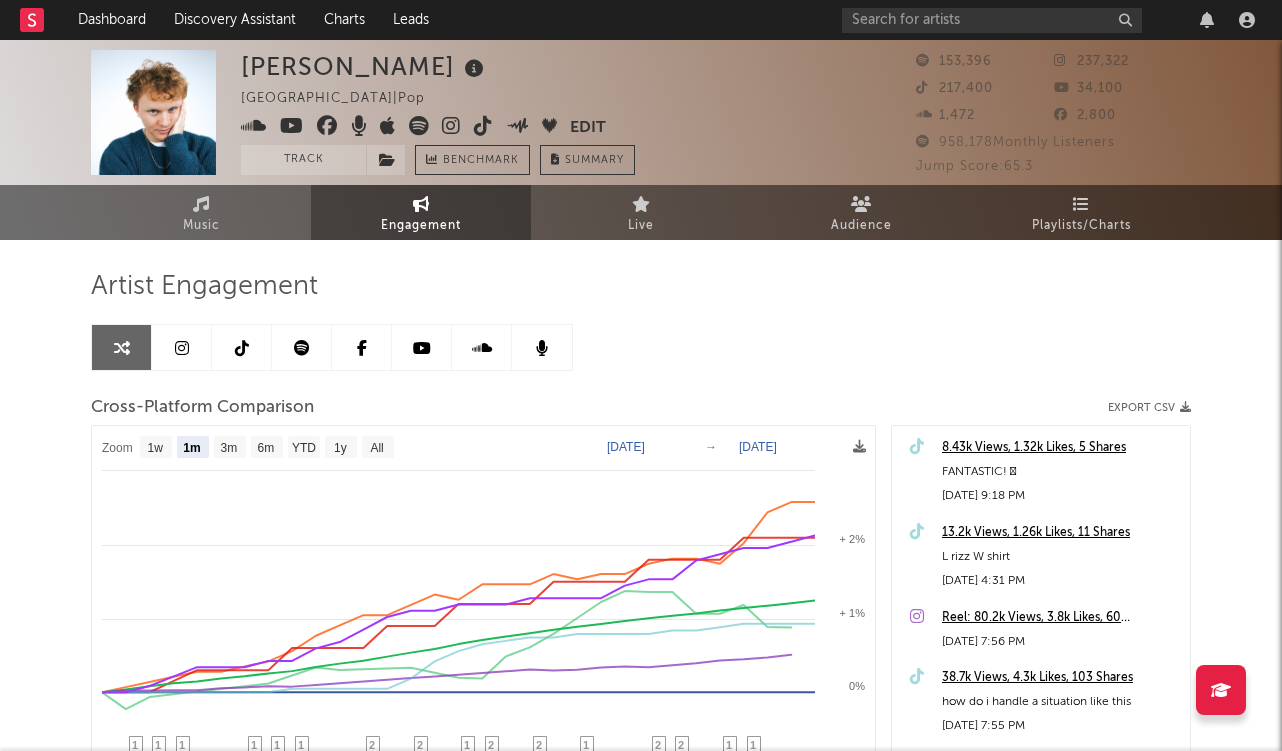 scroll, scrollTop: 0, scrollLeft: 0, axis: both 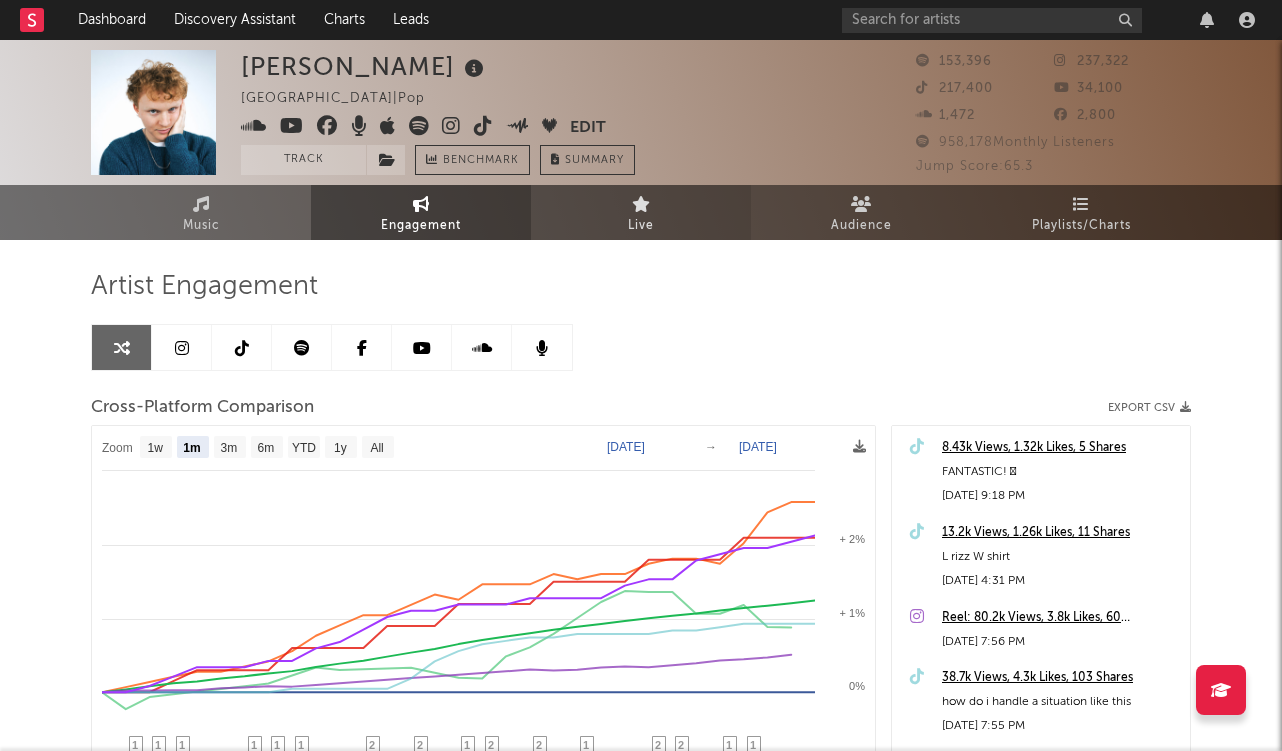 click on "Live" at bounding box center (641, 212) 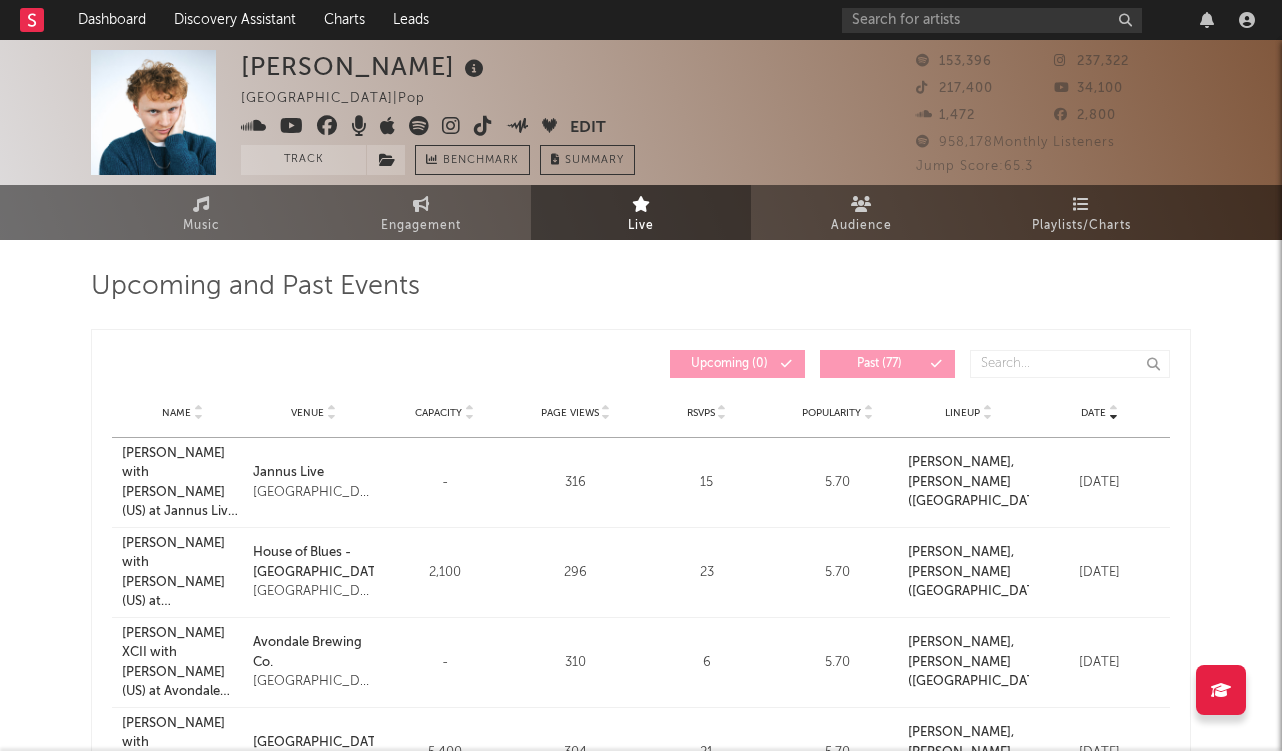 scroll, scrollTop: 0, scrollLeft: 0, axis: both 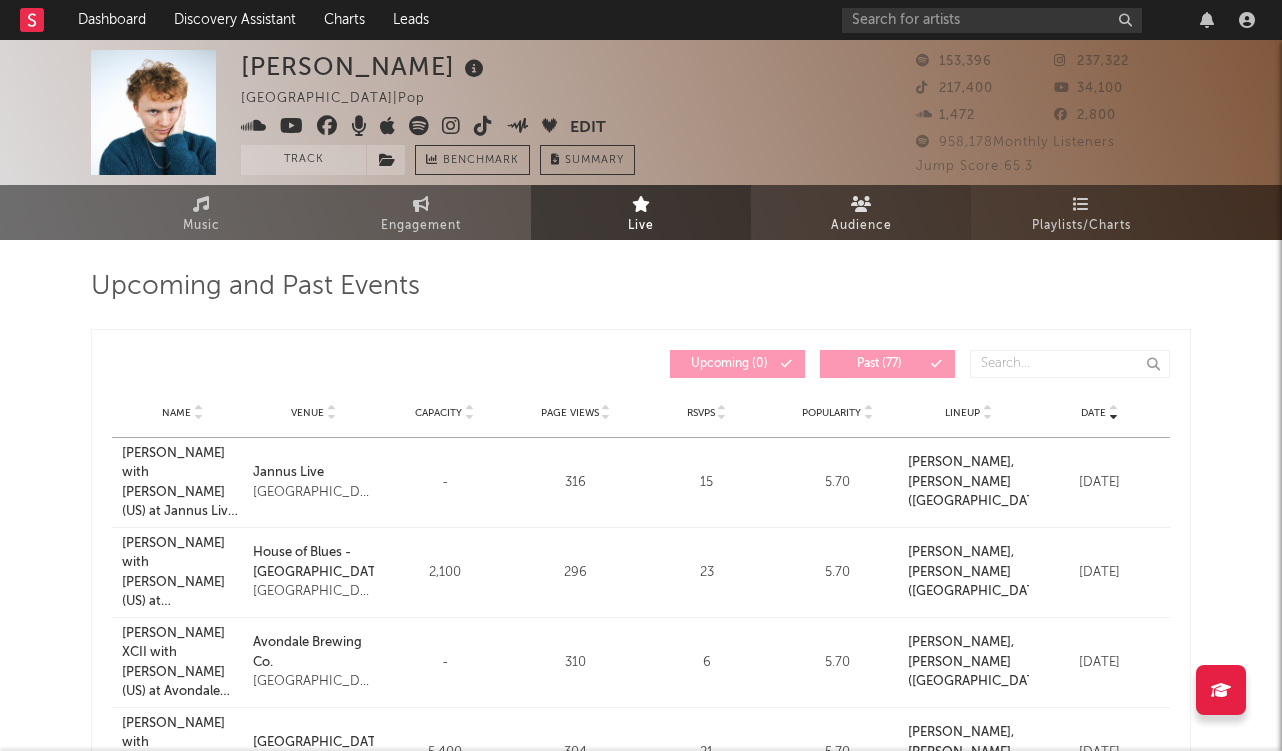 click on "Audience" at bounding box center [861, 212] 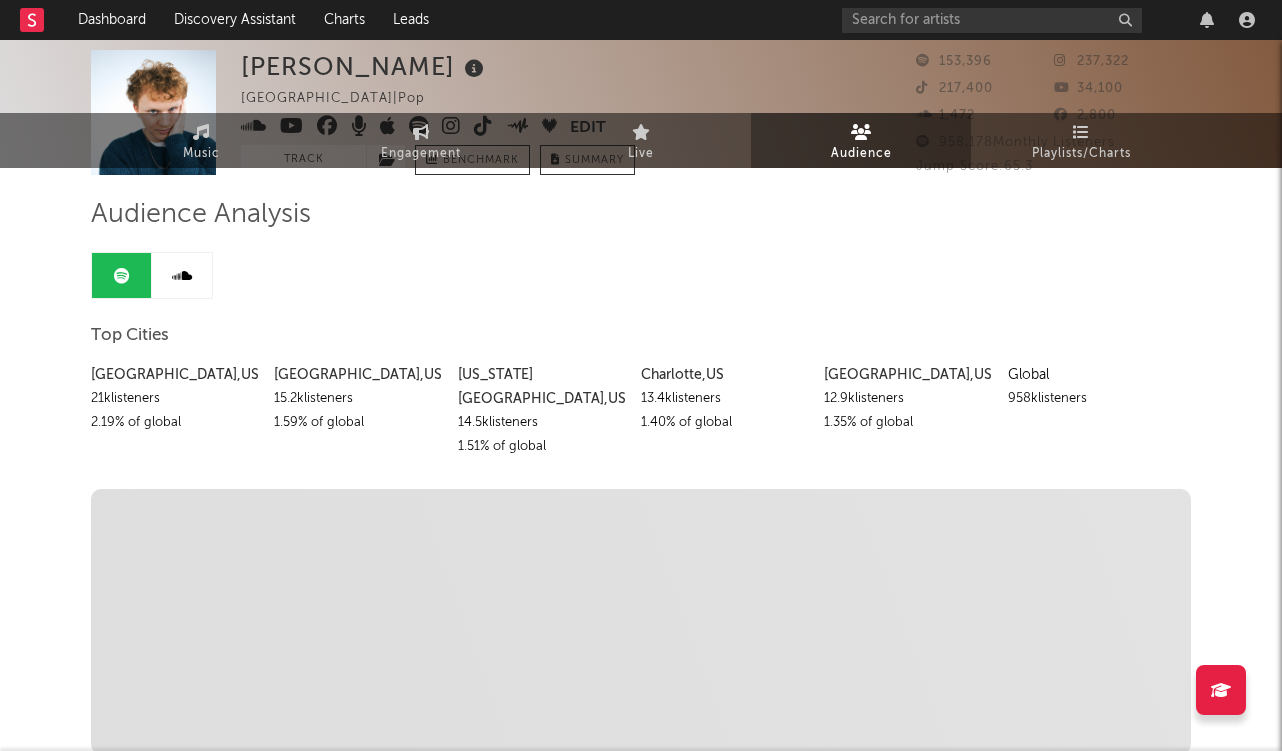 scroll, scrollTop: 92, scrollLeft: 0, axis: vertical 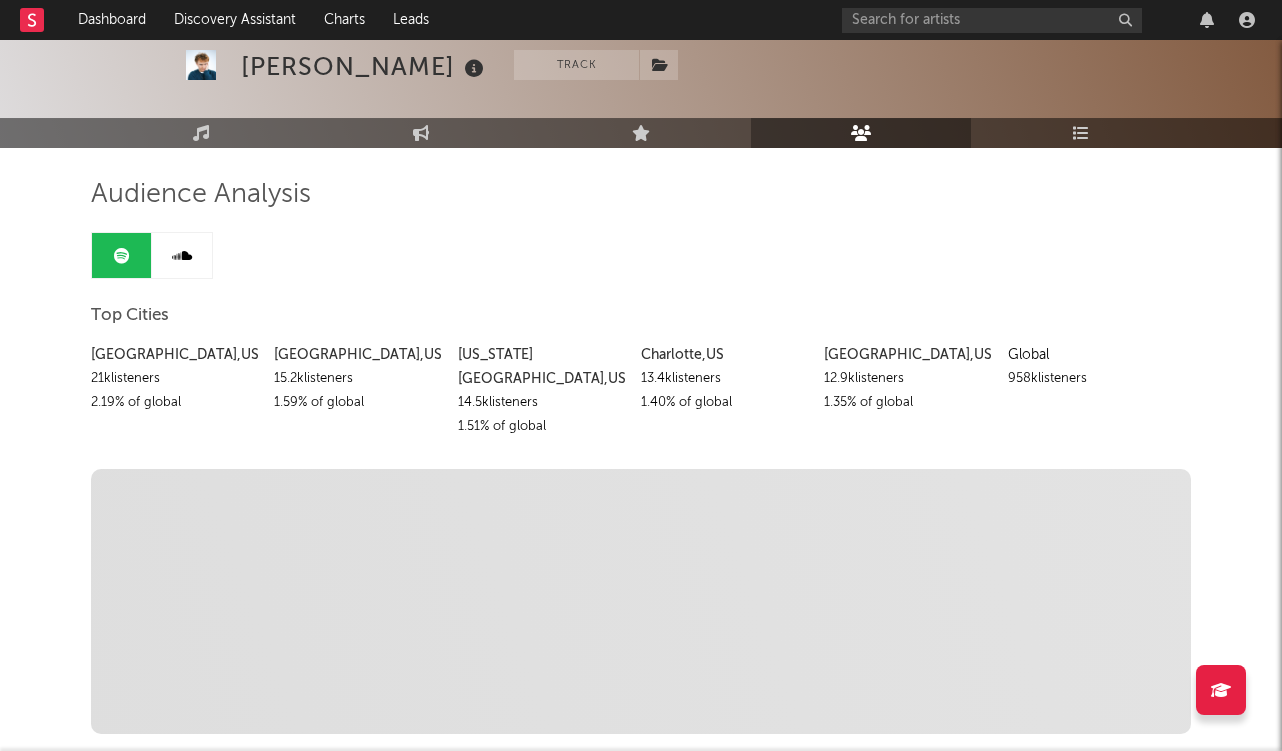 click at bounding box center [182, 255] 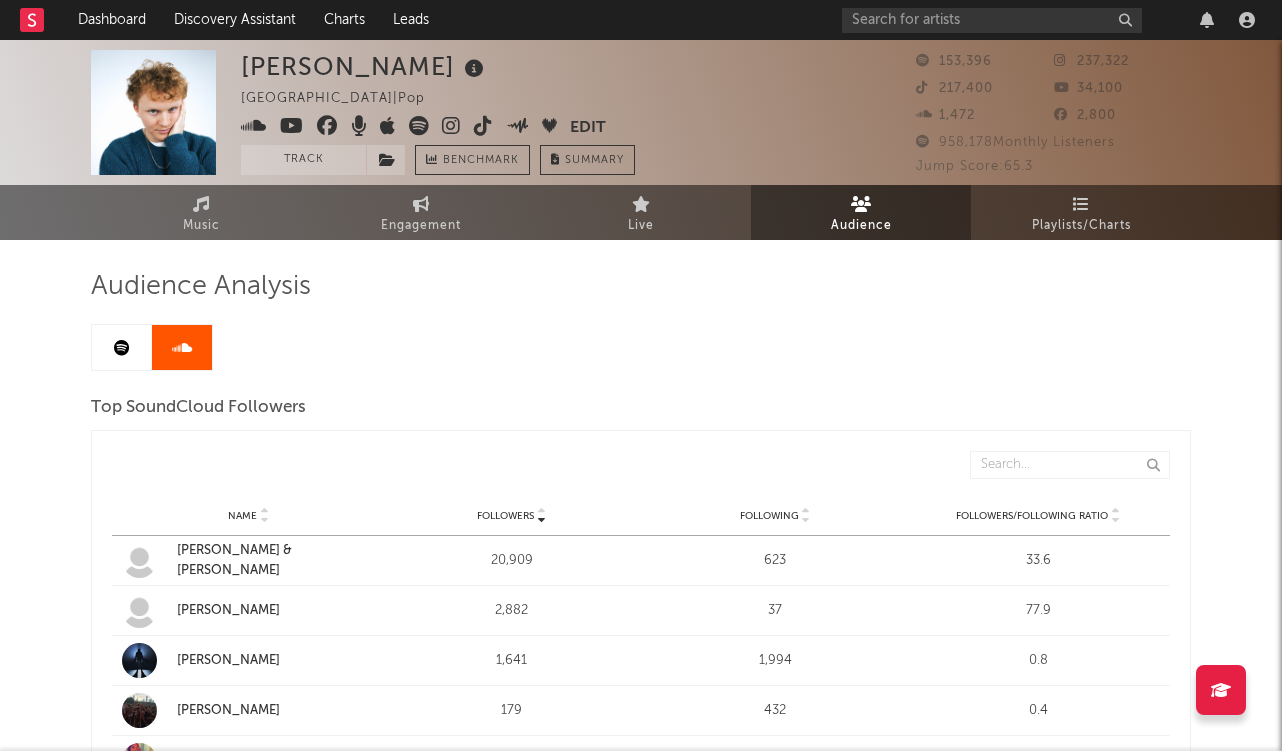 scroll, scrollTop: 0, scrollLeft: 0, axis: both 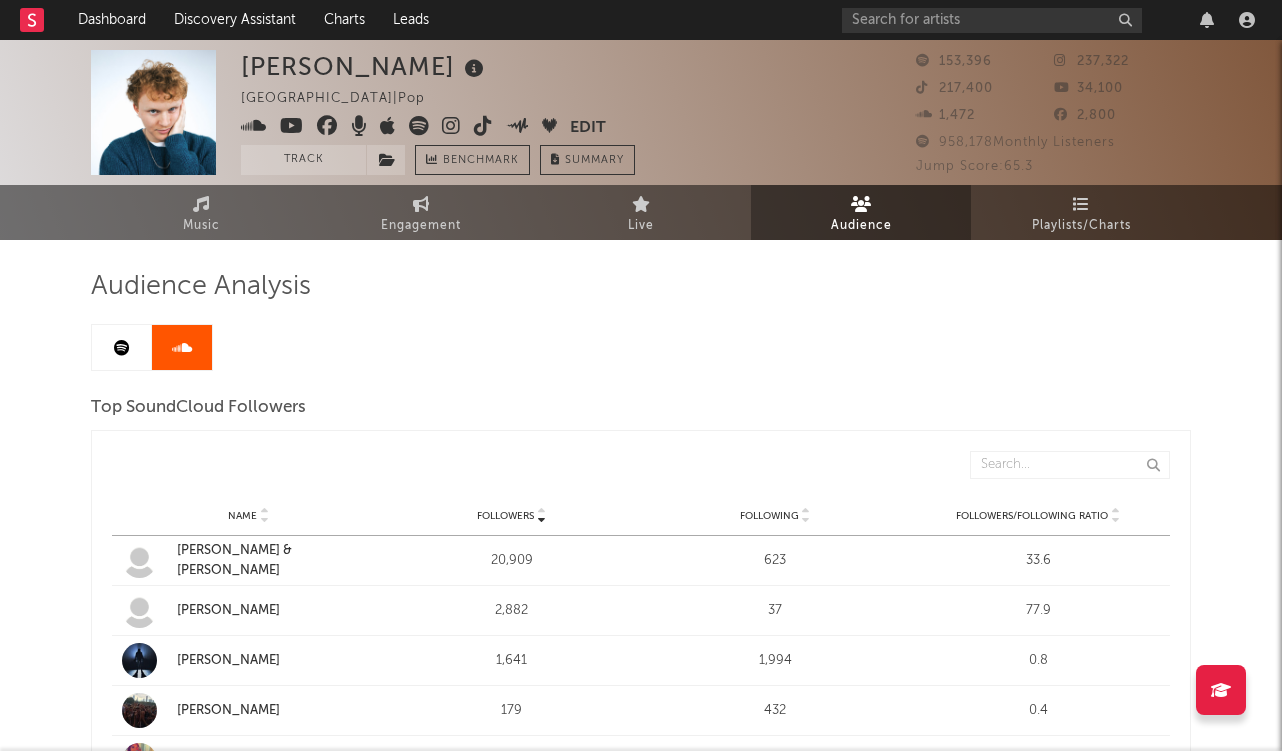 click on "1,472" at bounding box center [985, 116] 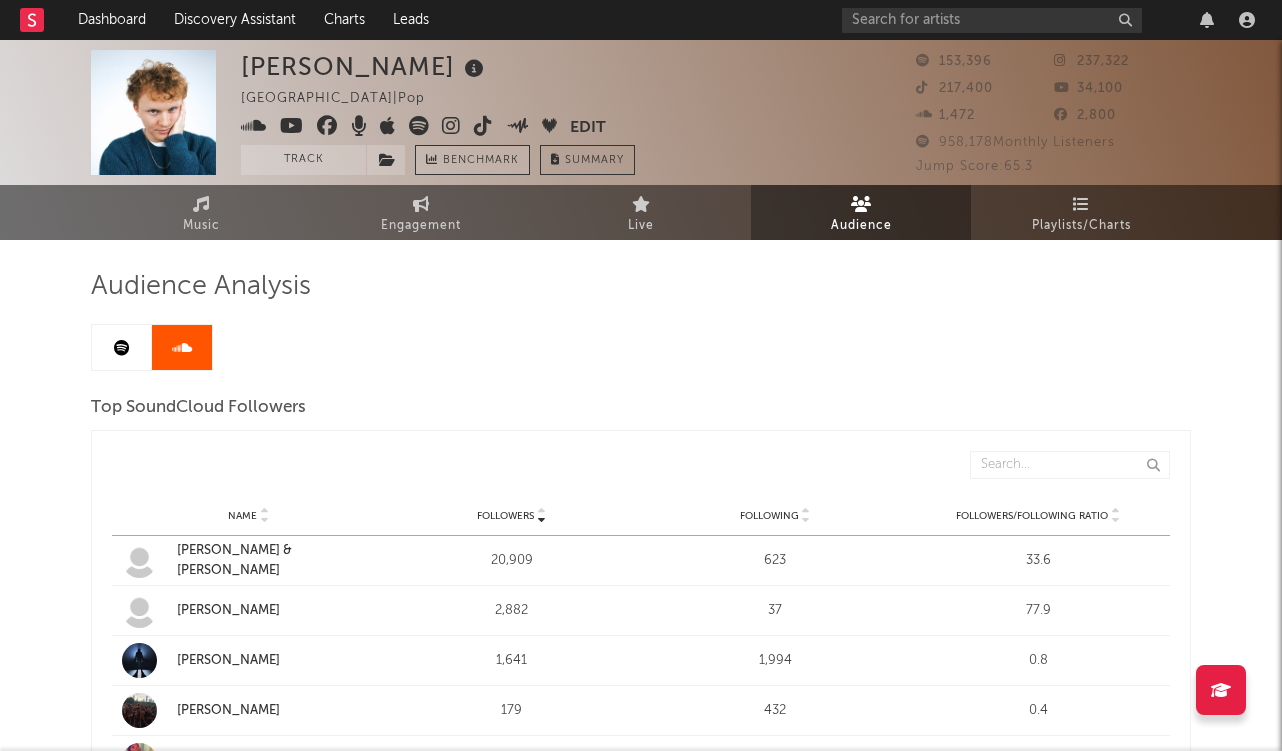 click on "Benchmark" at bounding box center [481, 161] 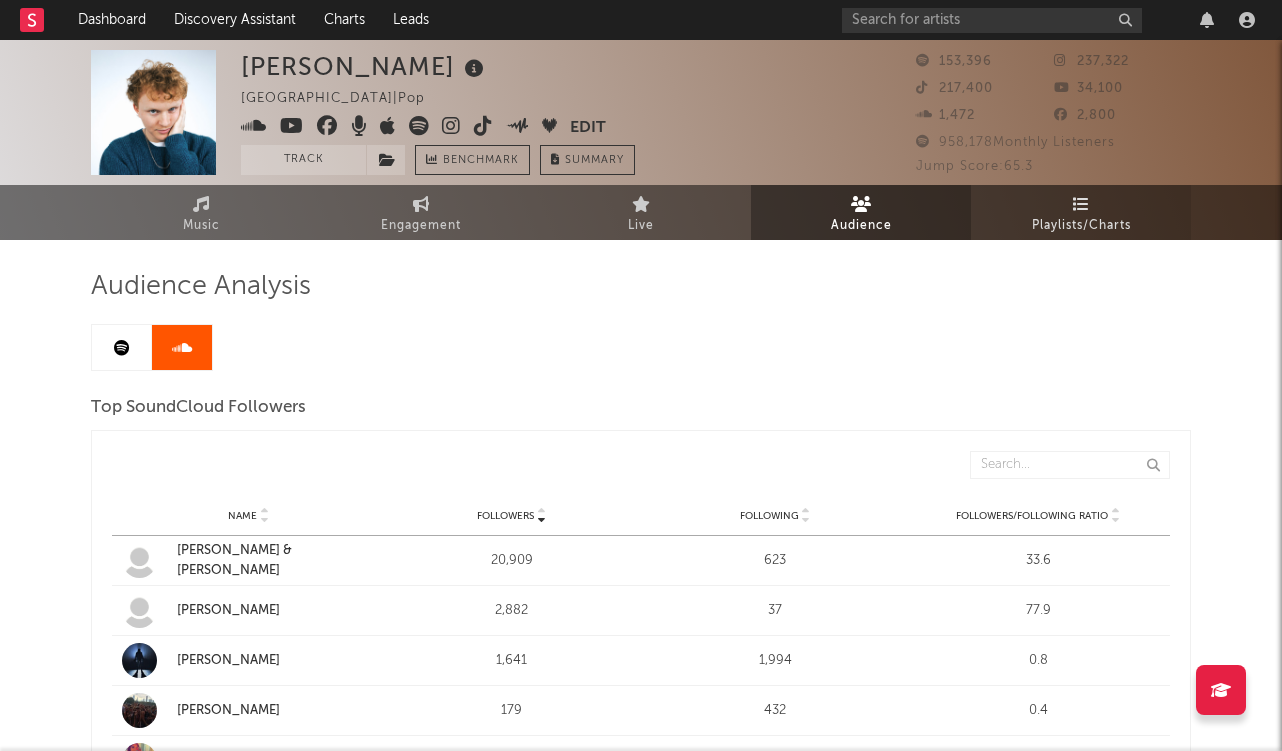 click on "Playlists/Charts" at bounding box center (1081, 226) 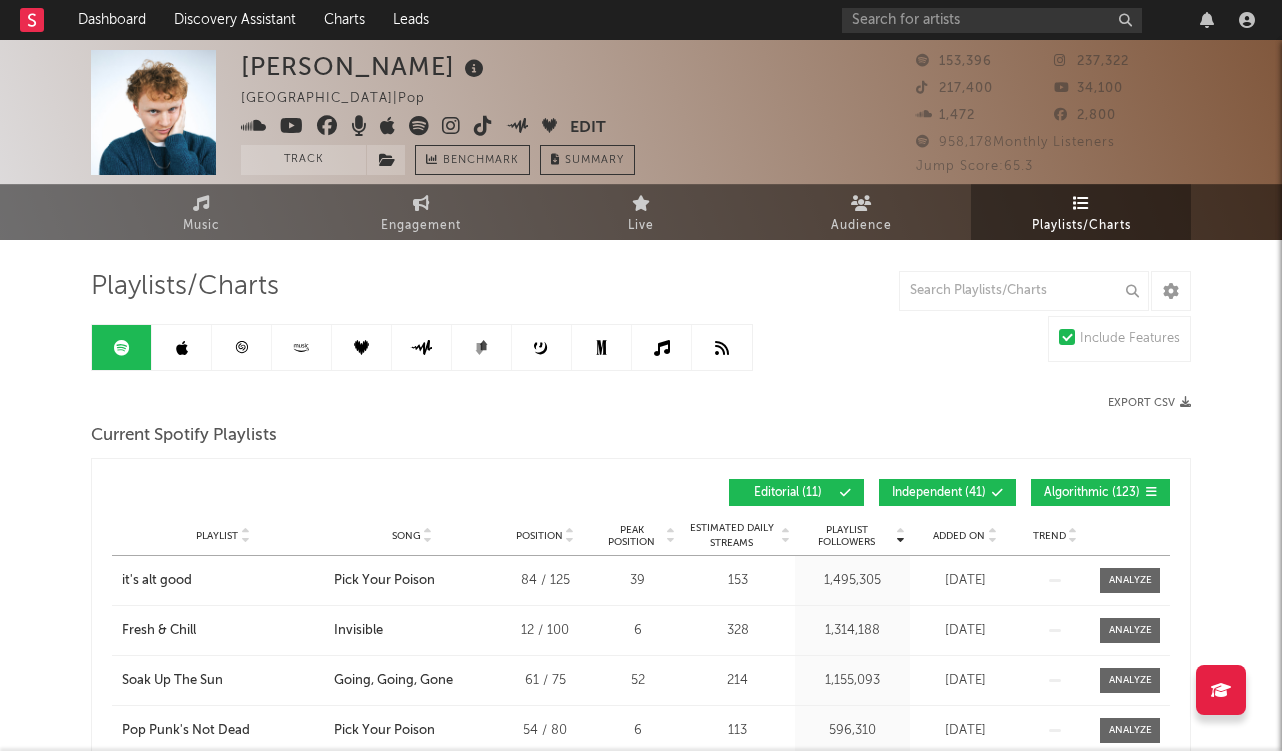 scroll, scrollTop: 0, scrollLeft: 0, axis: both 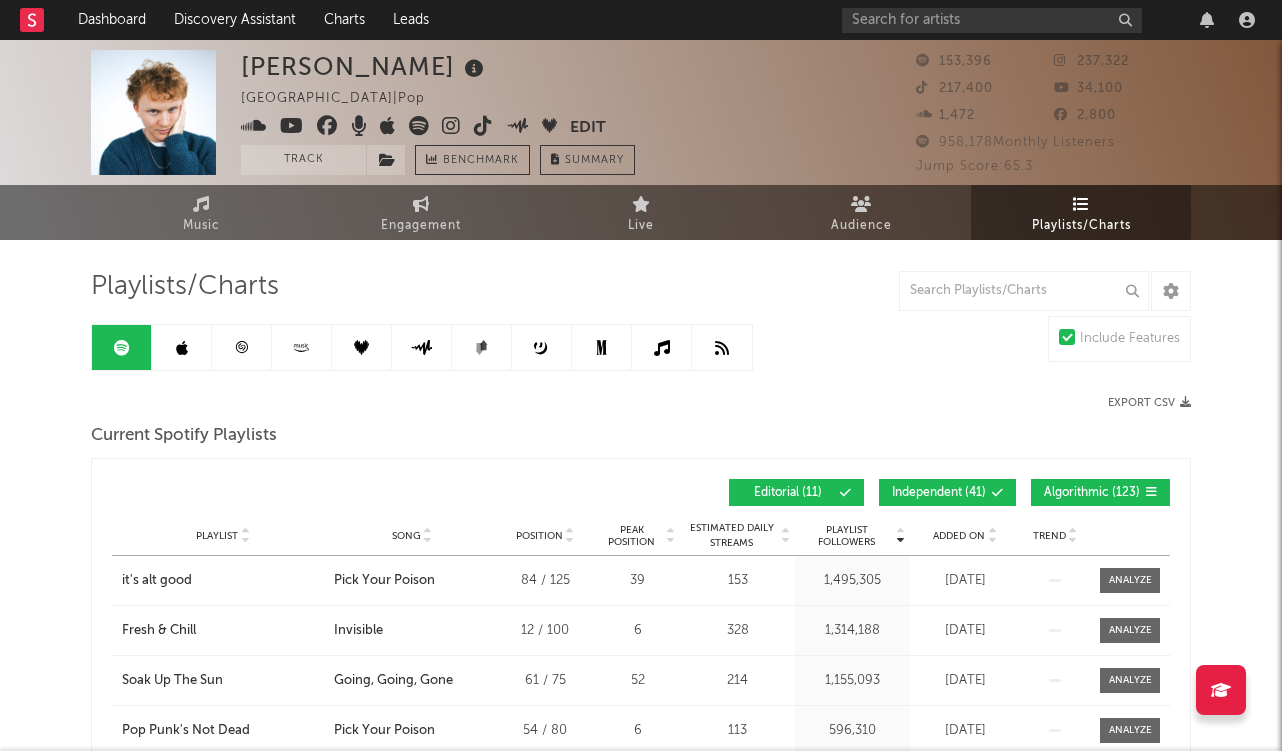 click on "Knox United States  |  Pop Edit Track Benchmark Summary 153,396 237,322 217,400 34,100 1,472 2,800 958,178  Monthly Listeners Jump Score:  65.3" at bounding box center [641, 112] 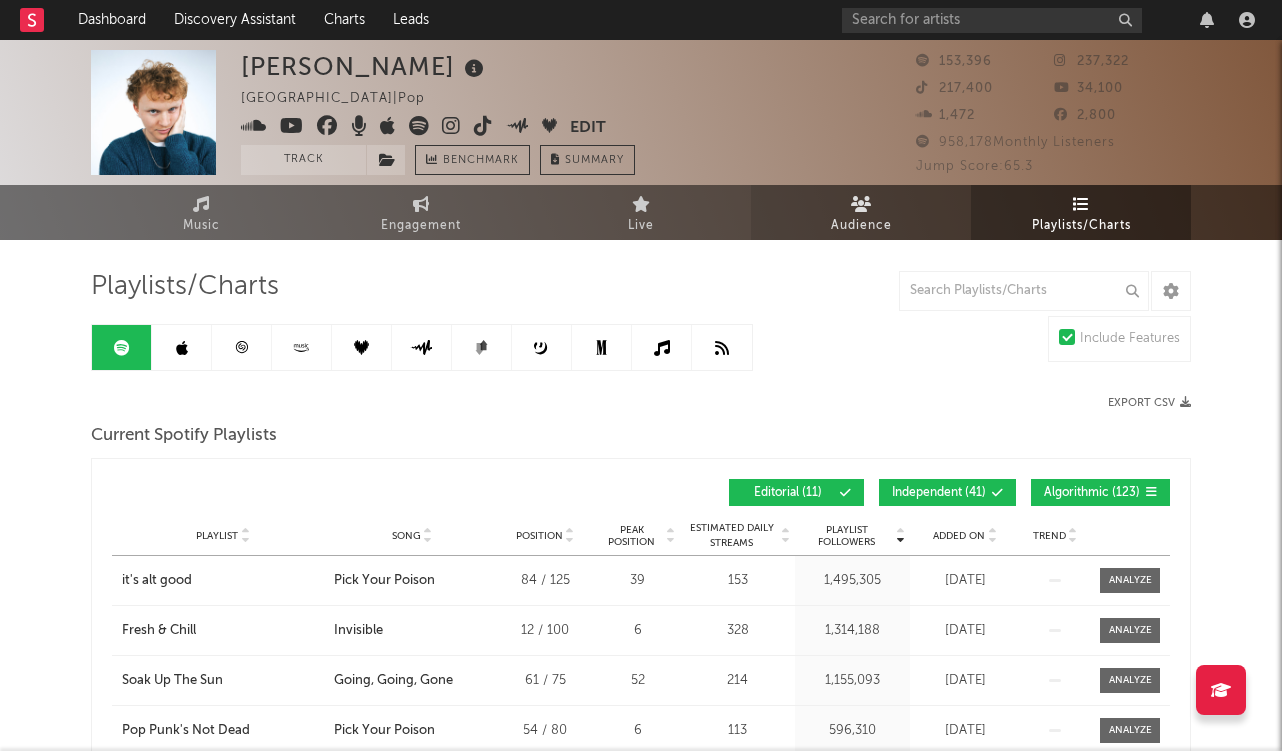 click at bounding box center [861, 204] 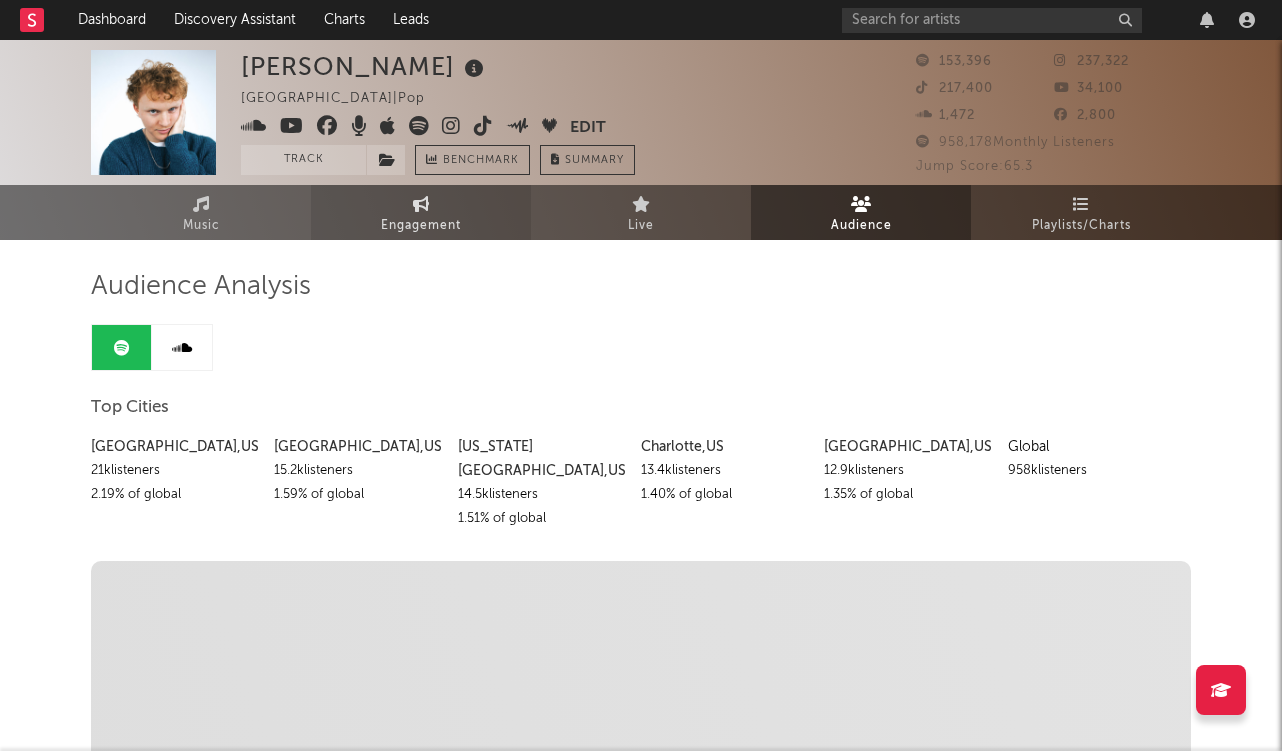click on "Engagement" at bounding box center [421, 226] 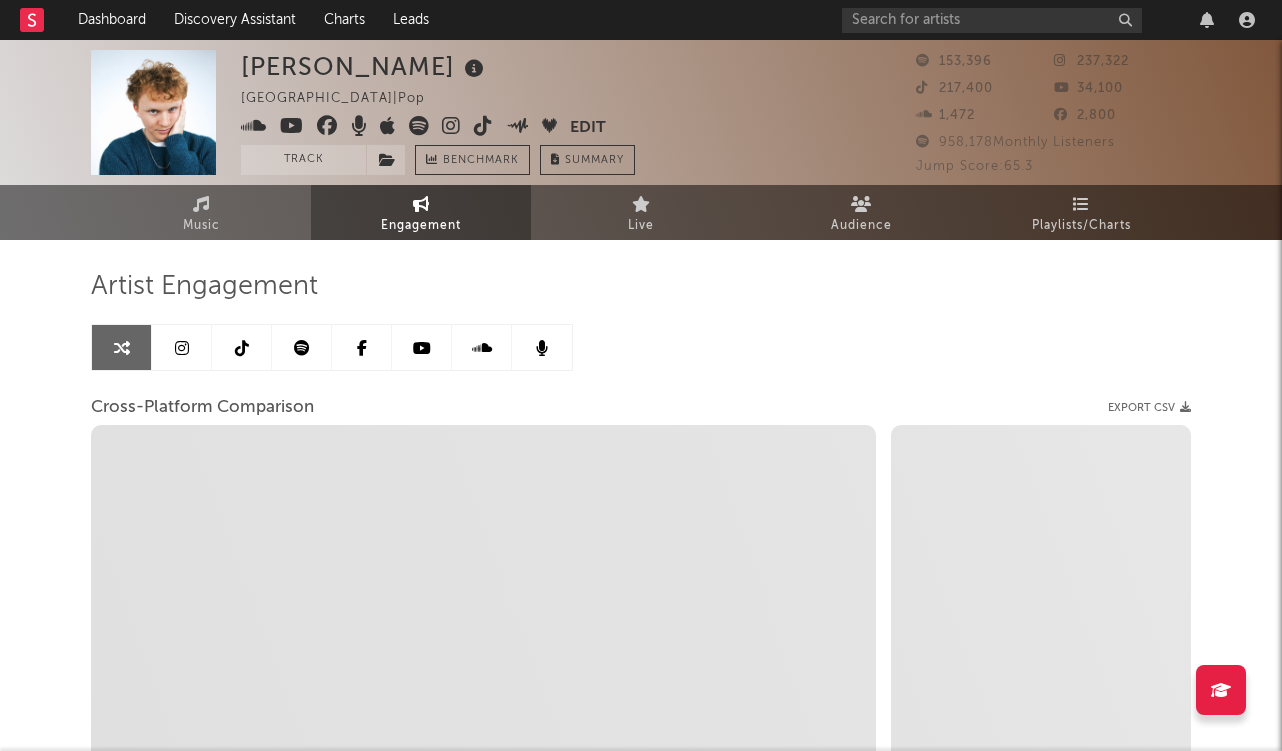 select on "1w" 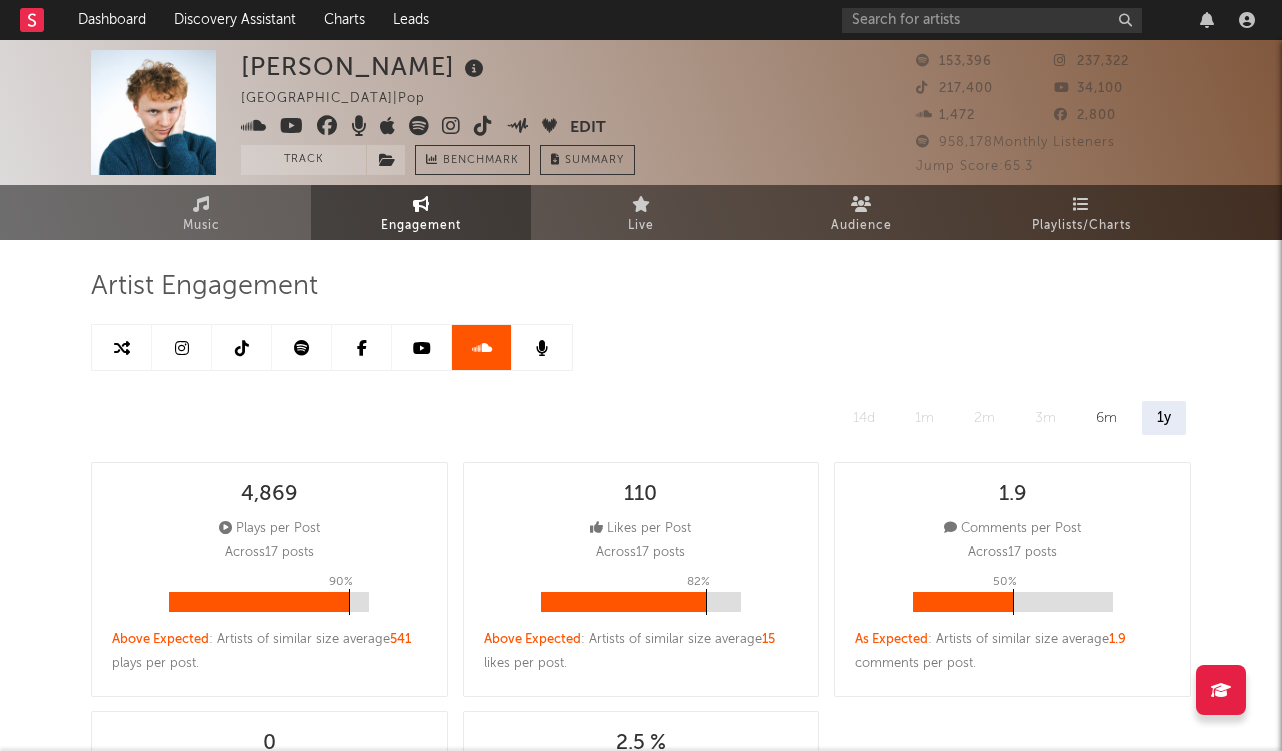 select on "6m" 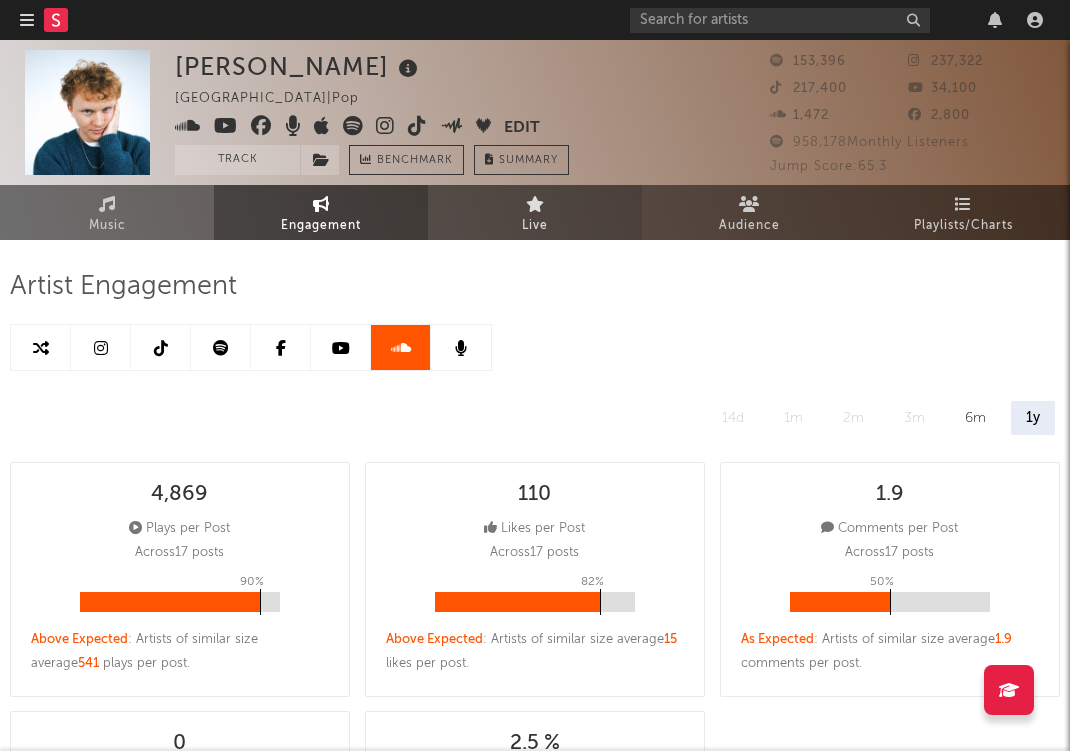scroll, scrollTop: 0, scrollLeft: 0, axis: both 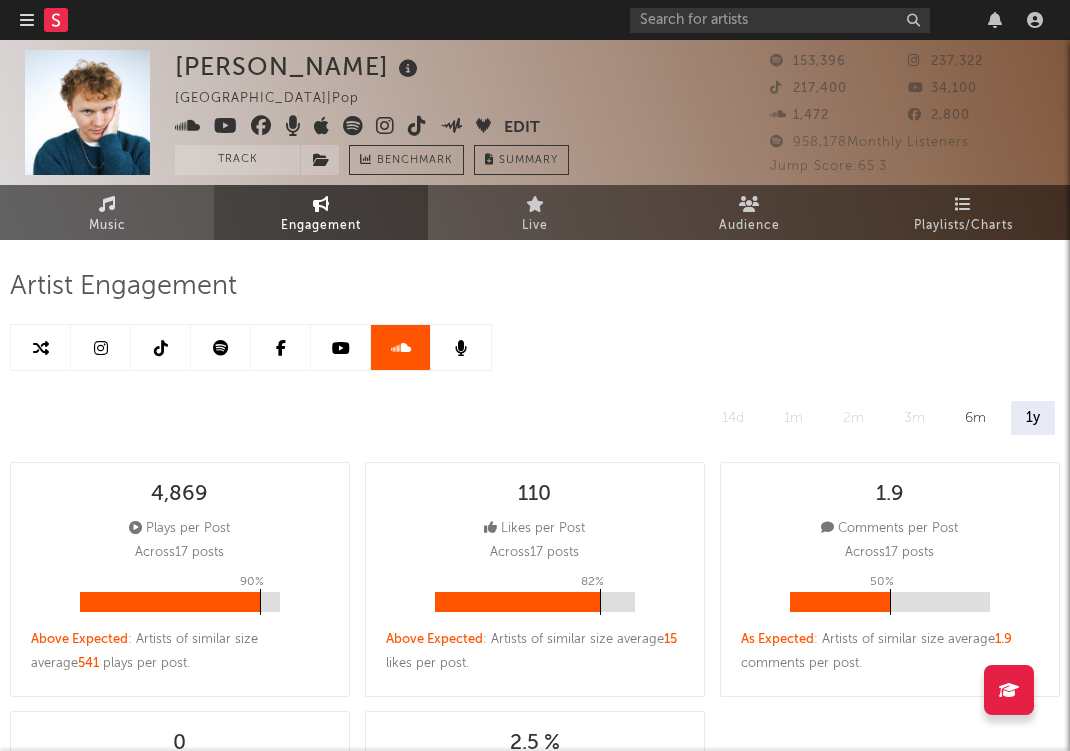 click on "Music" at bounding box center (107, 212) 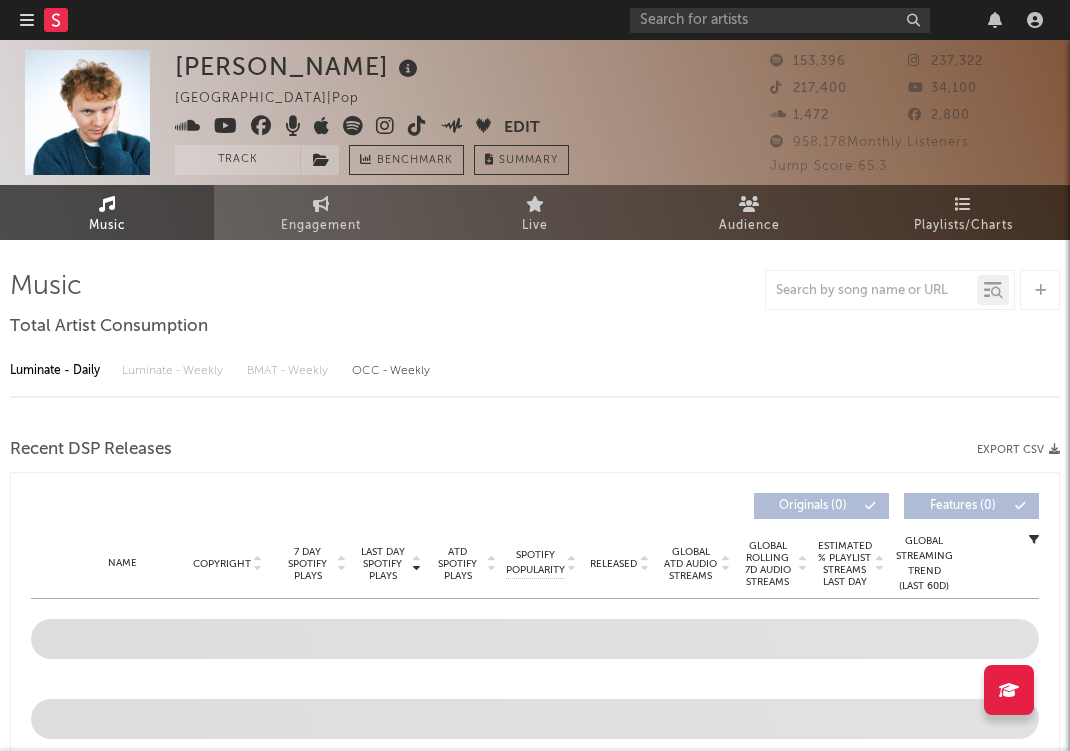 select on "6m" 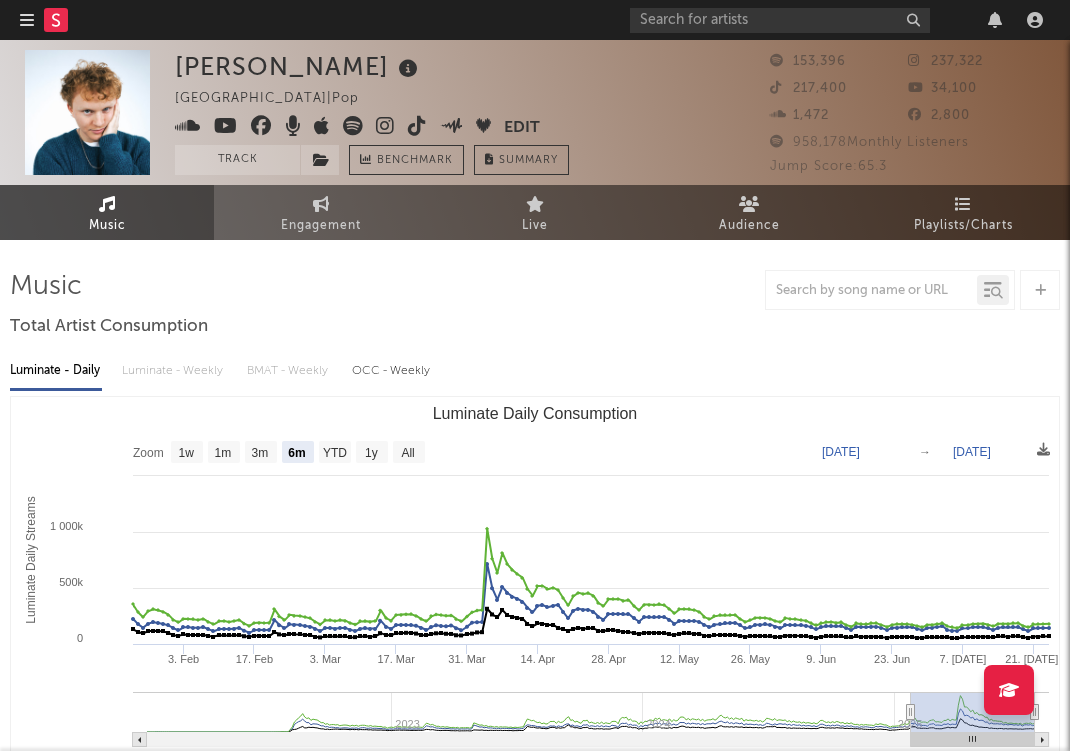 scroll, scrollTop: 0, scrollLeft: 0, axis: both 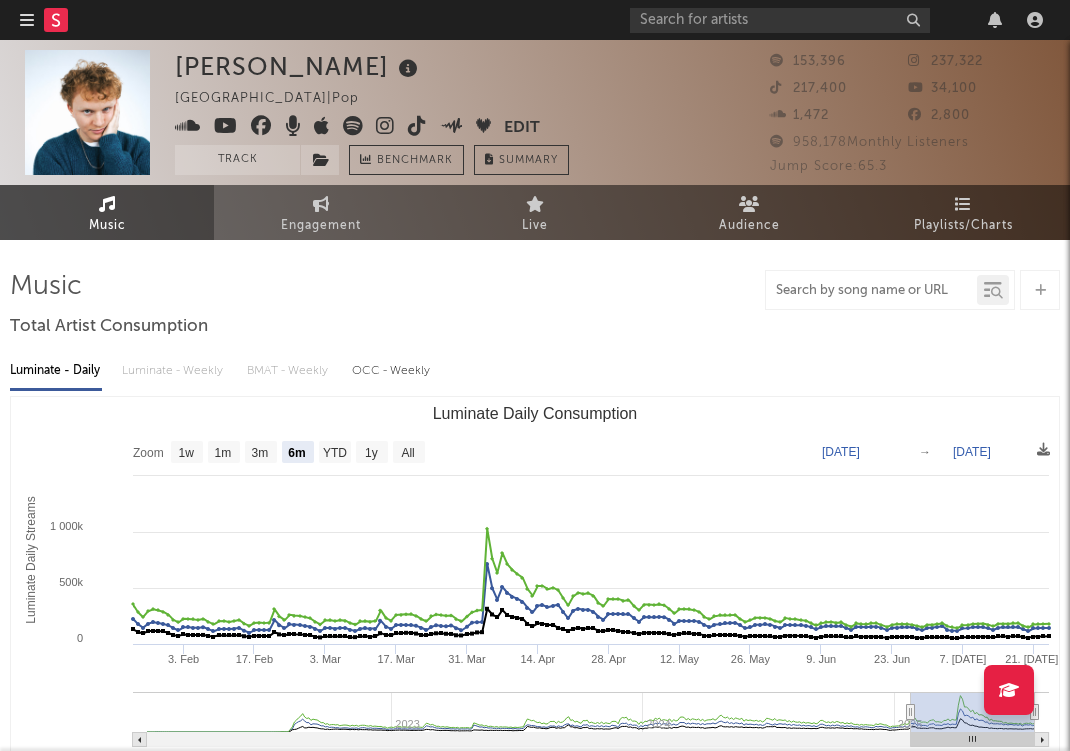click at bounding box center [871, 291] 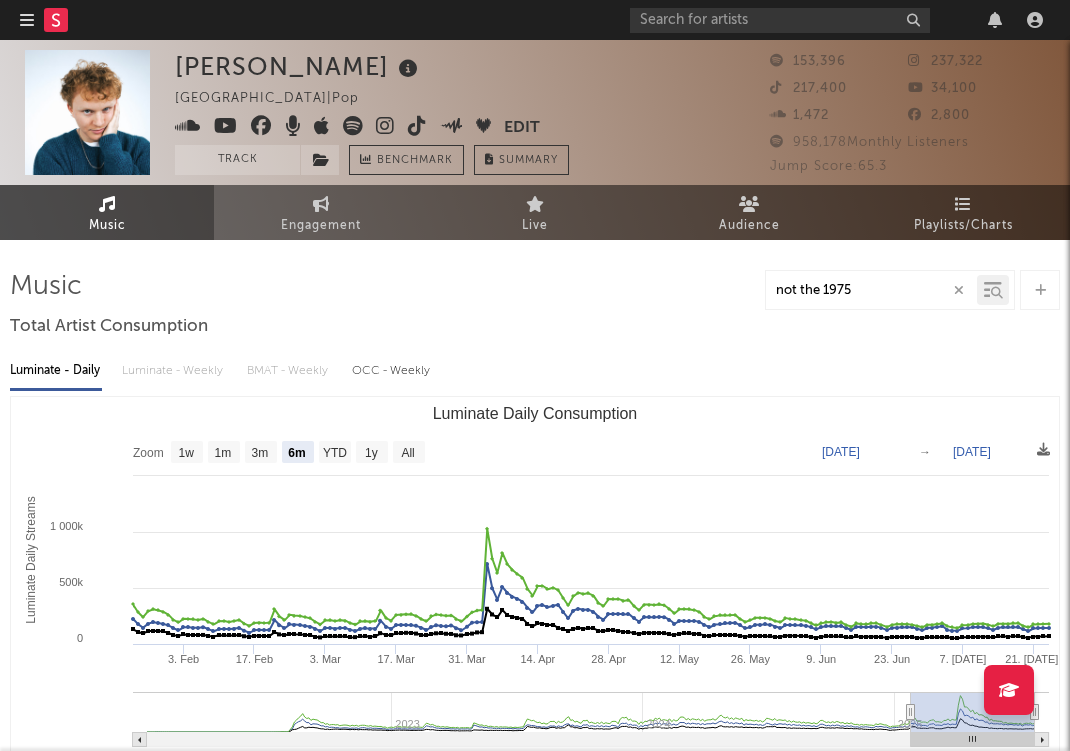 type on "not the 1975" 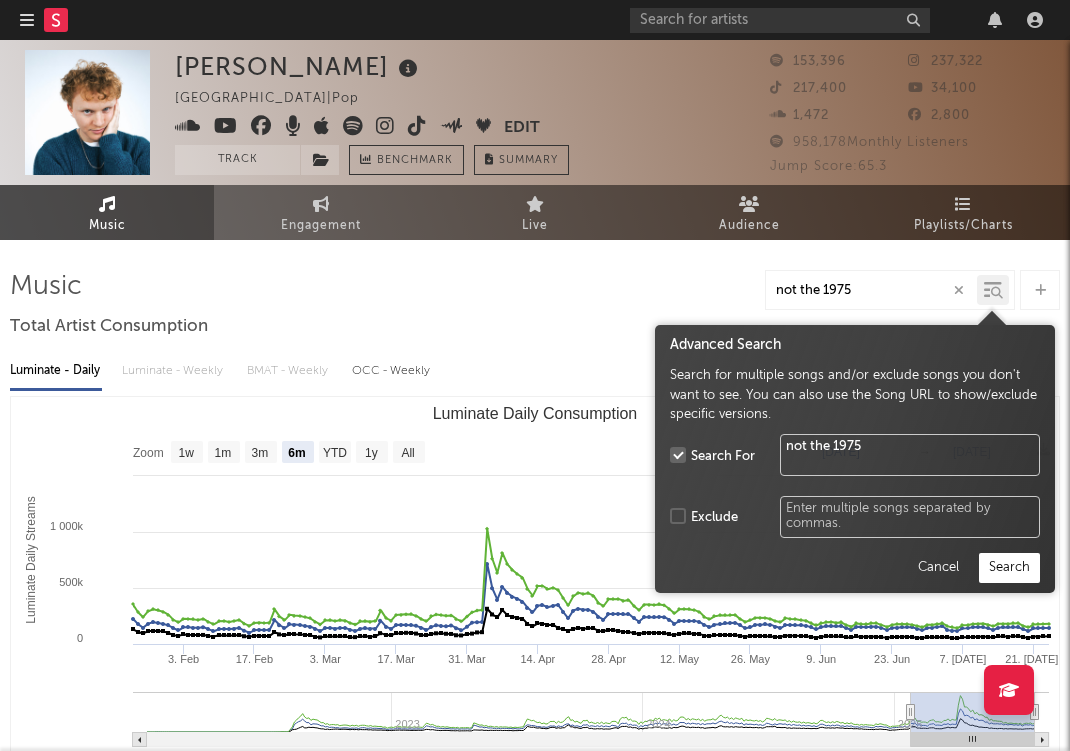 click at bounding box center (997, 293) 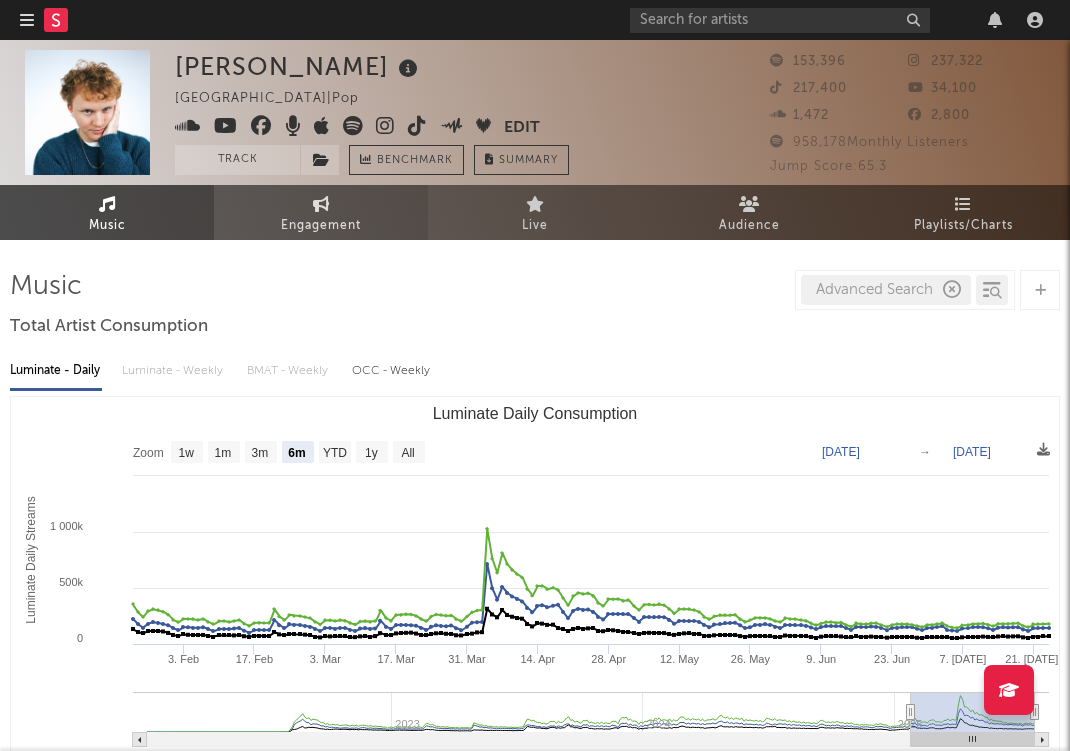 scroll, scrollTop: 0, scrollLeft: 0, axis: both 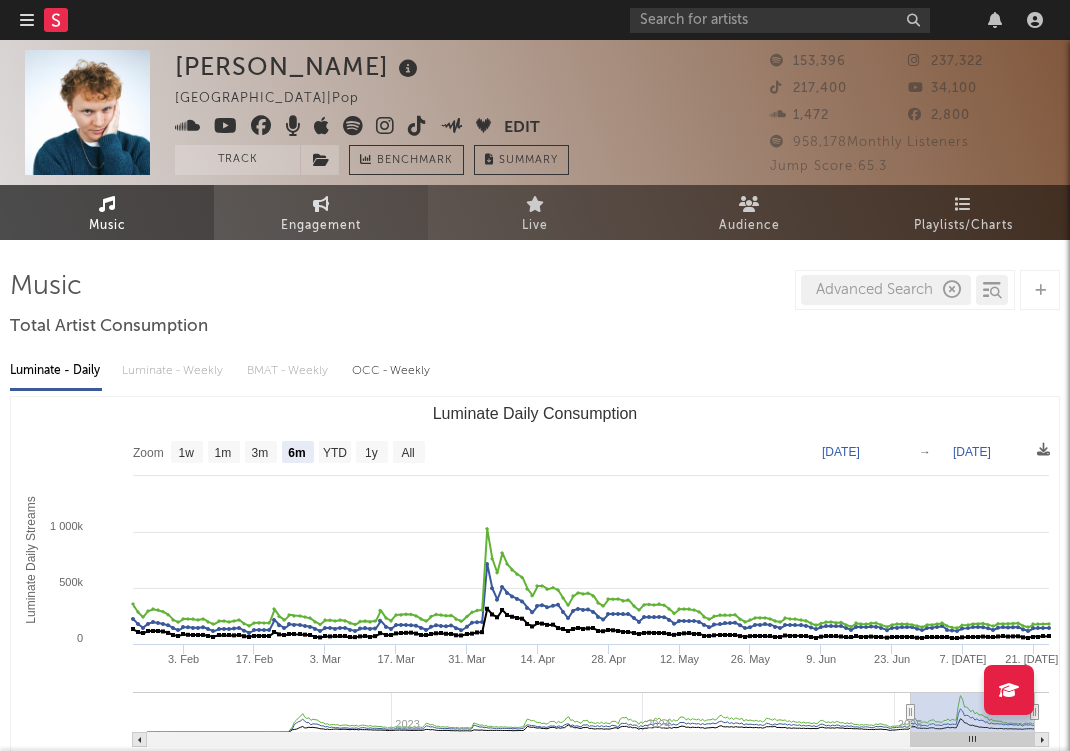 click on "Engagement" at bounding box center [321, 212] 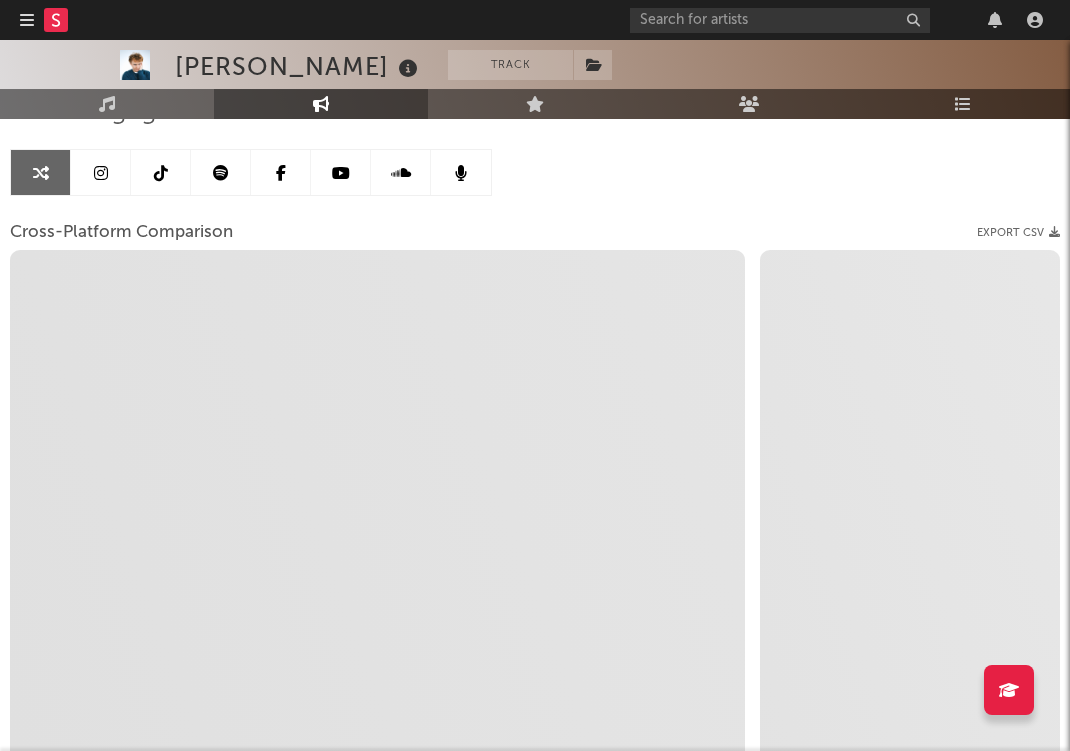scroll, scrollTop: 173, scrollLeft: 0, axis: vertical 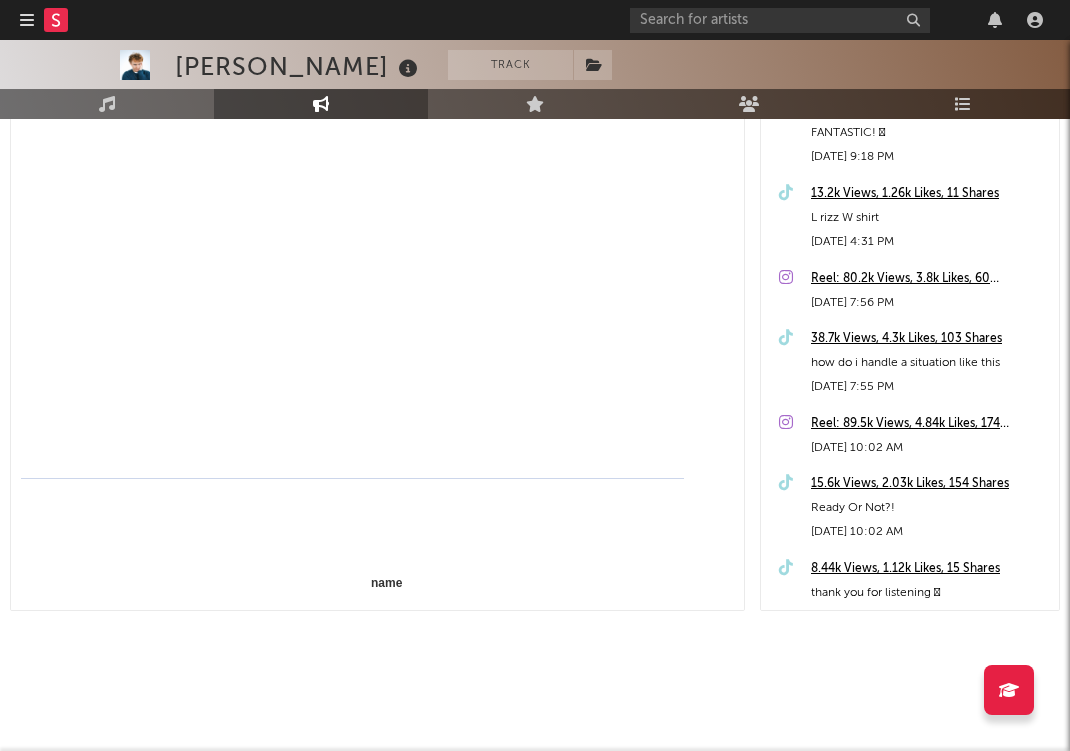 select on "1m" 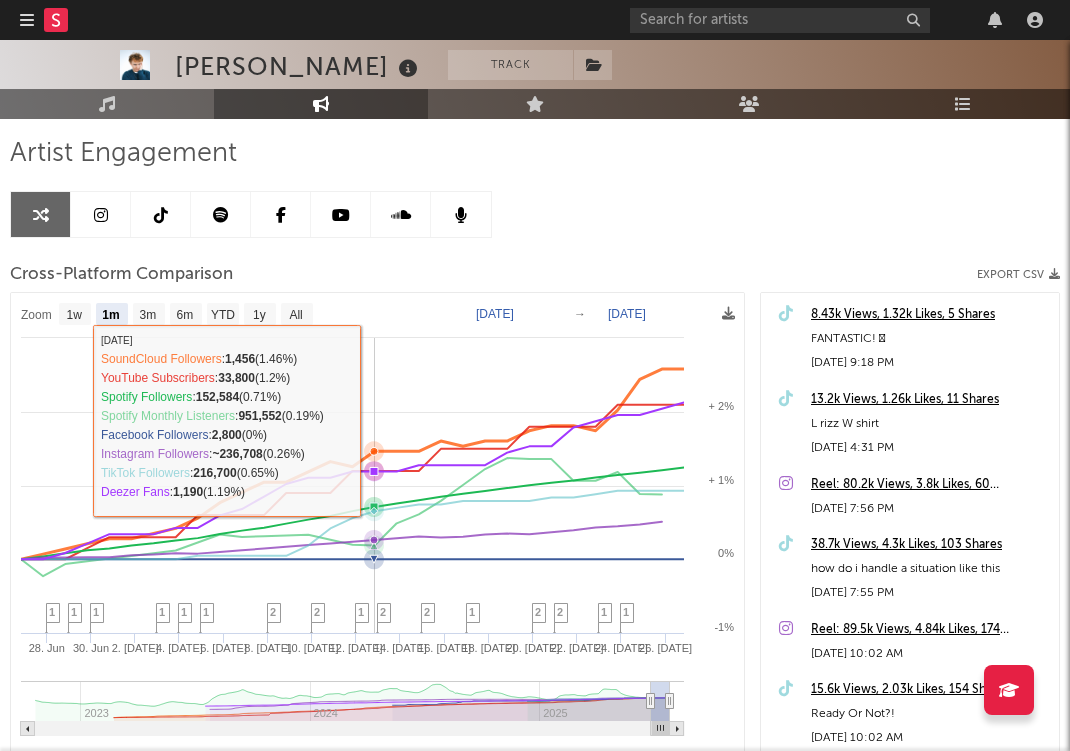 scroll, scrollTop: 127, scrollLeft: 0, axis: vertical 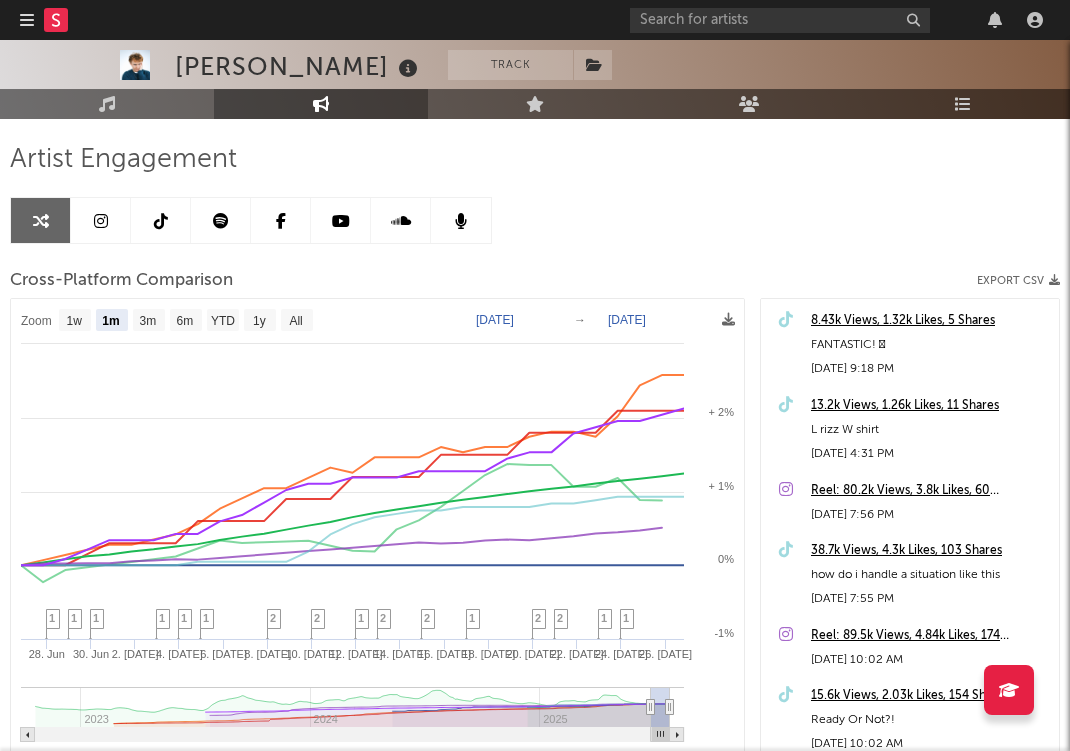 click at bounding box center [401, 221] 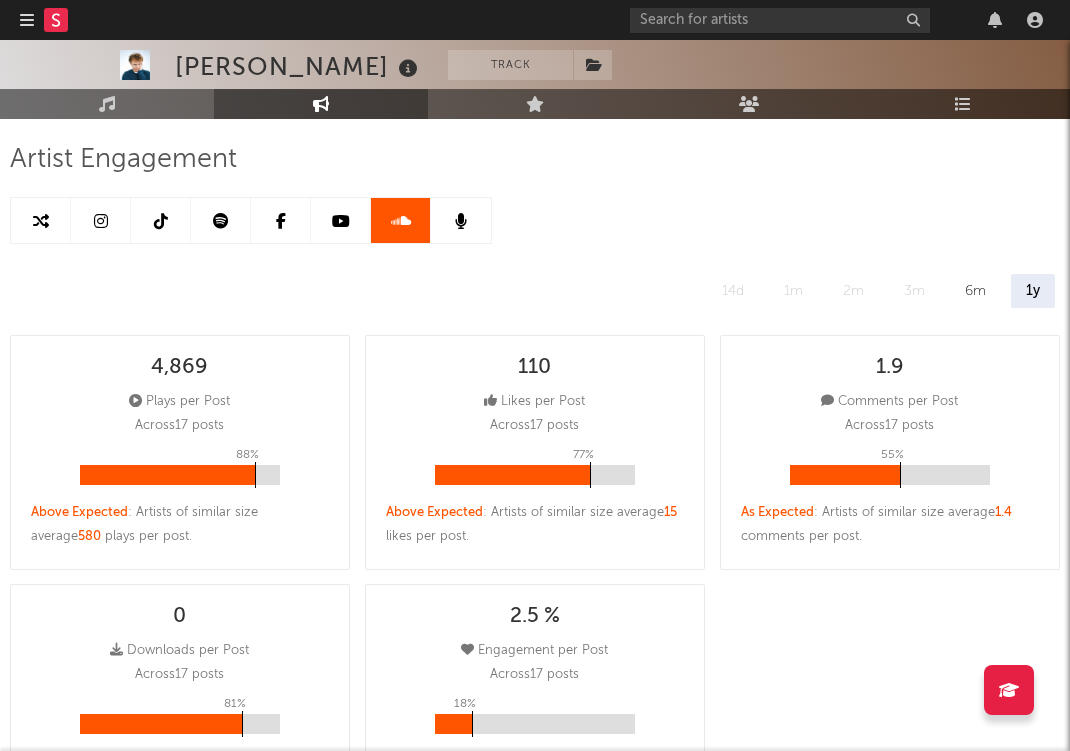 select on "6m" 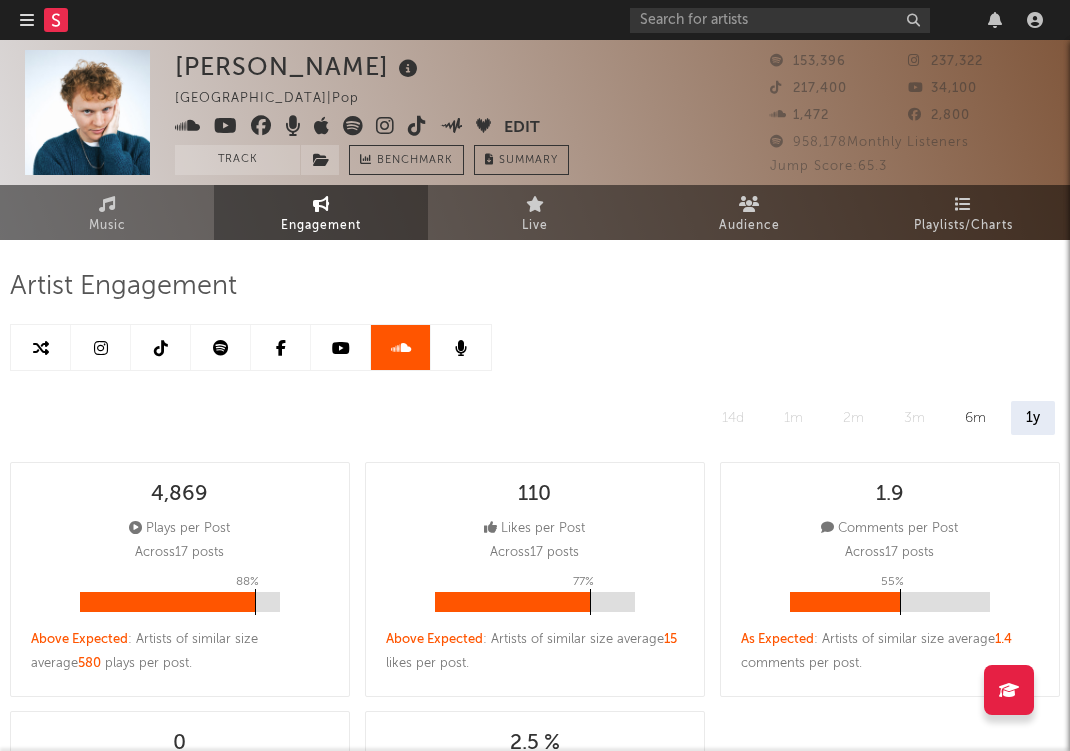 scroll, scrollTop: 0, scrollLeft: 0, axis: both 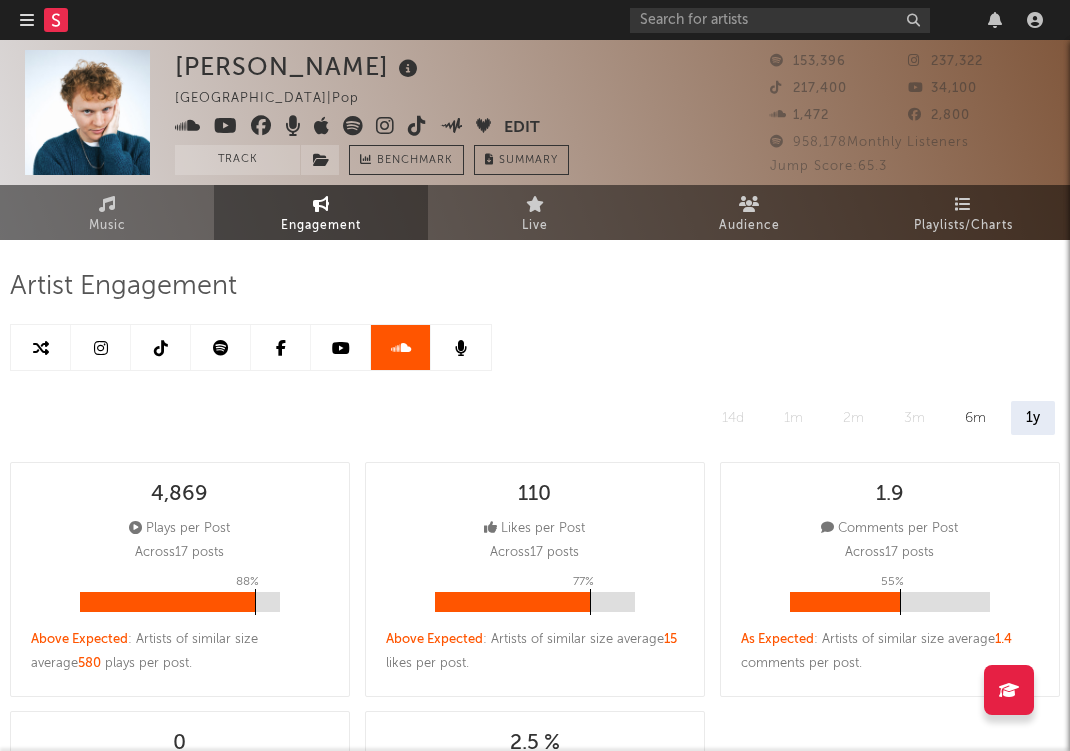 click at bounding box center [161, 348] 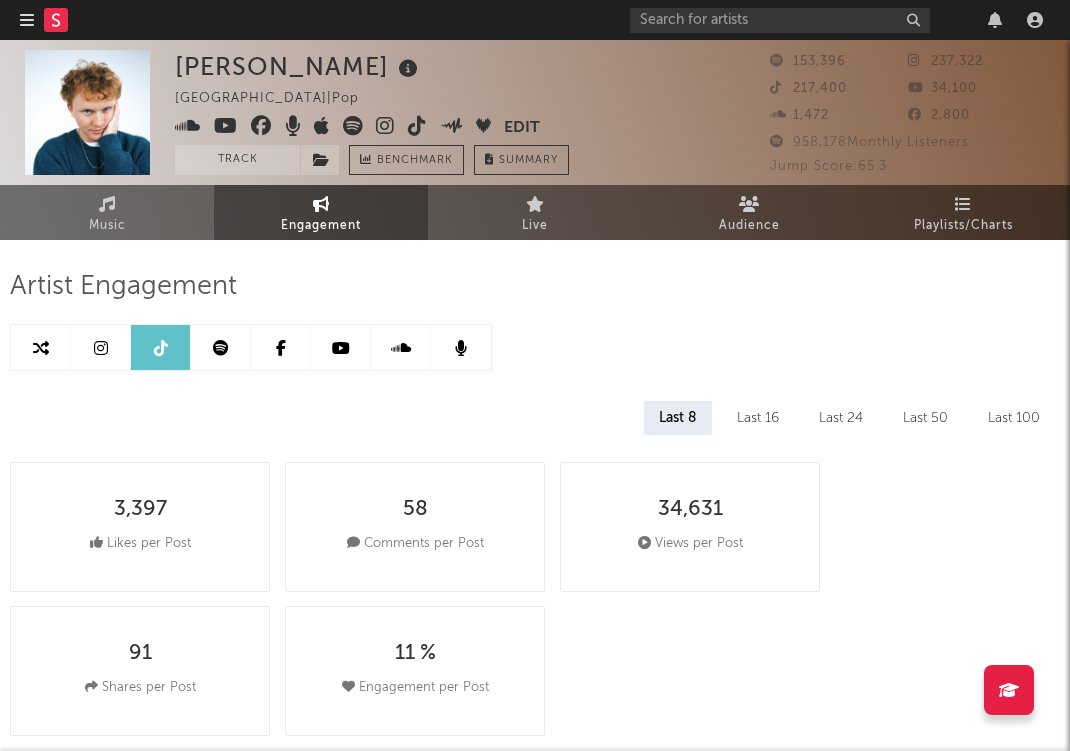 select on "6m" 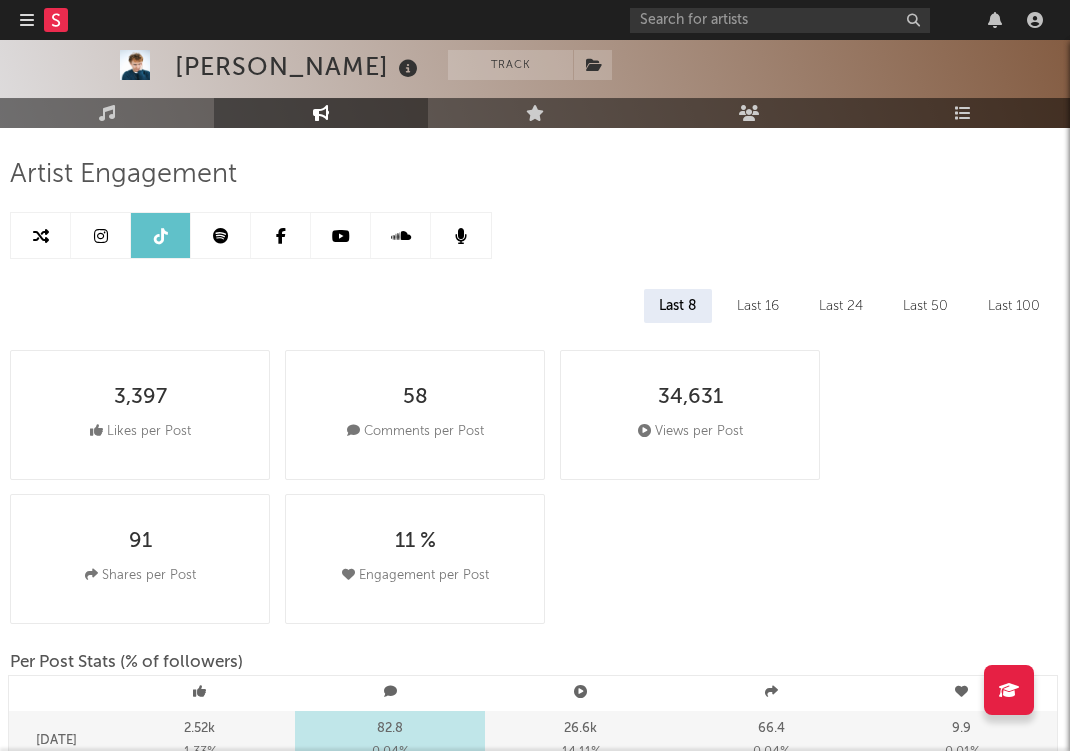 scroll, scrollTop: 64, scrollLeft: 0, axis: vertical 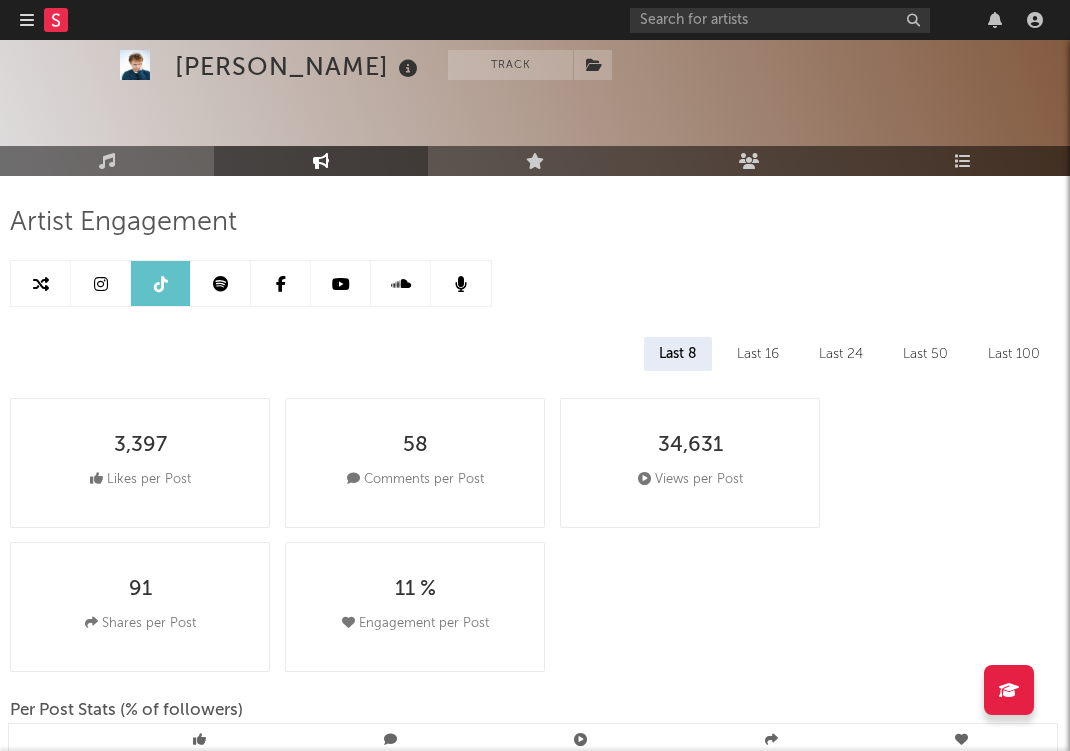 click at bounding box center (221, 283) 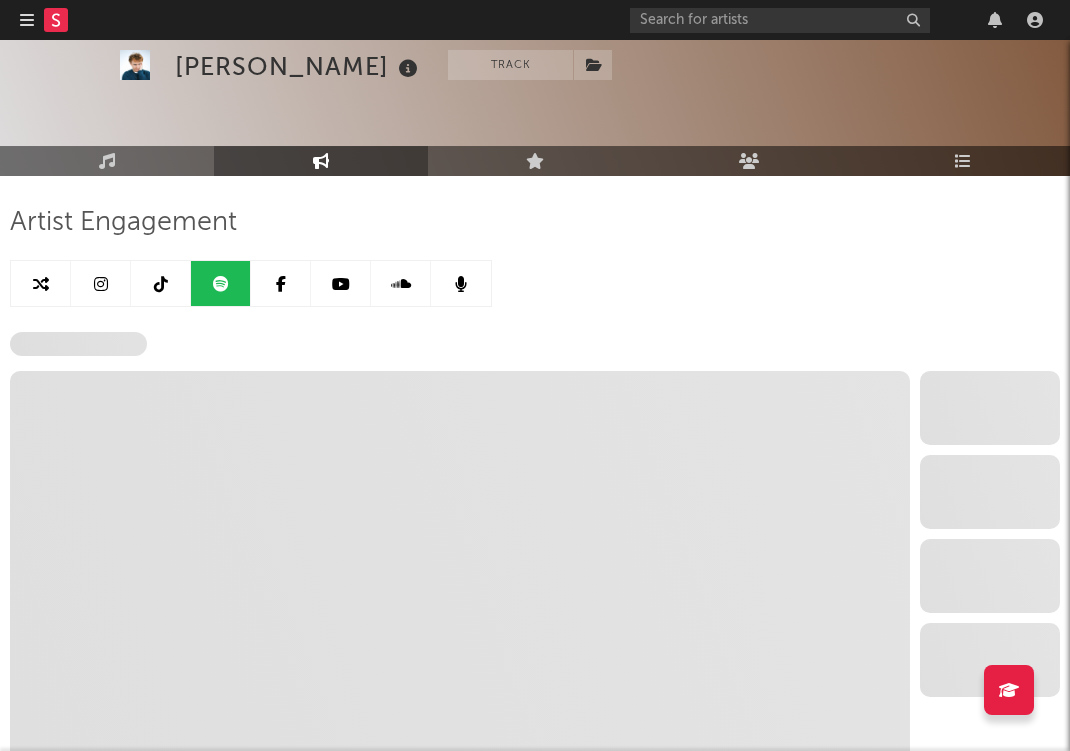 select on "6m" 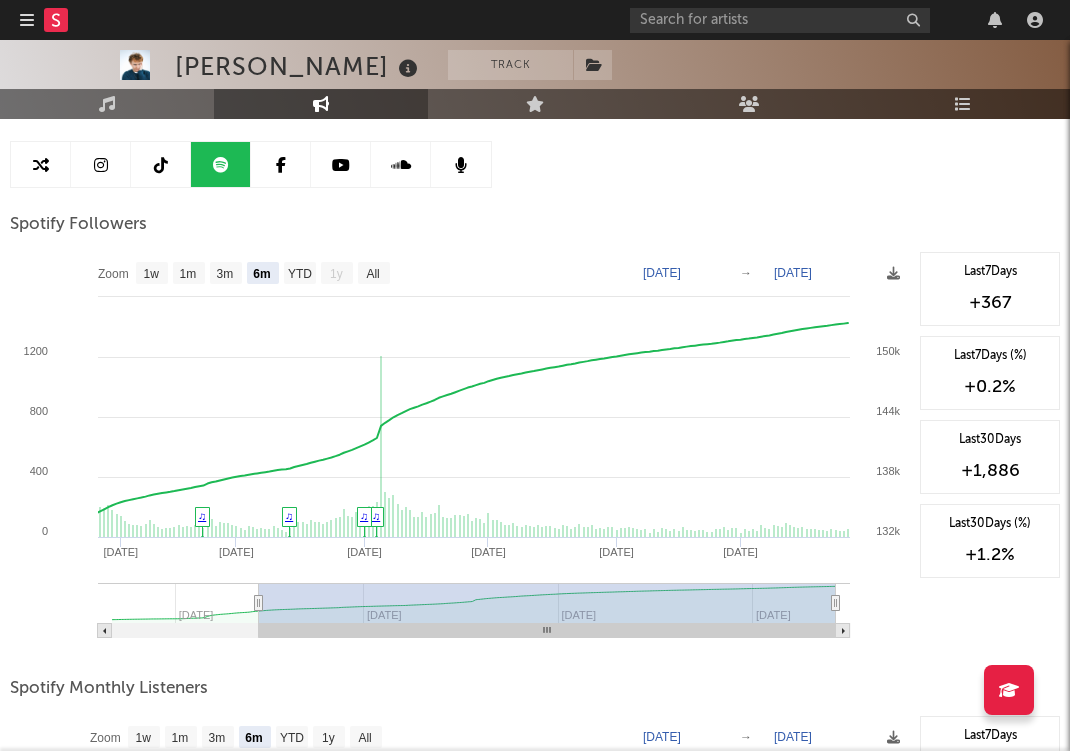 scroll, scrollTop: 182, scrollLeft: 0, axis: vertical 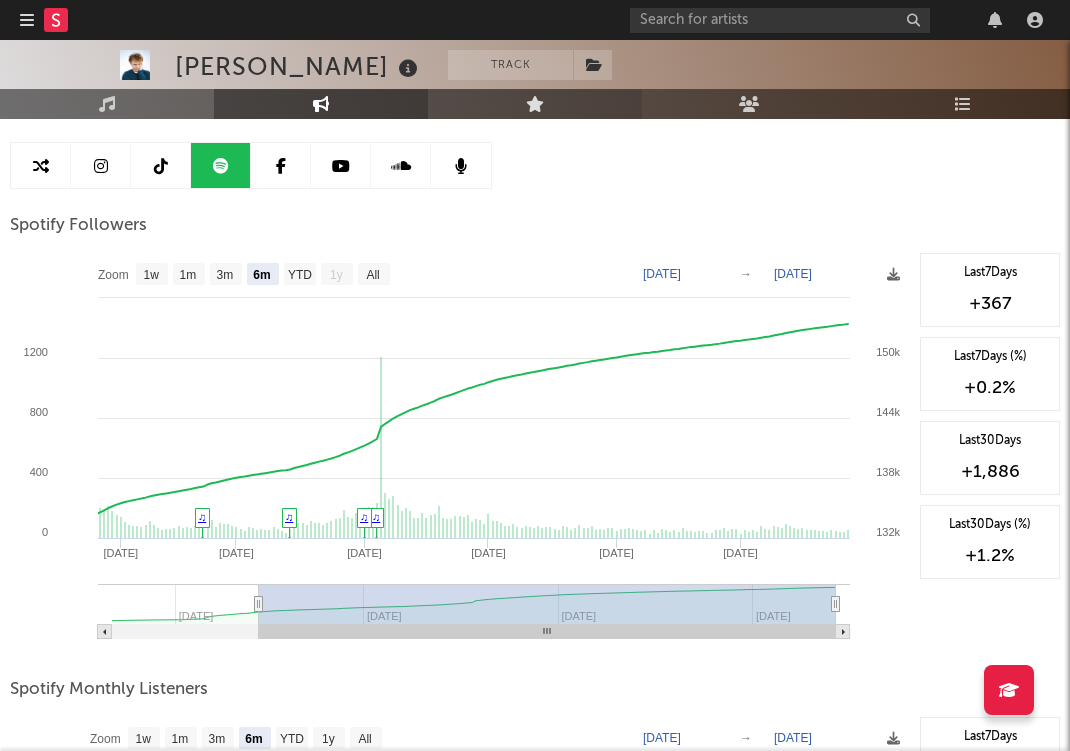 click at bounding box center [535, 104] 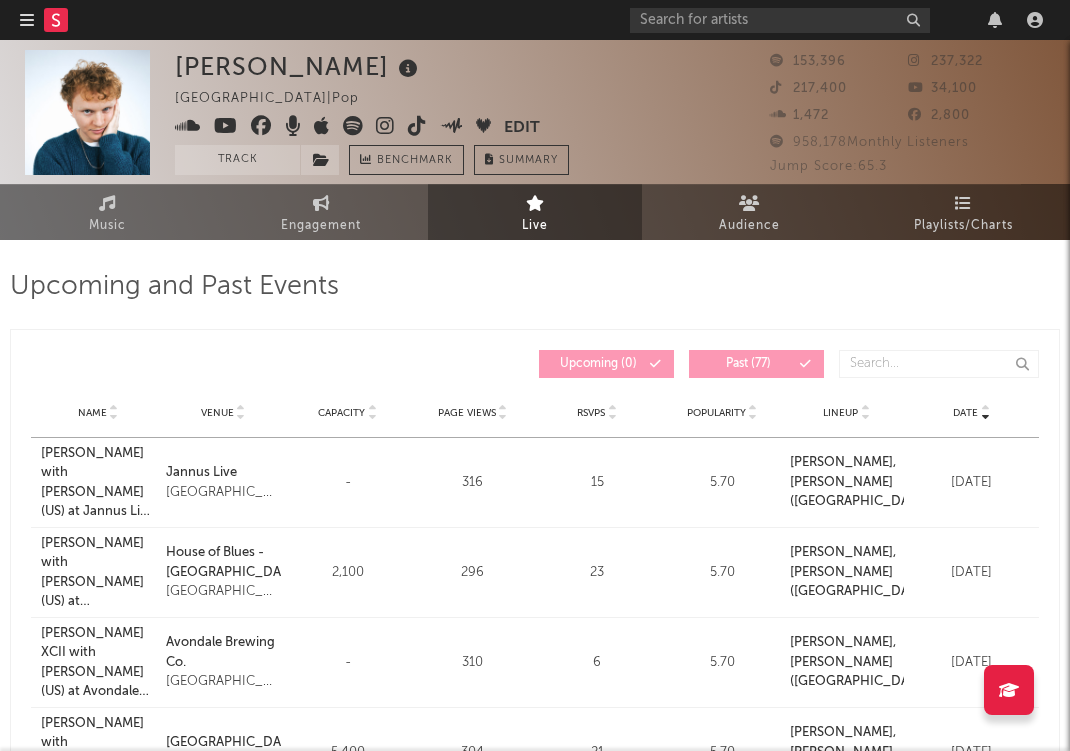 scroll, scrollTop: 0, scrollLeft: 0, axis: both 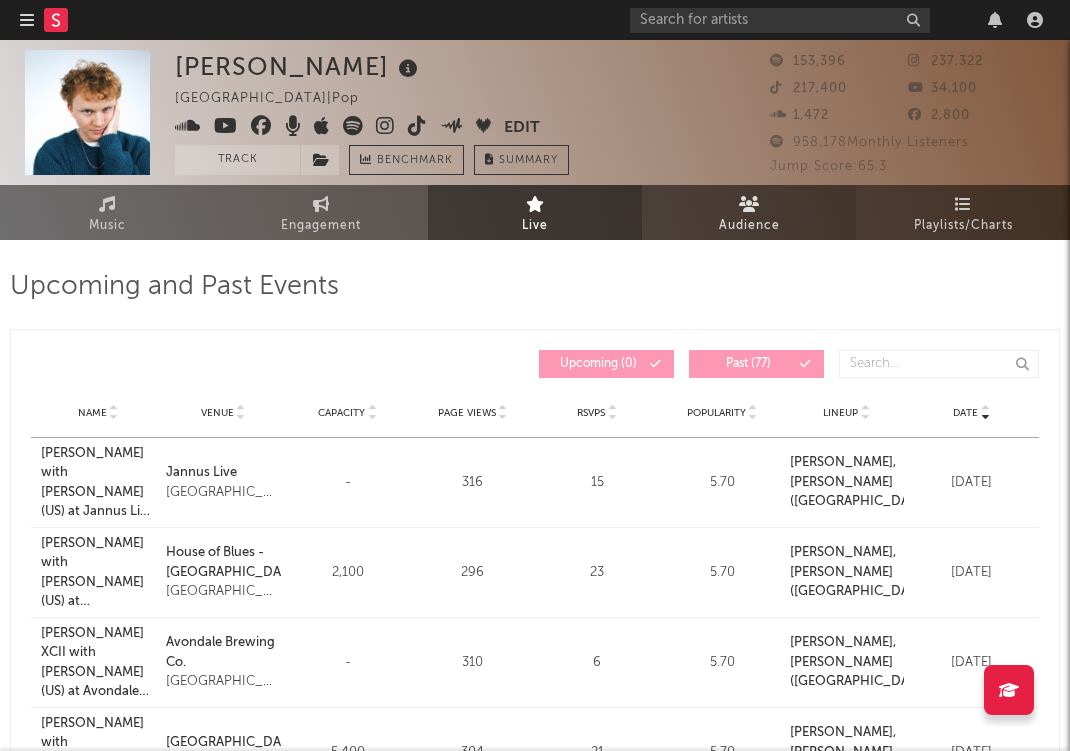 click on "Audience" at bounding box center (749, 212) 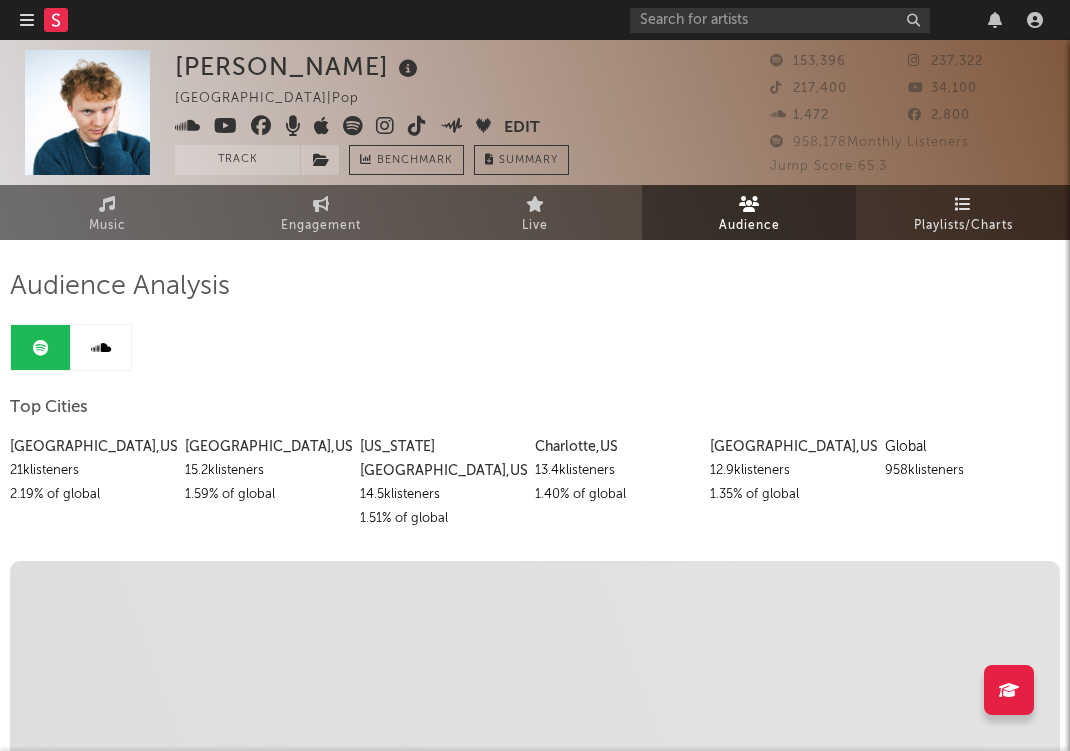 click on "Playlists/Charts" at bounding box center [963, 226] 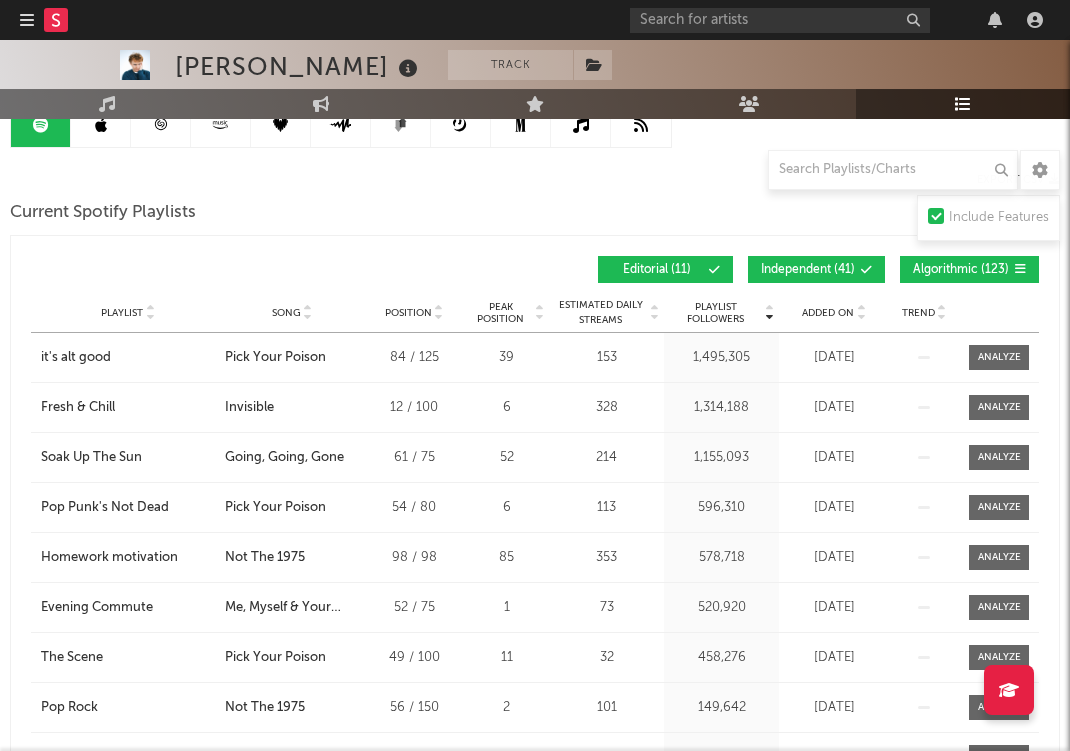scroll, scrollTop: 227, scrollLeft: 0, axis: vertical 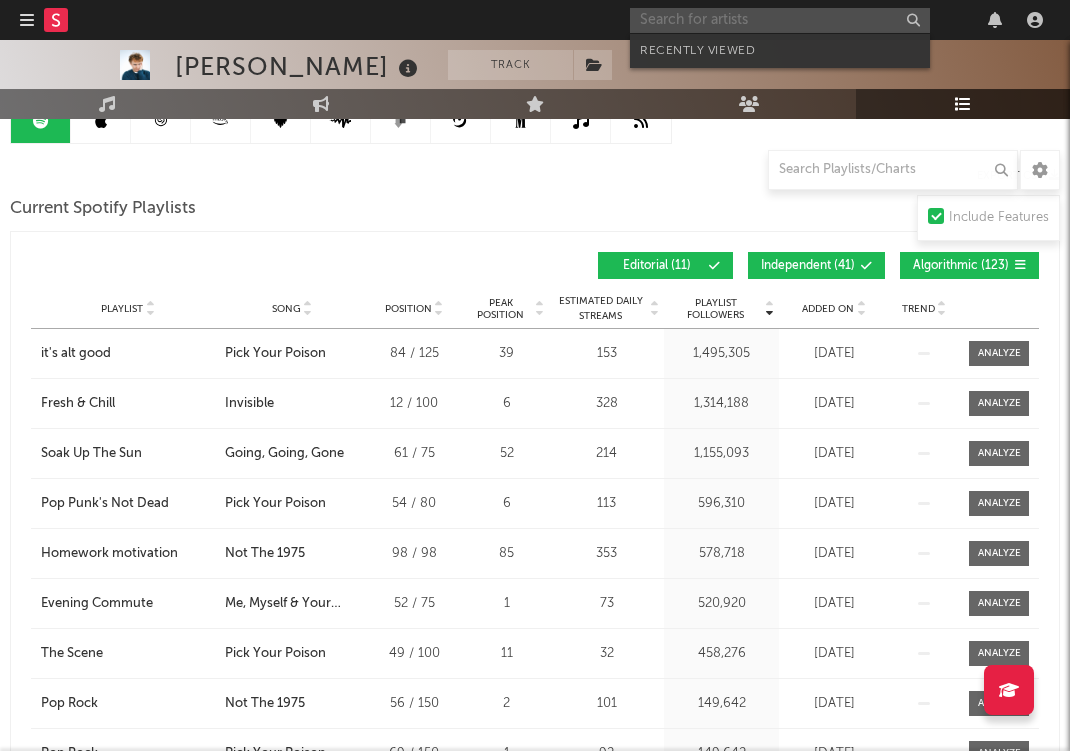 click at bounding box center [780, 20] 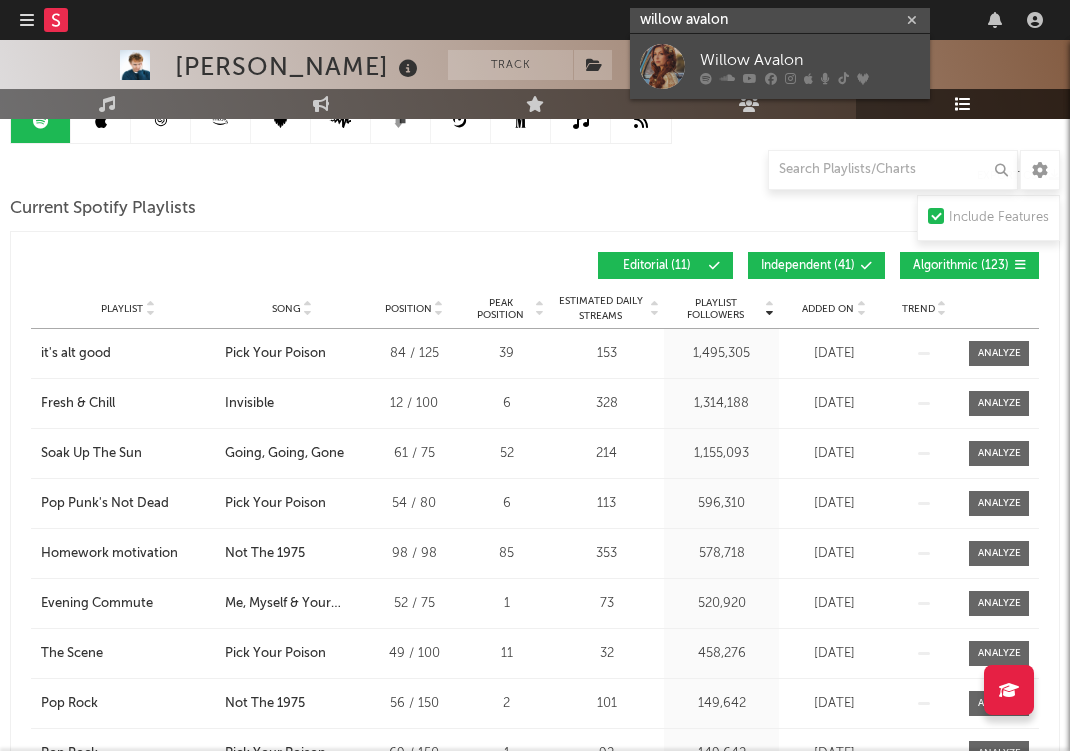 type on "willow Avalon" 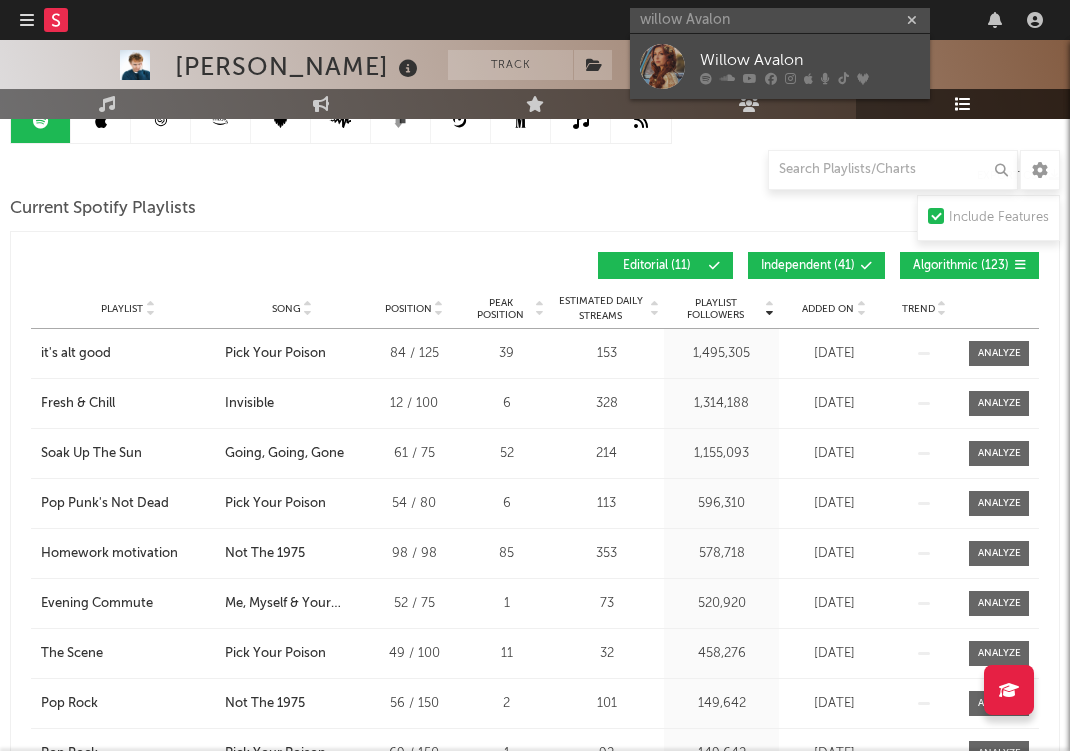 drag, startPoint x: 673, startPoint y: 47, endPoint x: 657, endPoint y: 60, distance: 20.615528 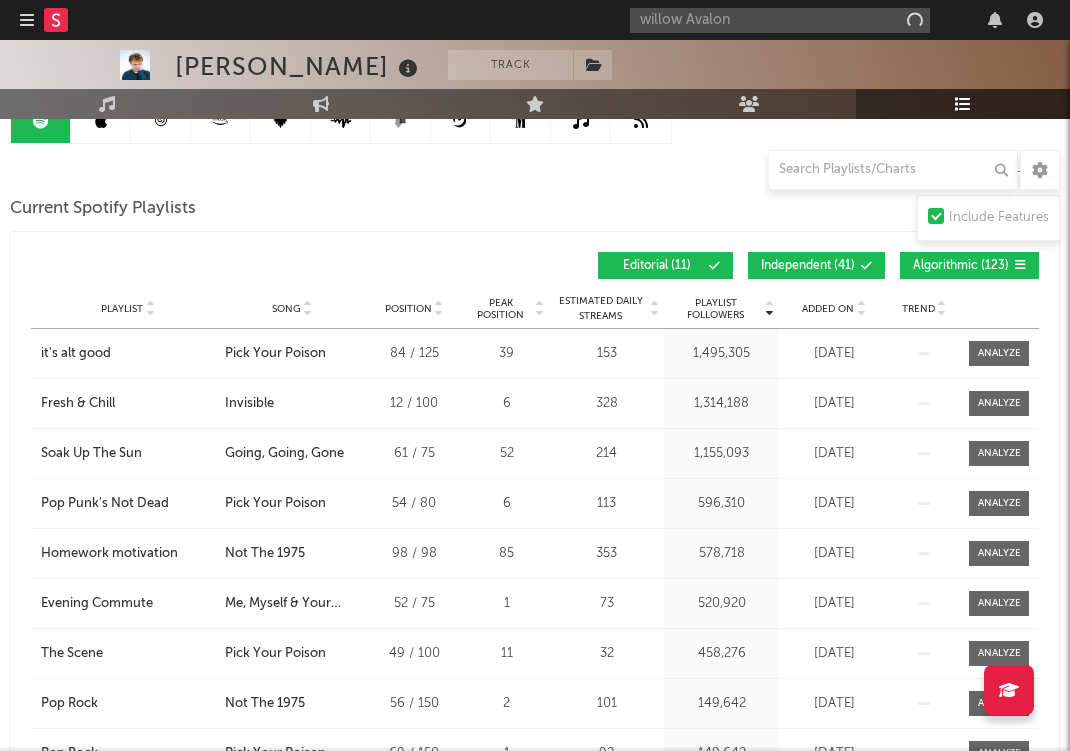 type 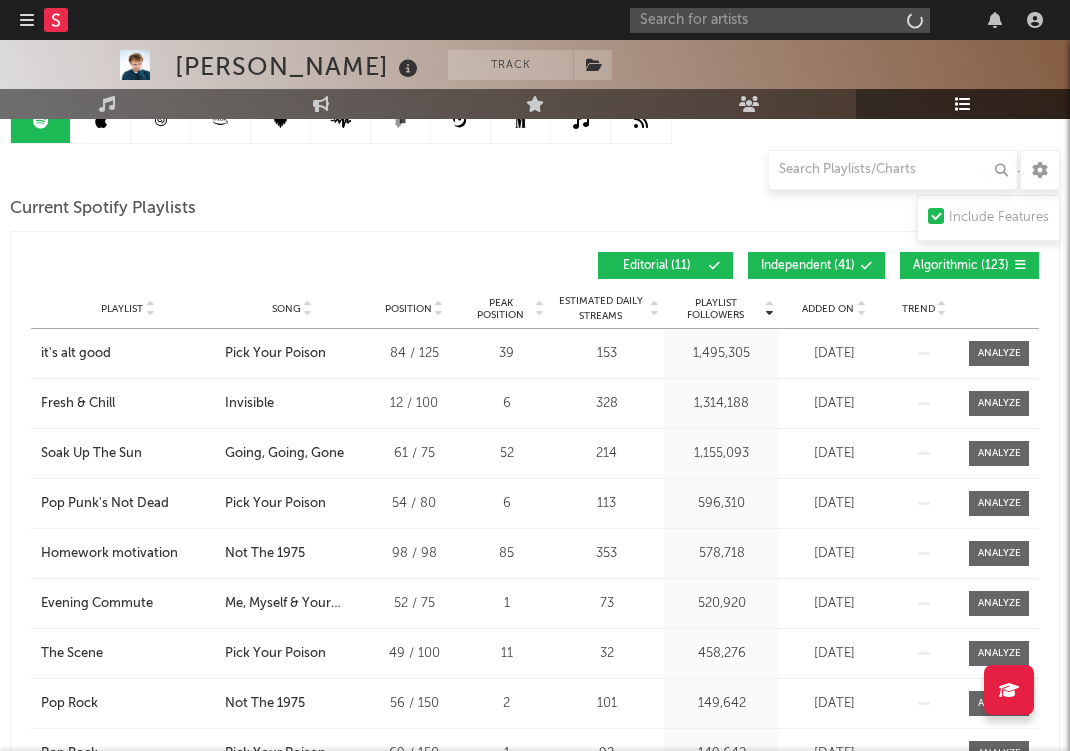 scroll, scrollTop: 0, scrollLeft: 0, axis: both 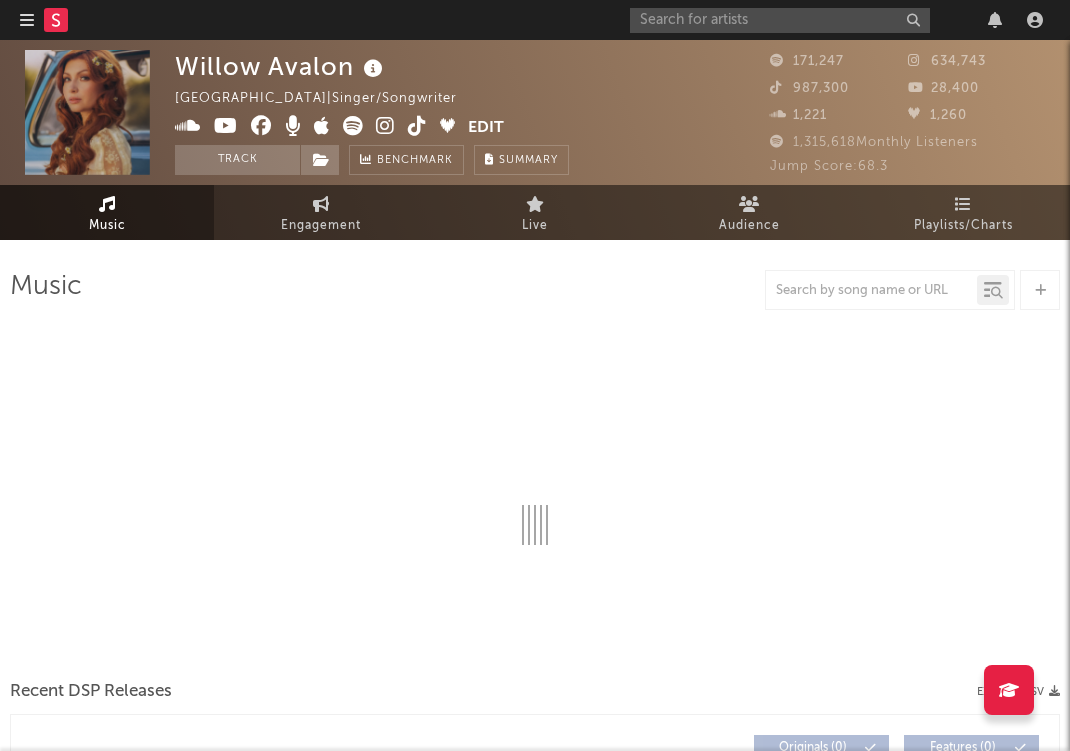 select on "6m" 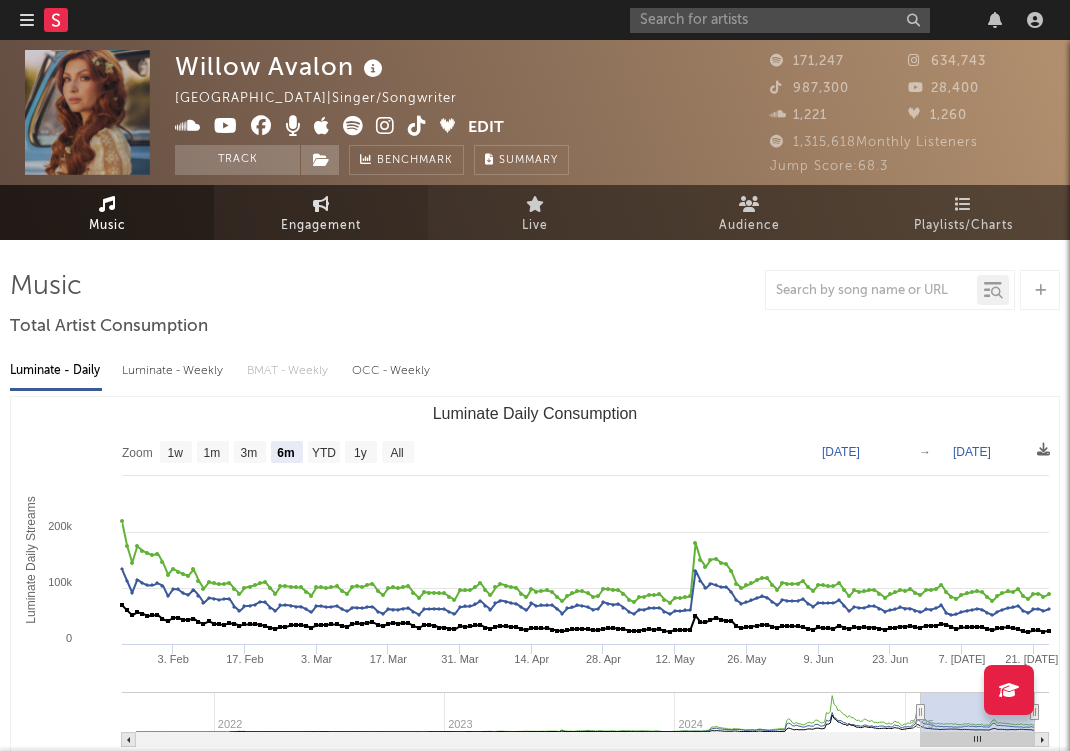 click on "Engagement" at bounding box center (321, 226) 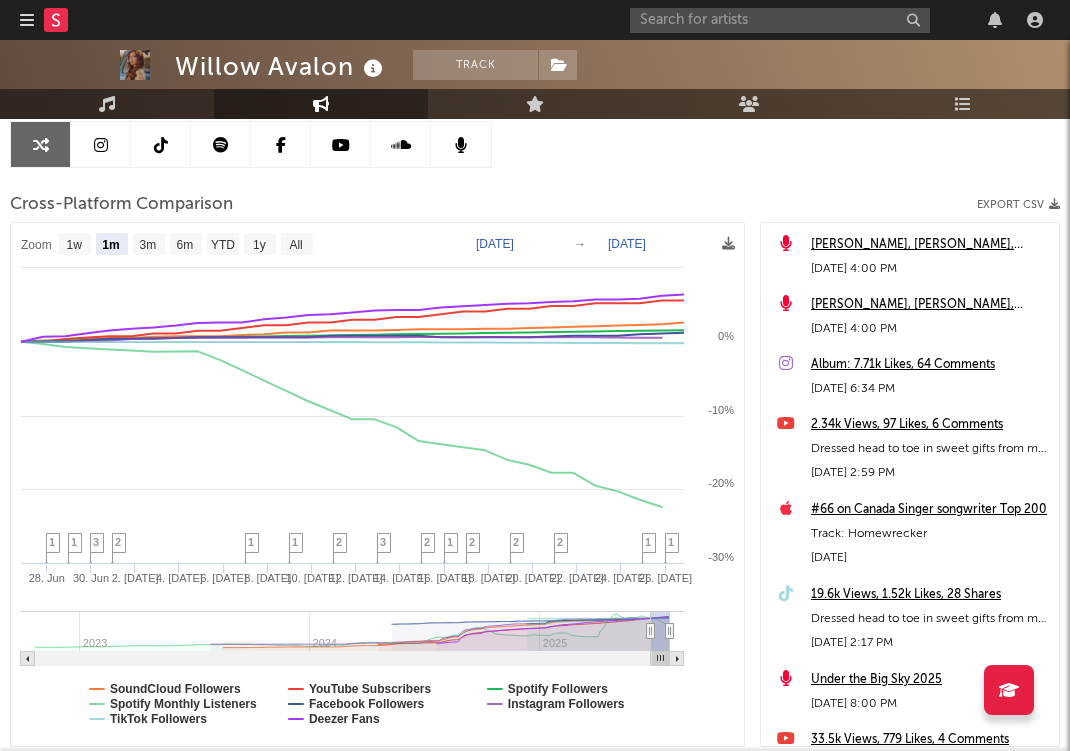 scroll, scrollTop: 201, scrollLeft: 0, axis: vertical 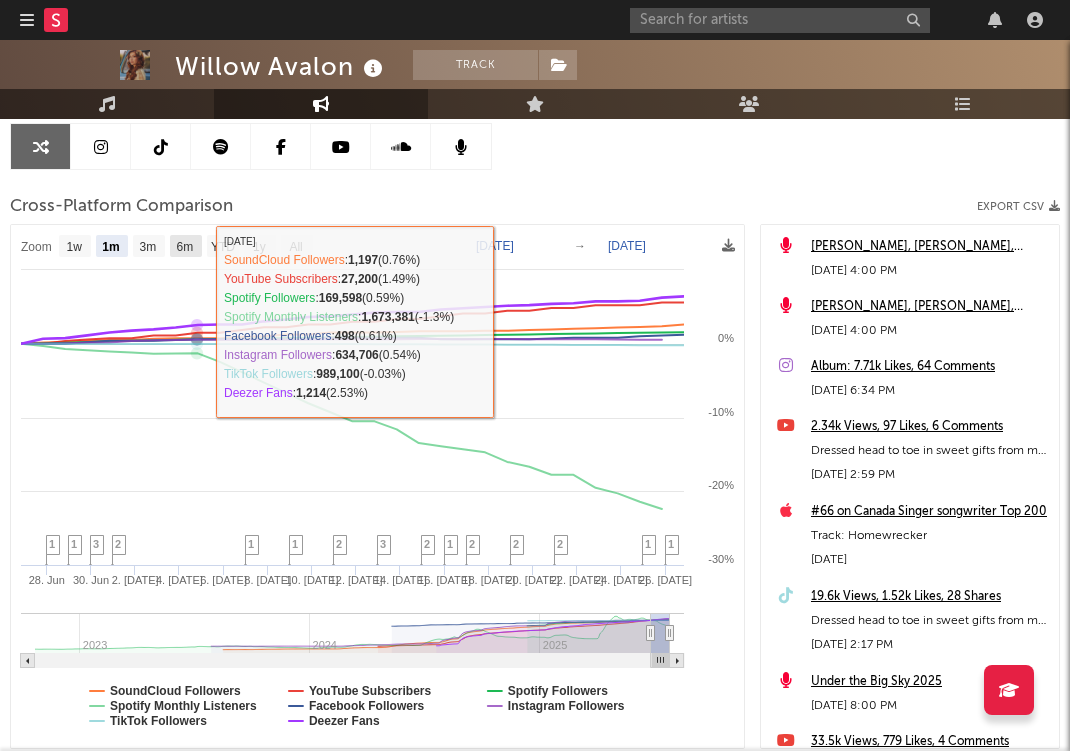 click on "6m" 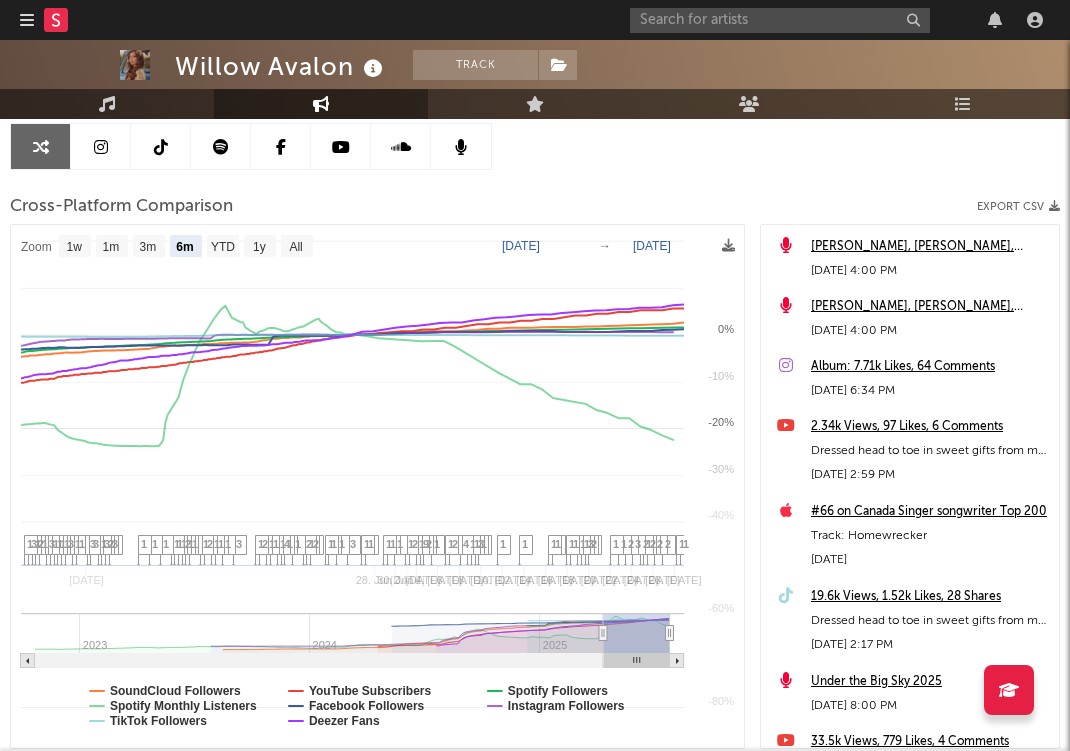select on "6m" 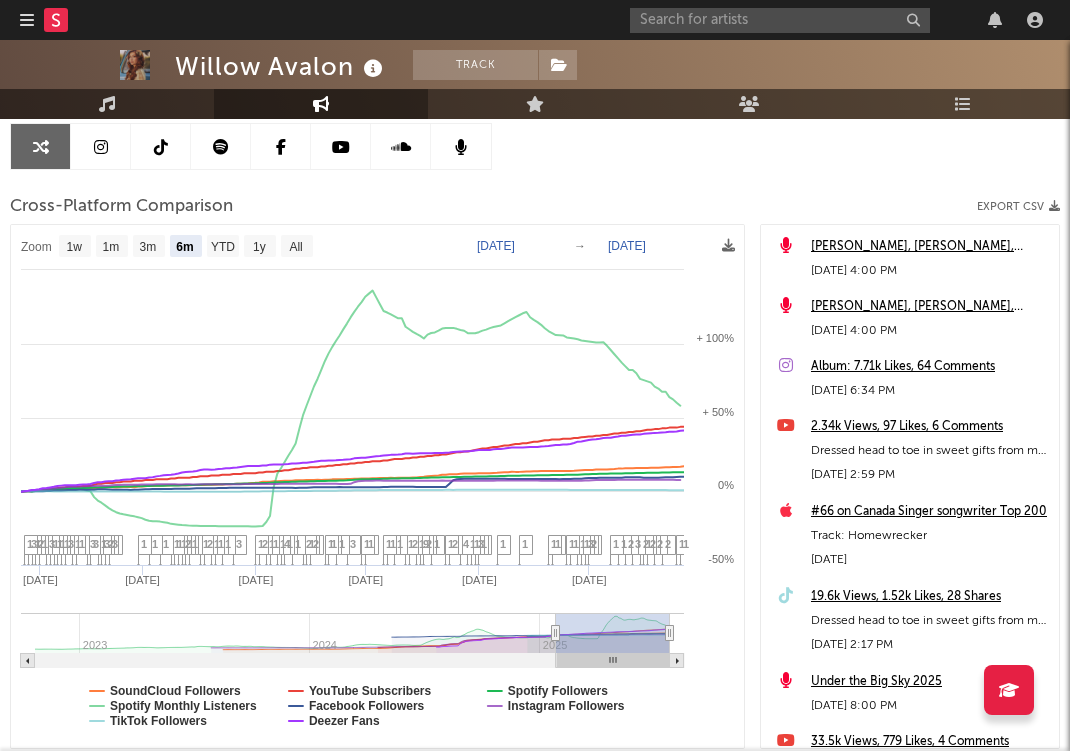 click on "Artist Engagement Cross-Platform Comparison Export CSV  Zoom 1w 1m 3m 6m YTD 1y All 2025-01-26 2025-07-26 Created with Highcharts 10.3.3 Feb '25 Mar '25 Apr '25 May '25 Jun '25 Jul '25 2023 2024 2025 -50% 0% + 50% + 100% + 150% Zoom 1w 1m 3m 6m YTD 1y All Jan 26, 2025 → Jul 26, 2025 SoundCloud Followers YouTube Subscribers Spotify Followers Spotify Monthly Listeners Facebook Followers Instagram Followers TikTok Followers Deezer Fans 1 1 2 2 2 1 2 3 2 1 1 2 3 1 1 1 1 1 1 1 1 1 3 1 1 4 2 1 1 2 9 1 2 1 1 1 1 1 1 3 1 1 1 2 1 2 1 1 4 1 1 1 2 1 3 1 1 1 2 1 1 1 2 1 1 1 1 1 1 3 2 3 1 3 3 1 1 3 1 1 1 1 3 1 2 1 3 1 Wednesday, Jul 09, 2025 SoundCloud Followers :  1,203  (15.34%) YouTube Subscribers :  27,500  (39.59%) Spotify Followers :  169,974  (12.11%) Spotify Monthly Listeners :  1,558,633  (87.18%) Facebook Followers :  498  (9.21%) Instagram Followers :  ~635,009  (7.73%) TikTok Followers :  988,900  (0.88%) Deezer Fans :  1,227  (37.56%) Jul 26, 2025 4:00 PM Jul 25, 2025 4:00 PM Album: 7.71k Likes, 64 Comments" at bounding box center [535, 409] 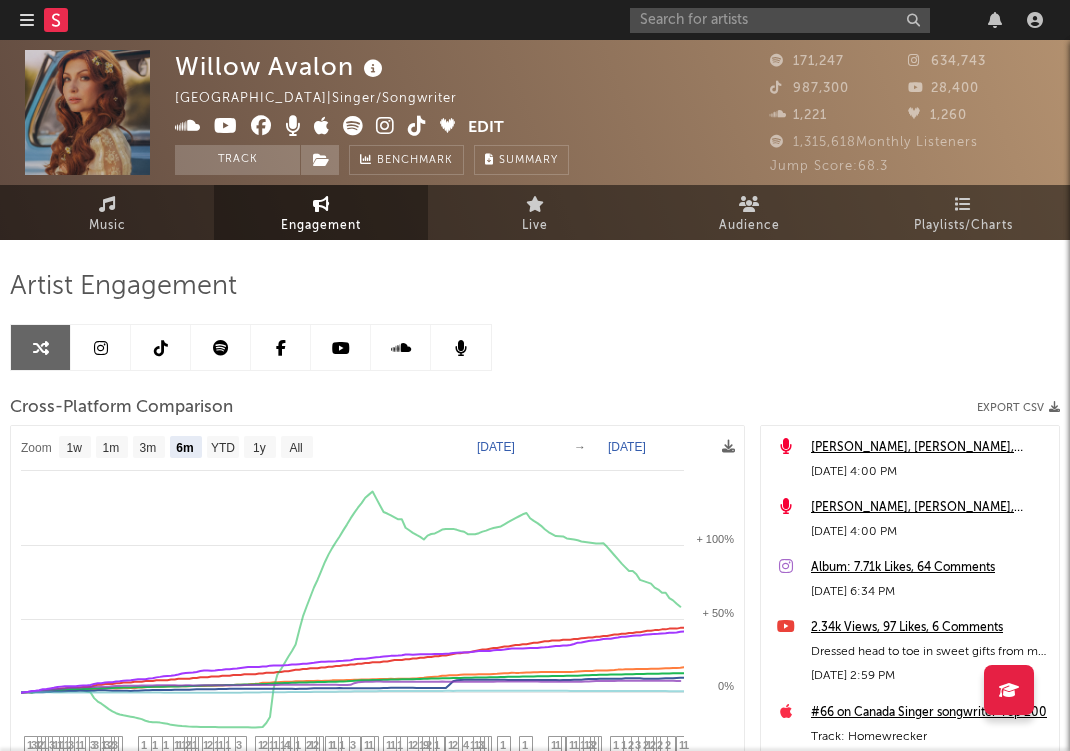 scroll, scrollTop: 0, scrollLeft: 0, axis: both 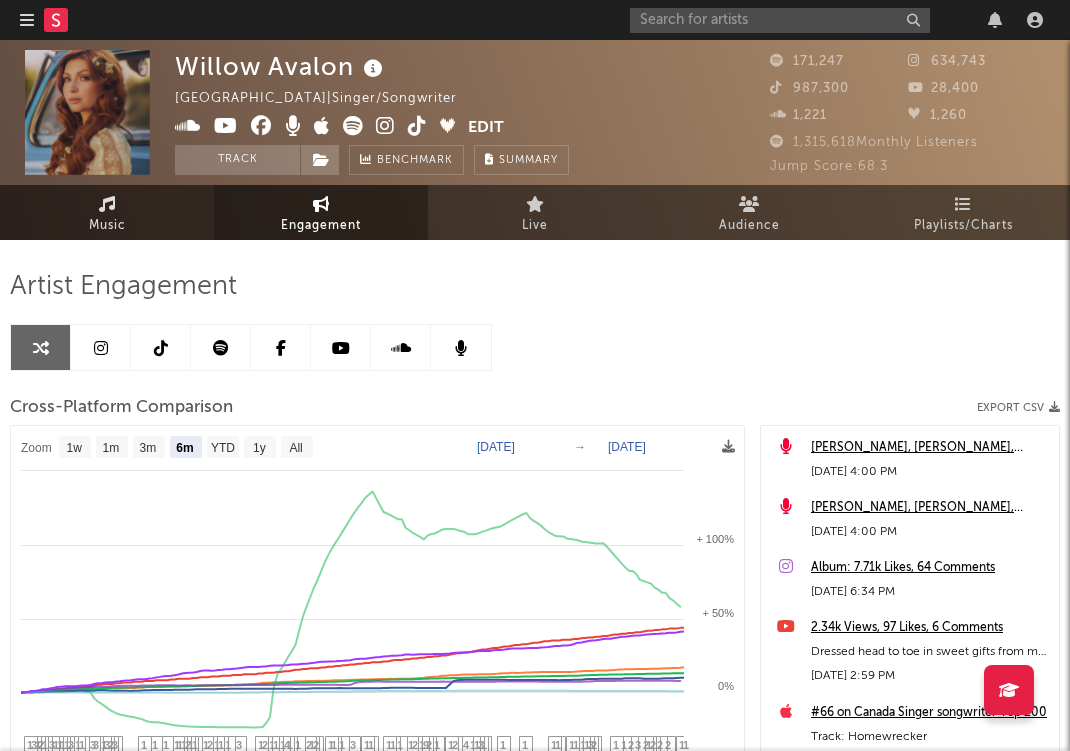click on "Music" at bounding box center [107, 212] 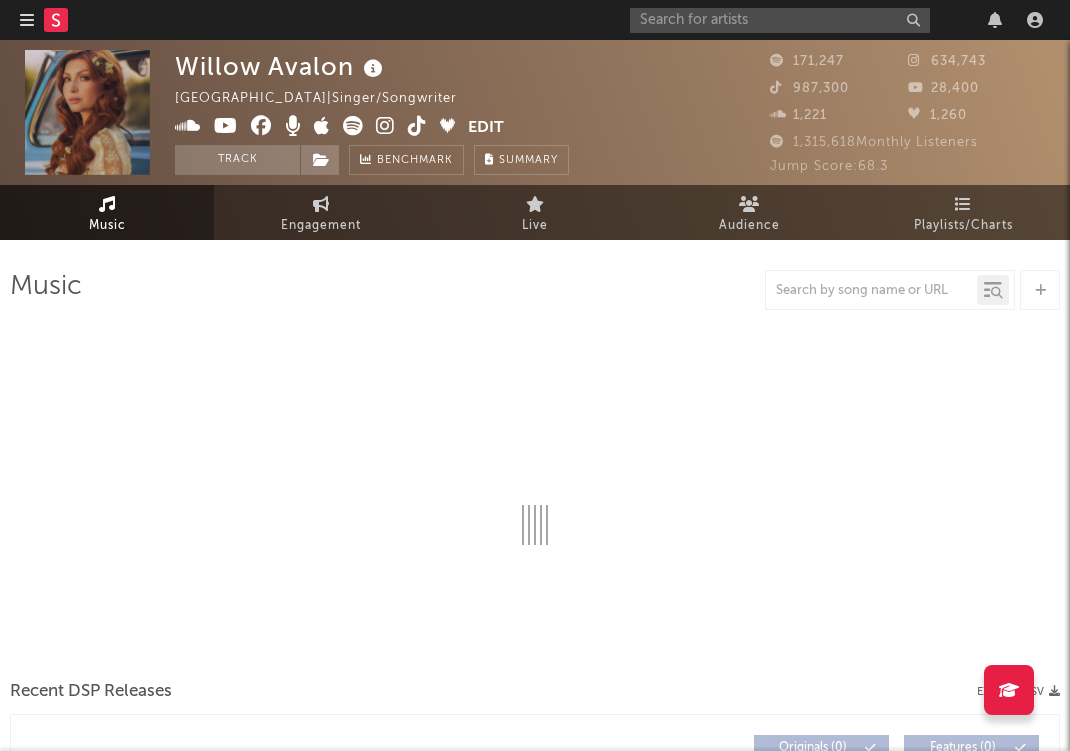 select on "6m" 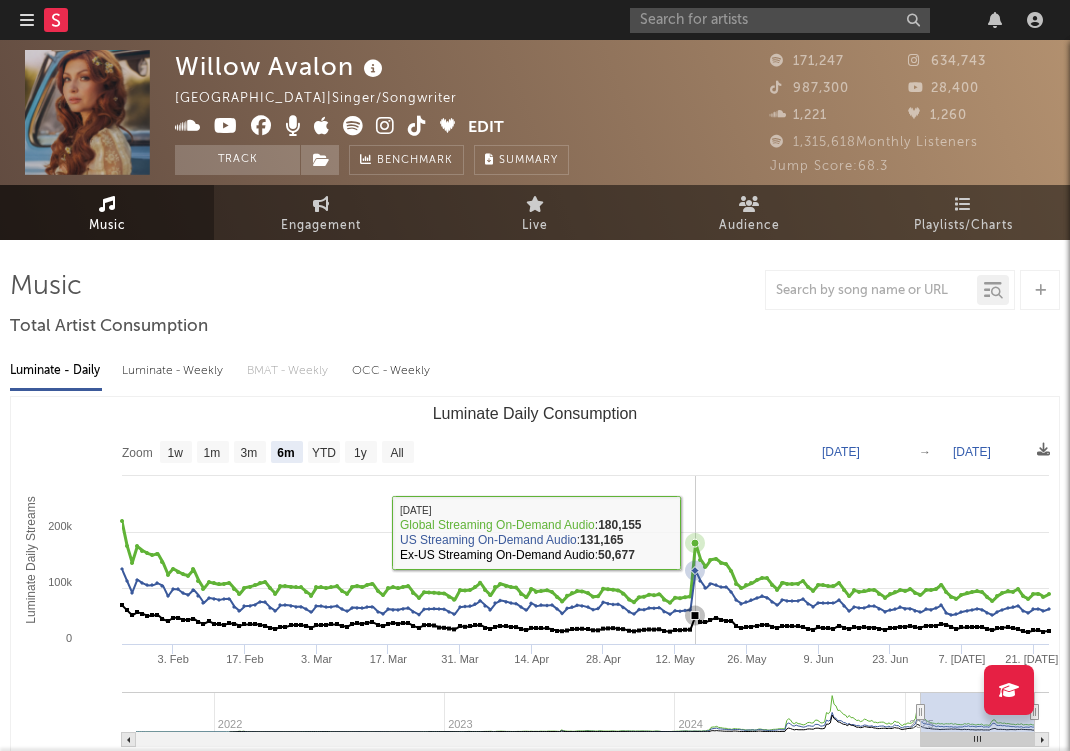 scroll, scrollTop: 0, scrollLeft: 0, axis: both 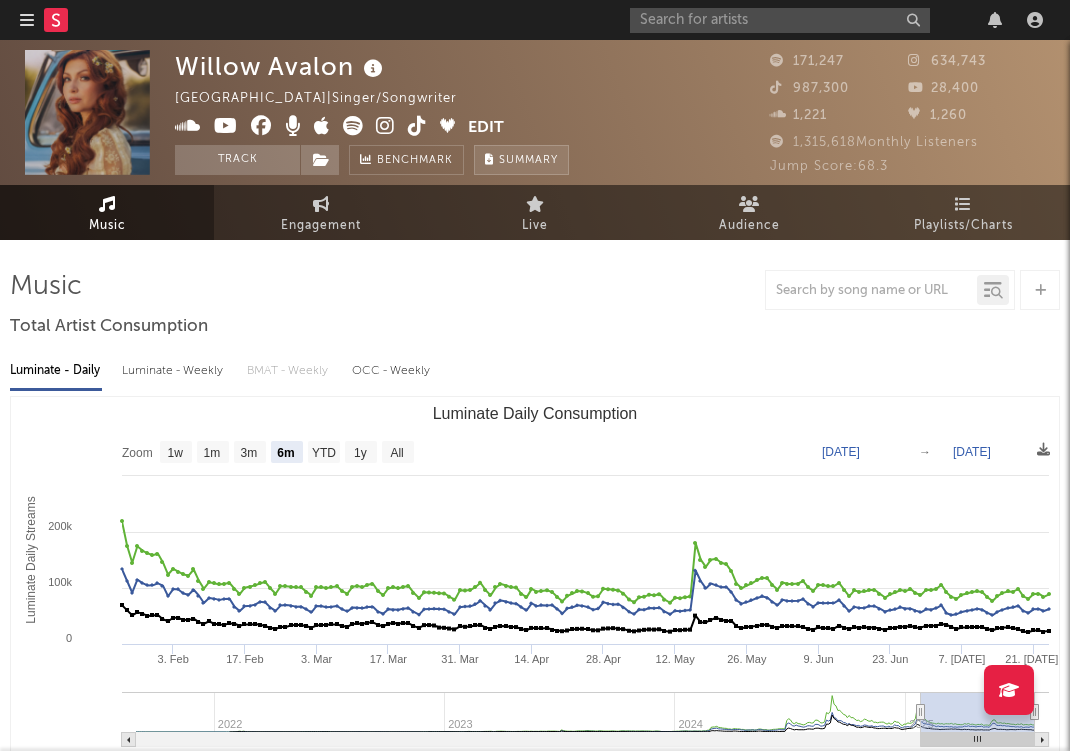 click on "Summary" at bounding box center (521, 160) 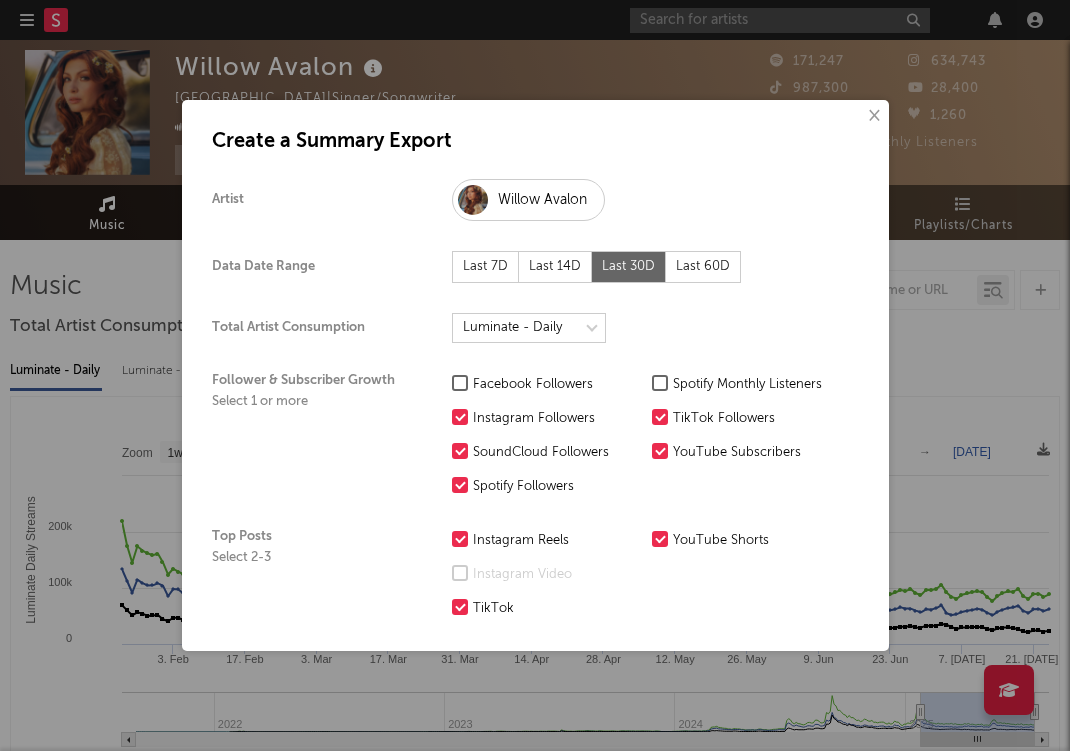 click on "Last 60D" at bounding box center (703, 267) 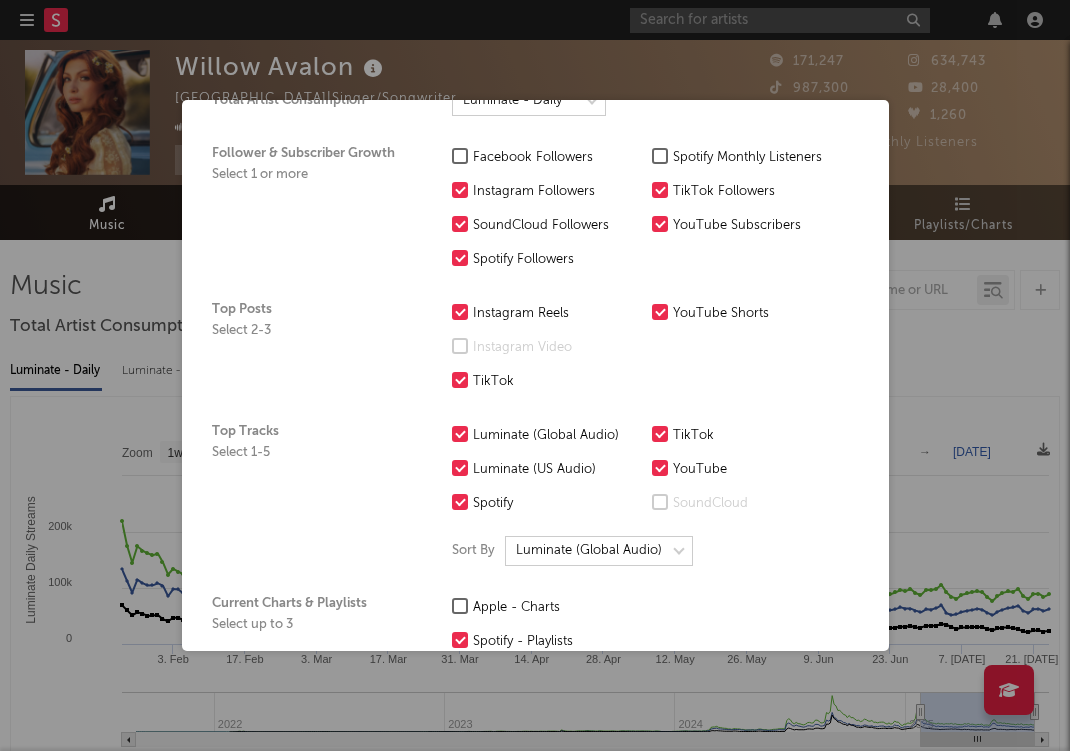 scroll, scrollTop: 232, scrollLeft: 0, axis: vertical 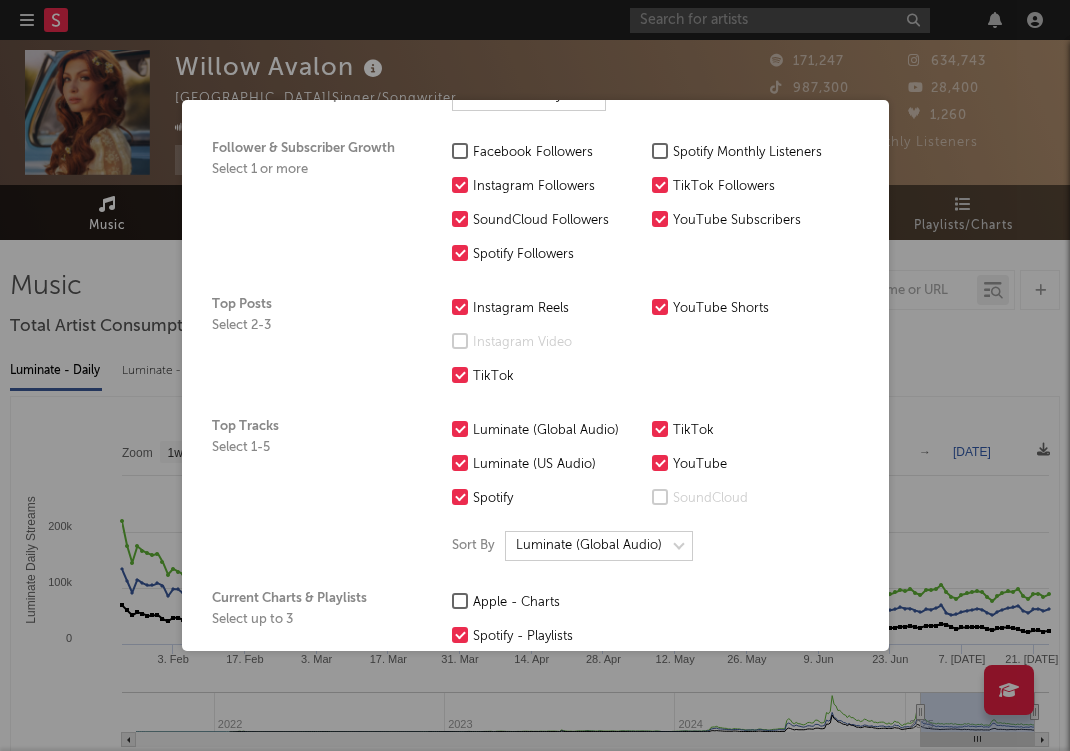 click at bounding box center [660, 463] 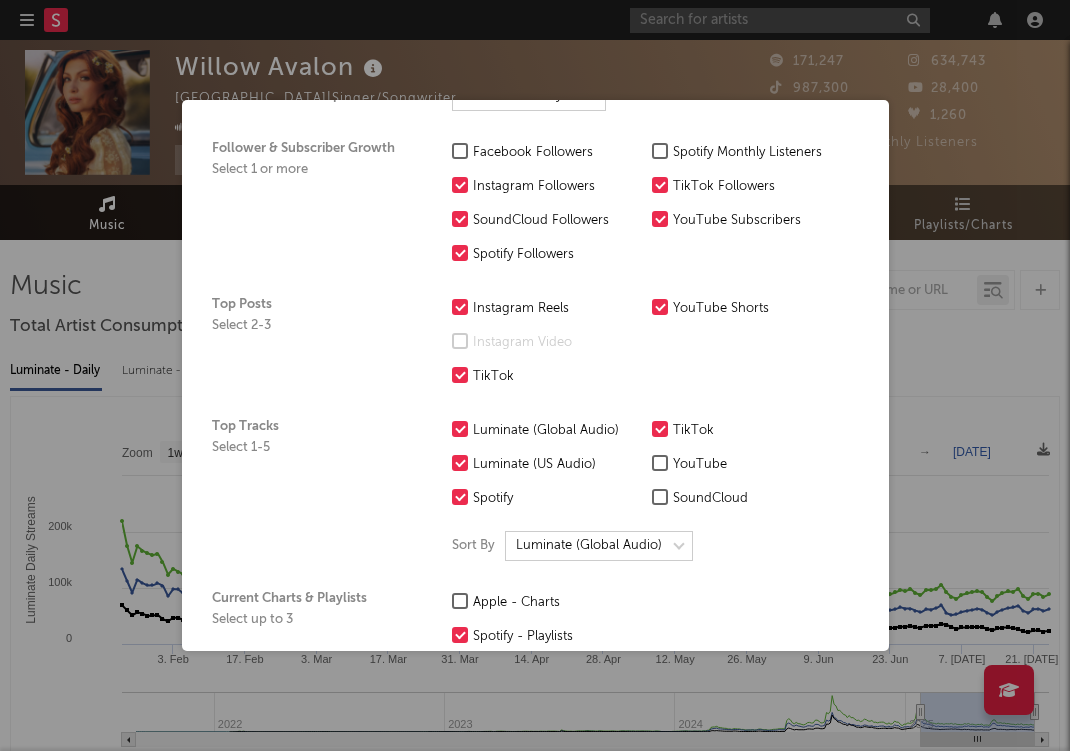 click at bounding box center (460, 429) 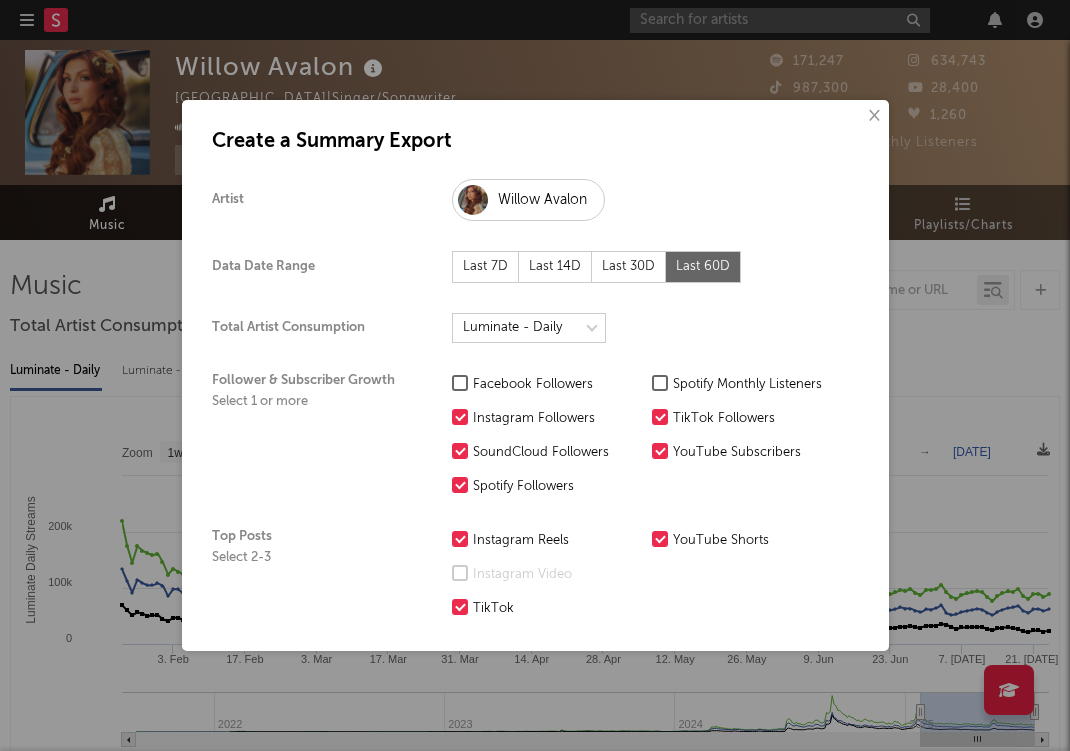 scroll, scrollTop: 0, scrollLeft: 0, axis: both 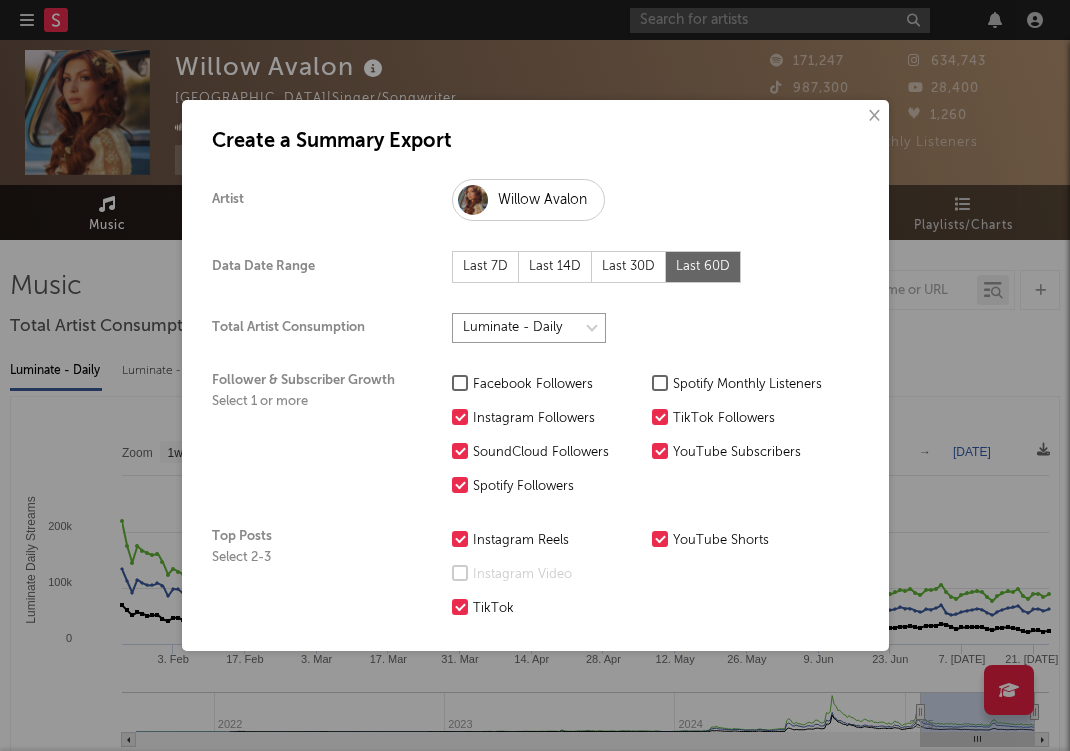 select on "nielsen-weekly" 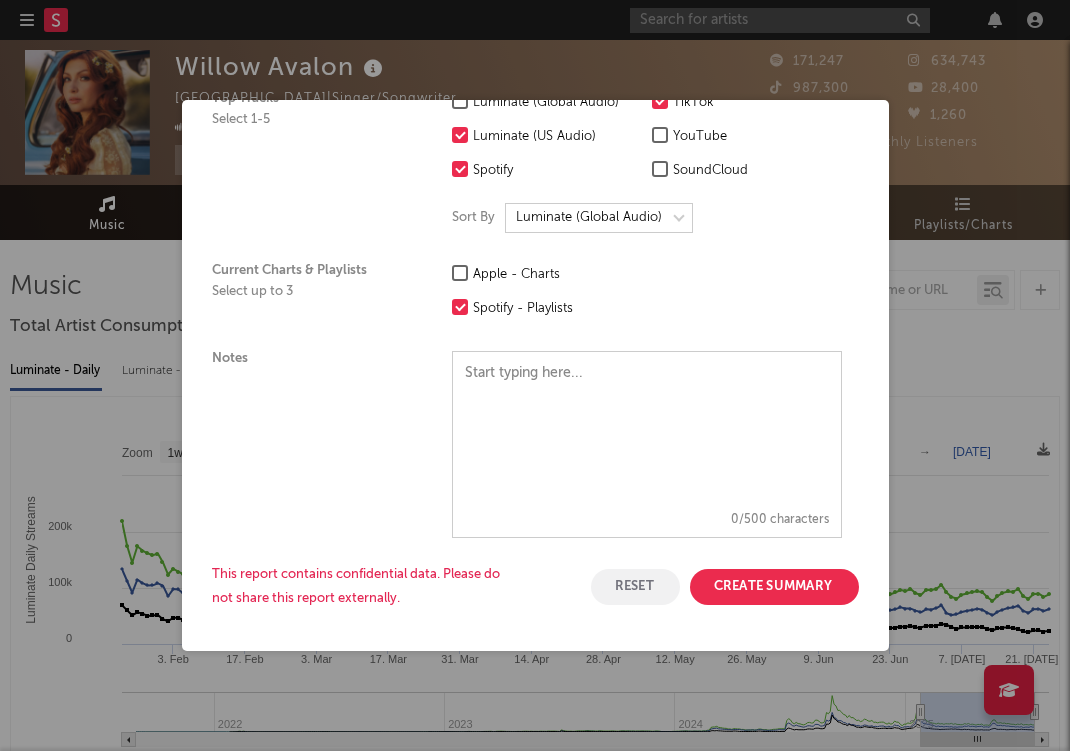 scroll, scrollTop: 560, scrollLeft: 0, axis: vertical 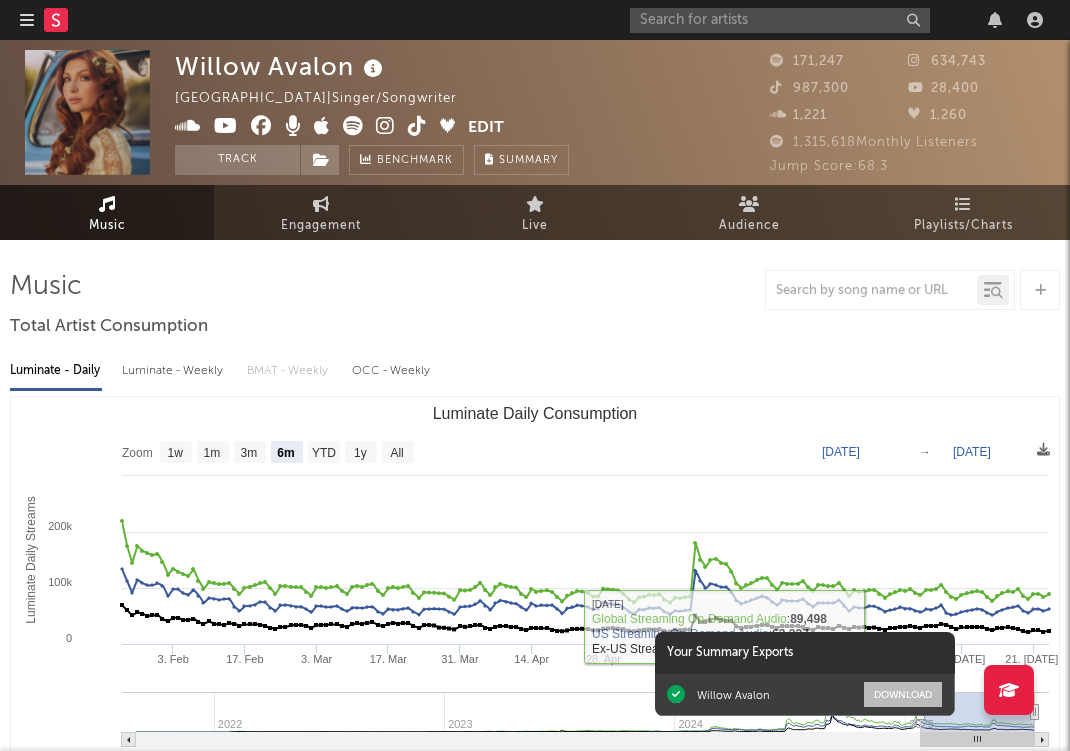 click on "Download" at bounding box center [903, 694] 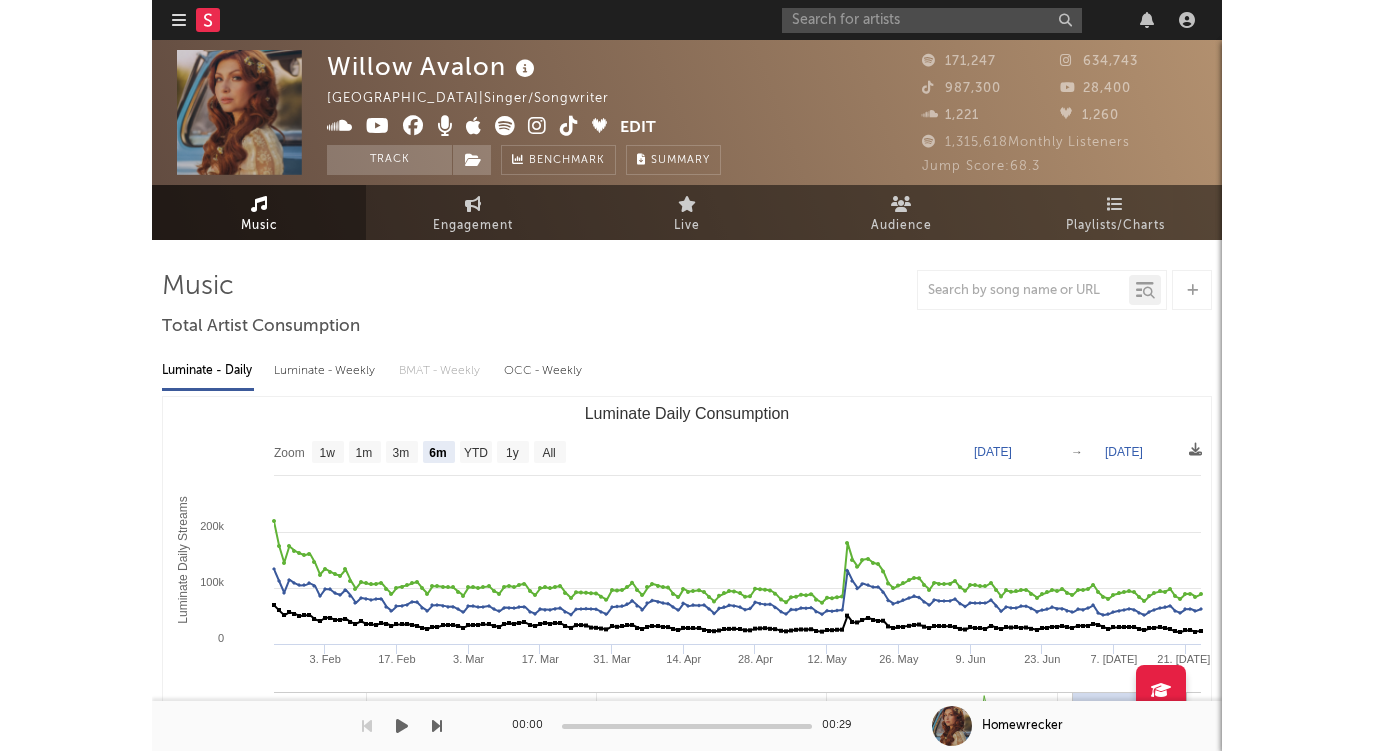 scroll, scrollTop: 0, scrollLeft: 0, axis: both 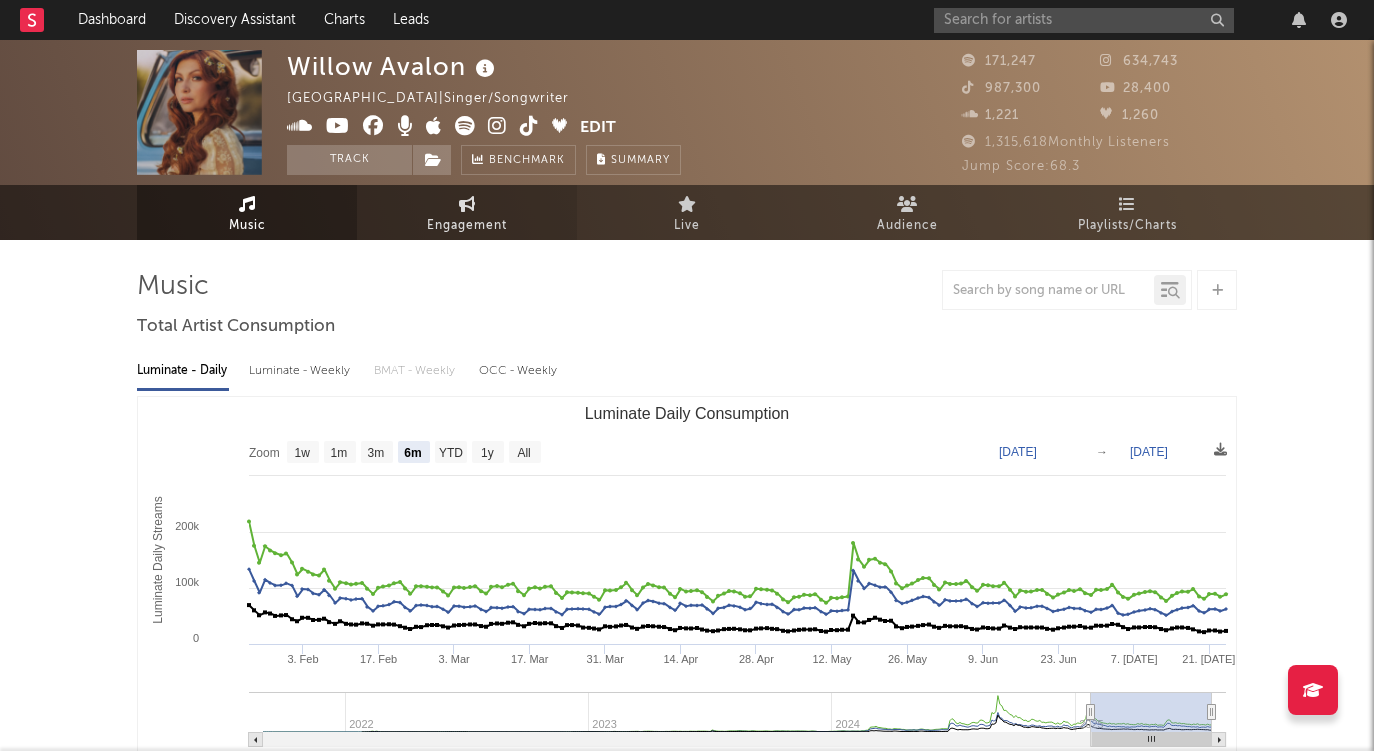 click at bounding box center [467, 204] 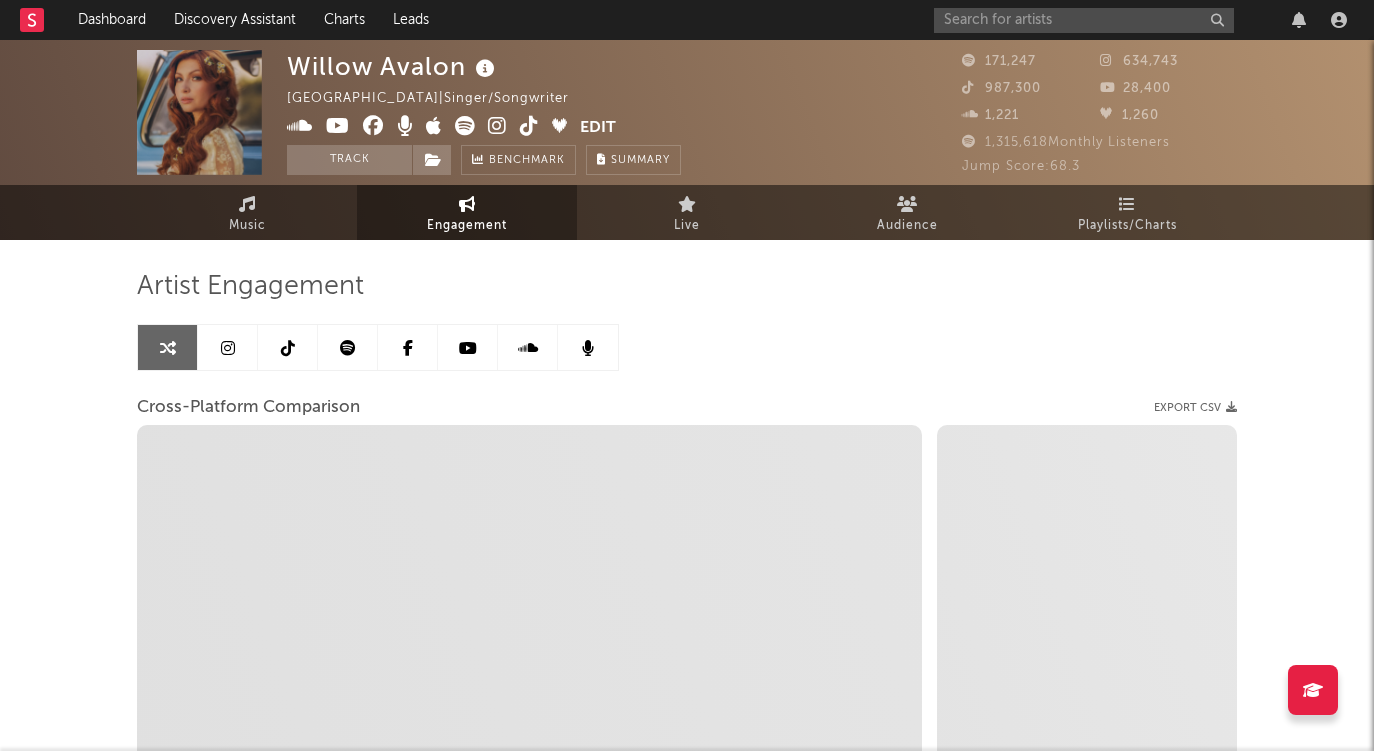 click at bounding box center (348, 348) 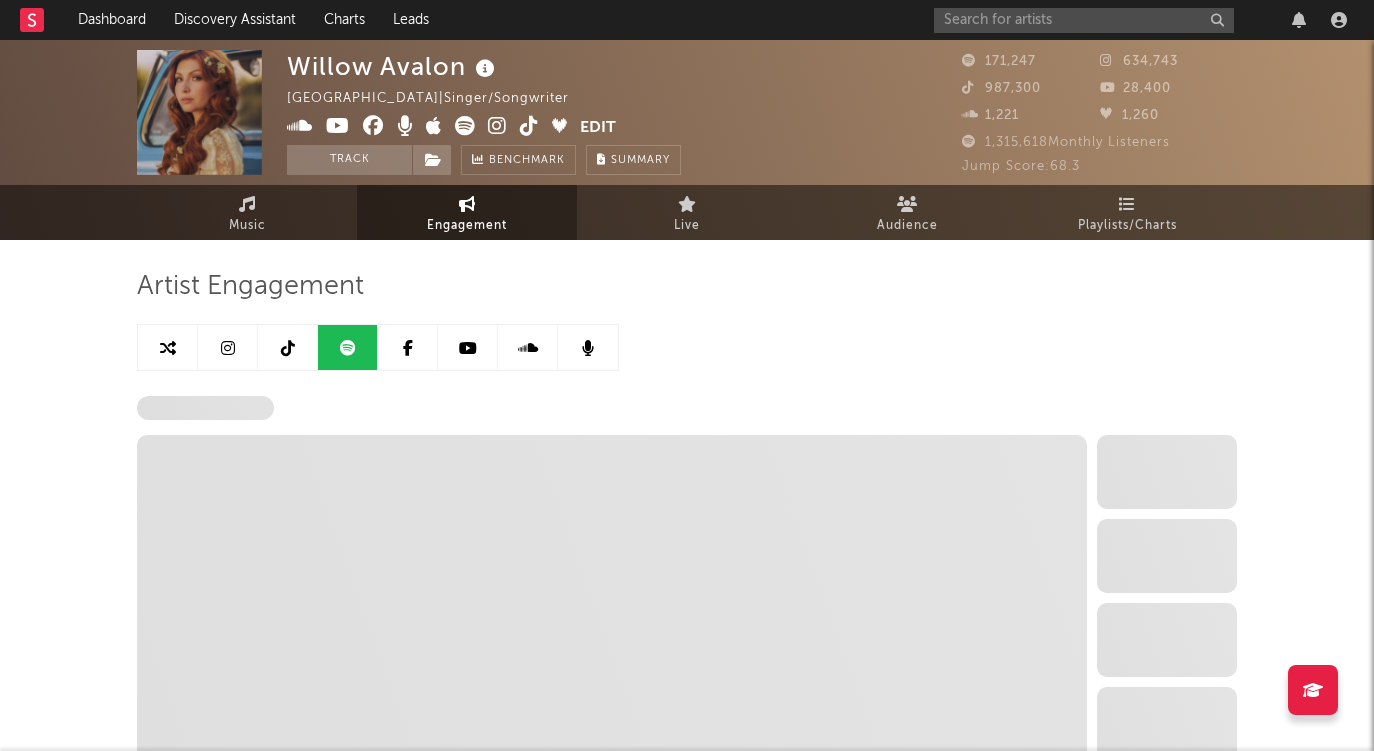 select on "6m" 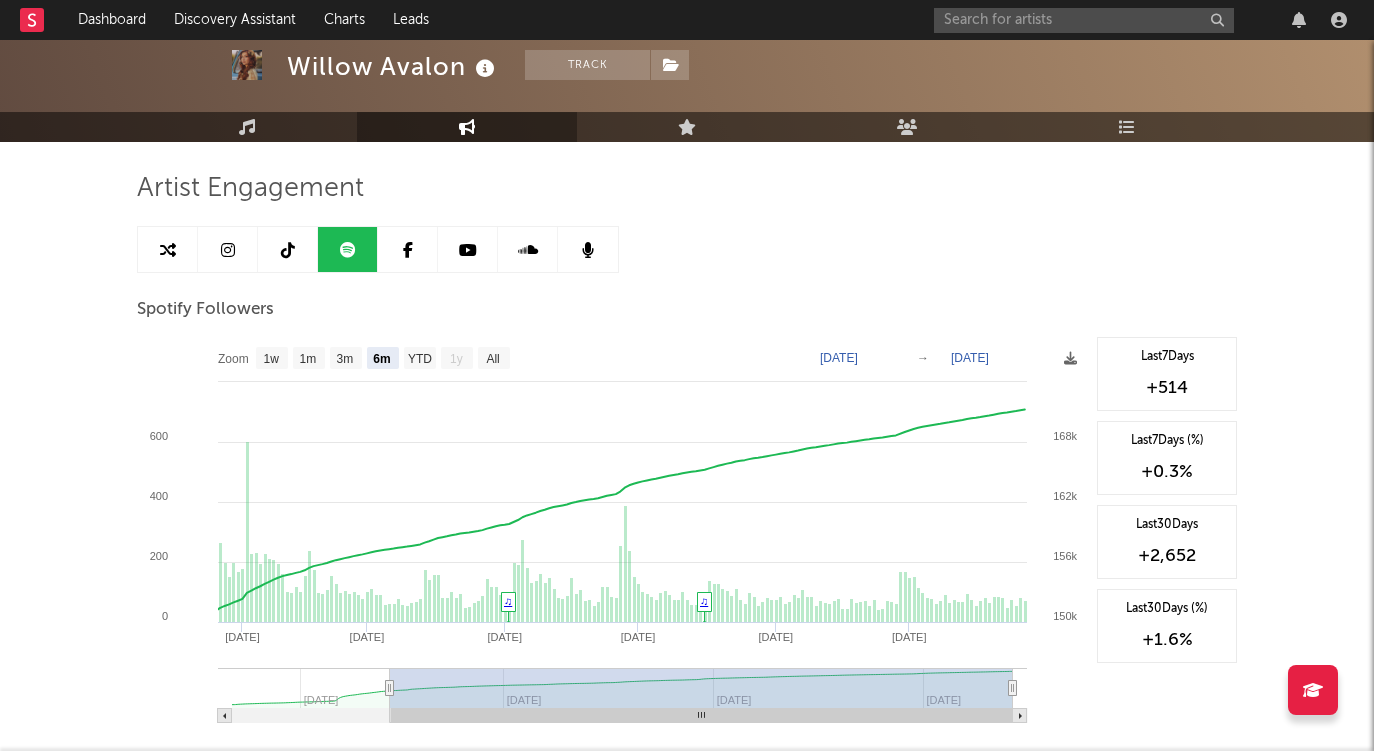 scroll, scrollTop: 117, scrollLeft: 0, axis: vertical 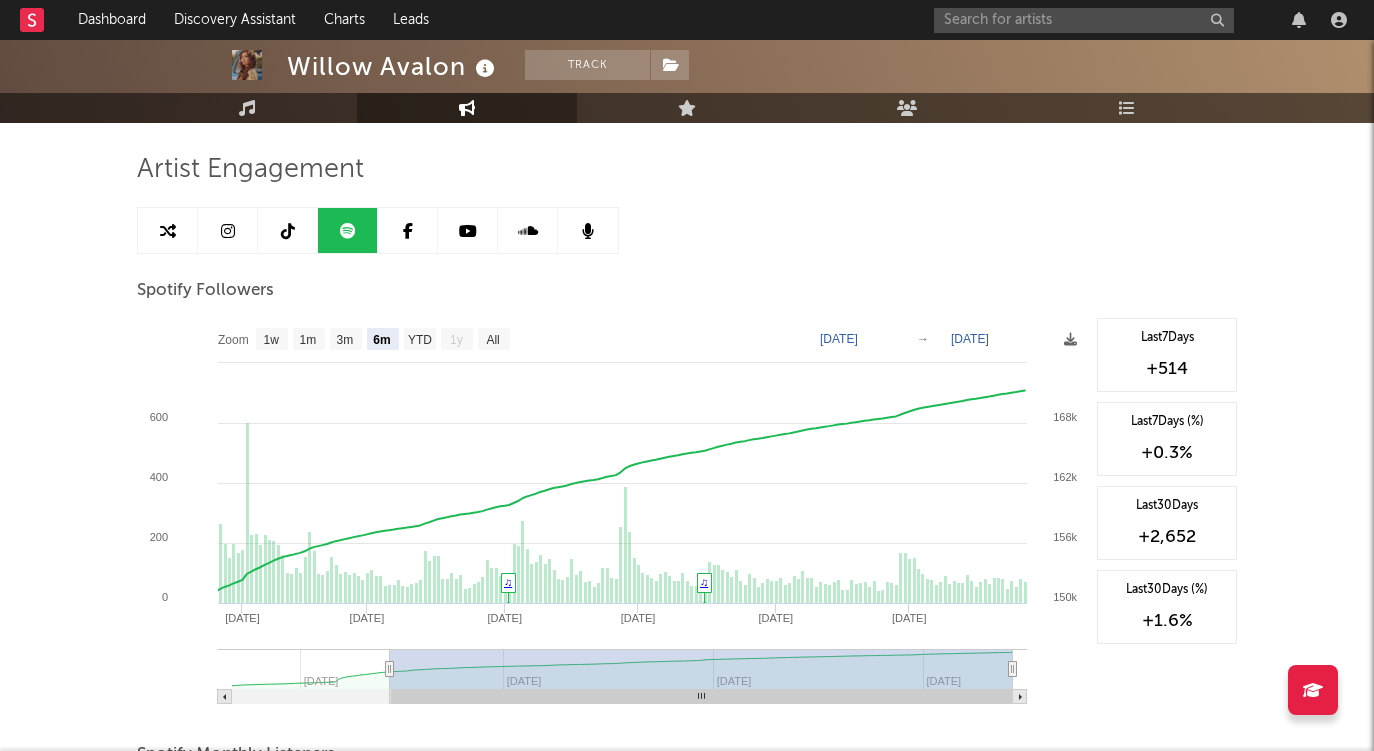 click at bounding box center (168, 230) 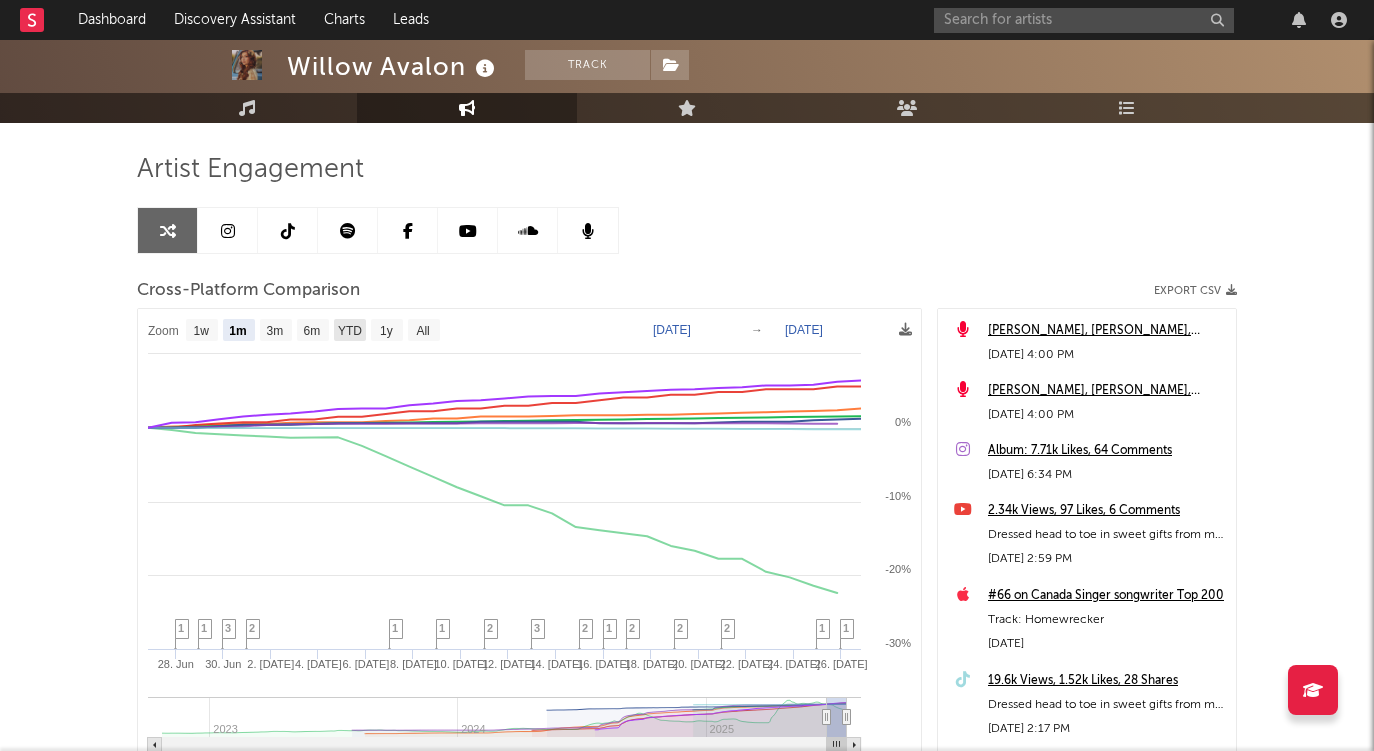 click 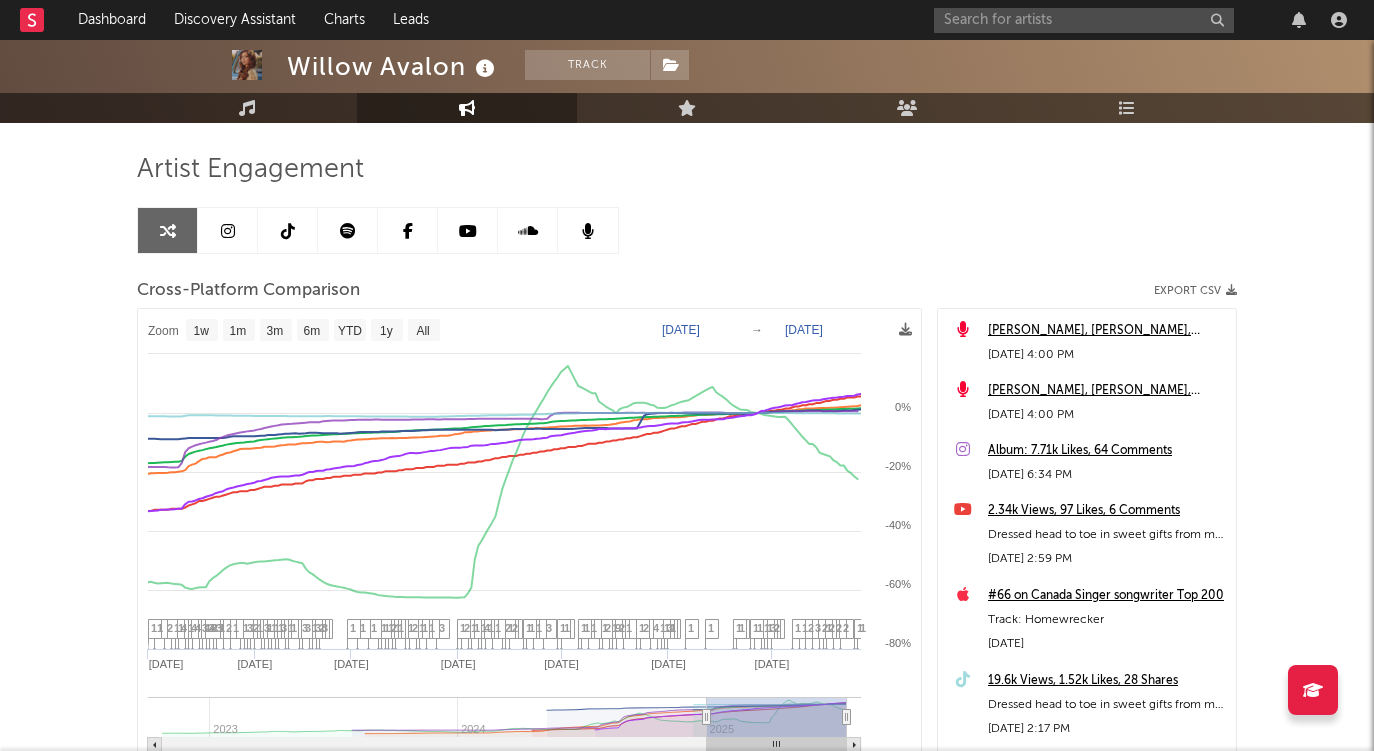 select on "1w" 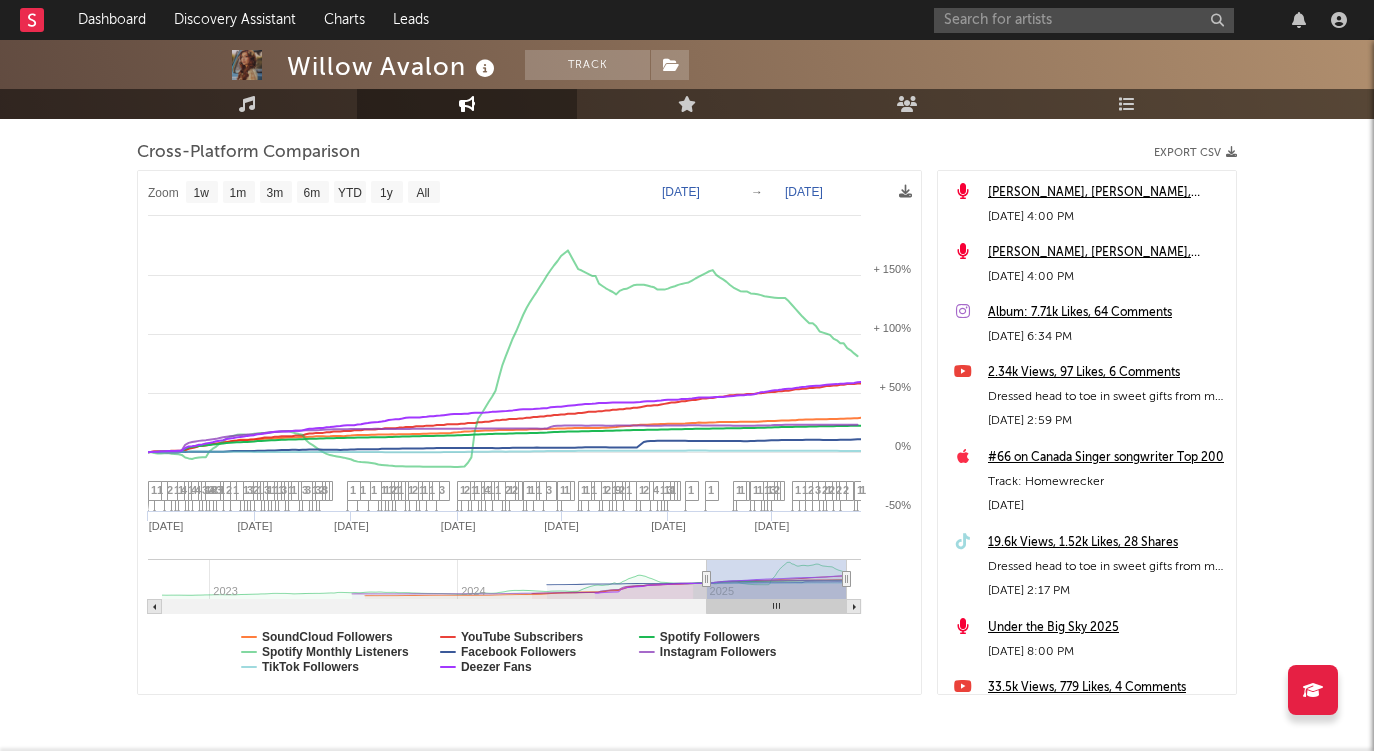 scroll, scrollTop: 307, scrollLeft: 0, axis: vertical 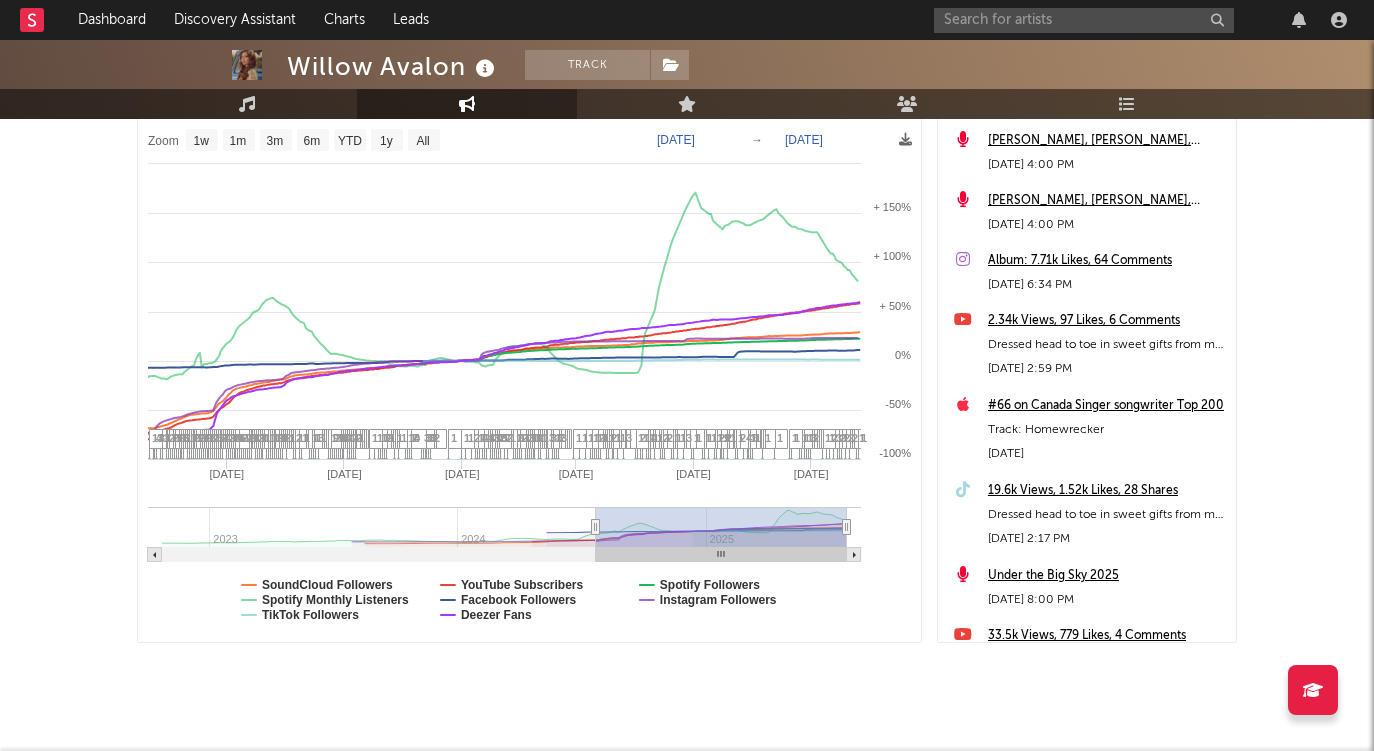type on "2024-02-12" 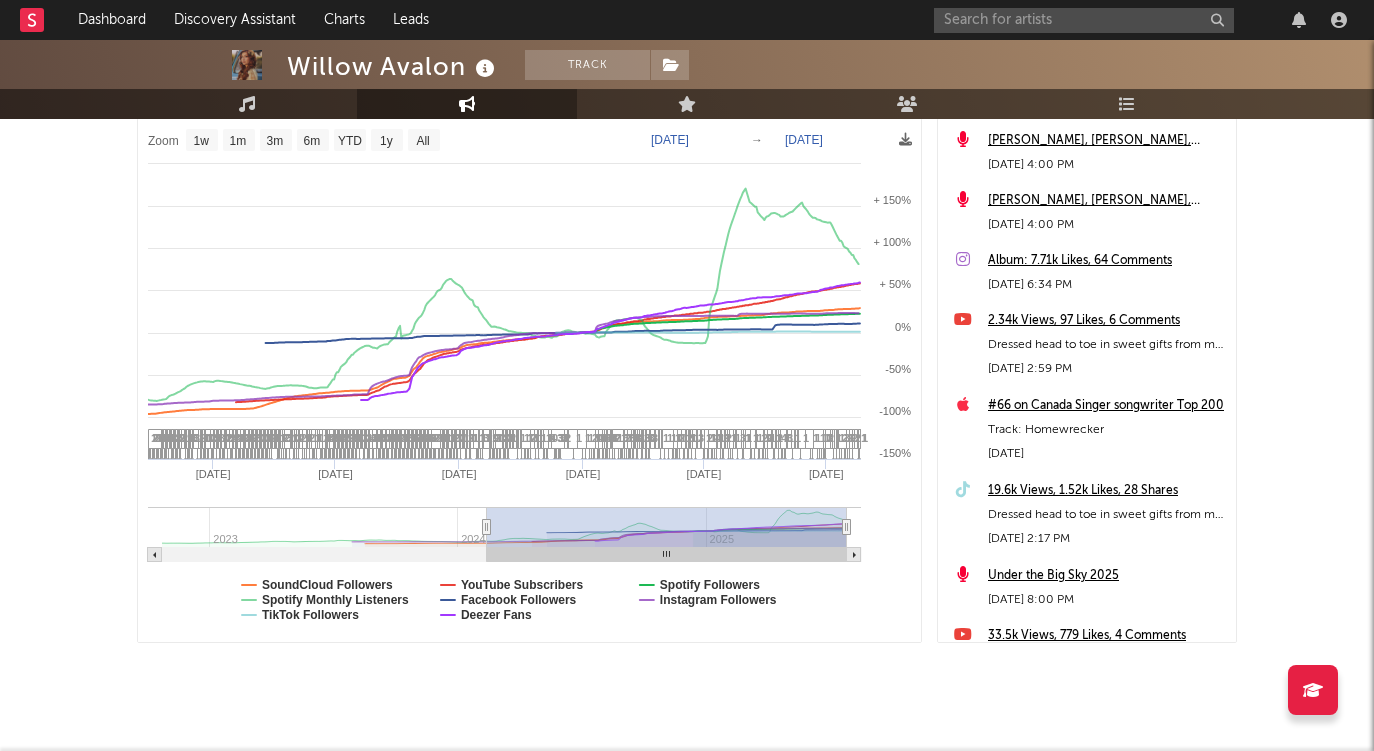 select on "1w" 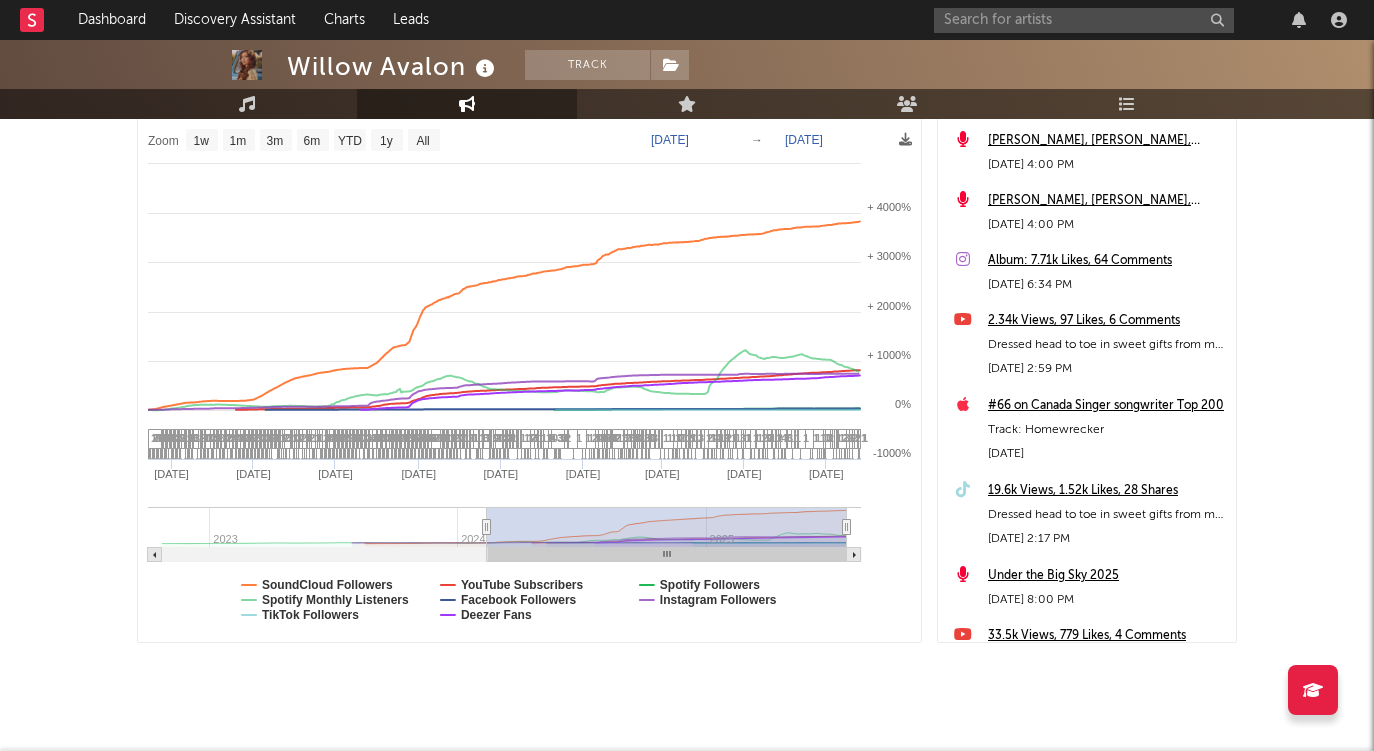 drag, startPoint x: 706, startPoint y: 527, endPoint x: 514, endPoint y: 519, distance: 192.1666 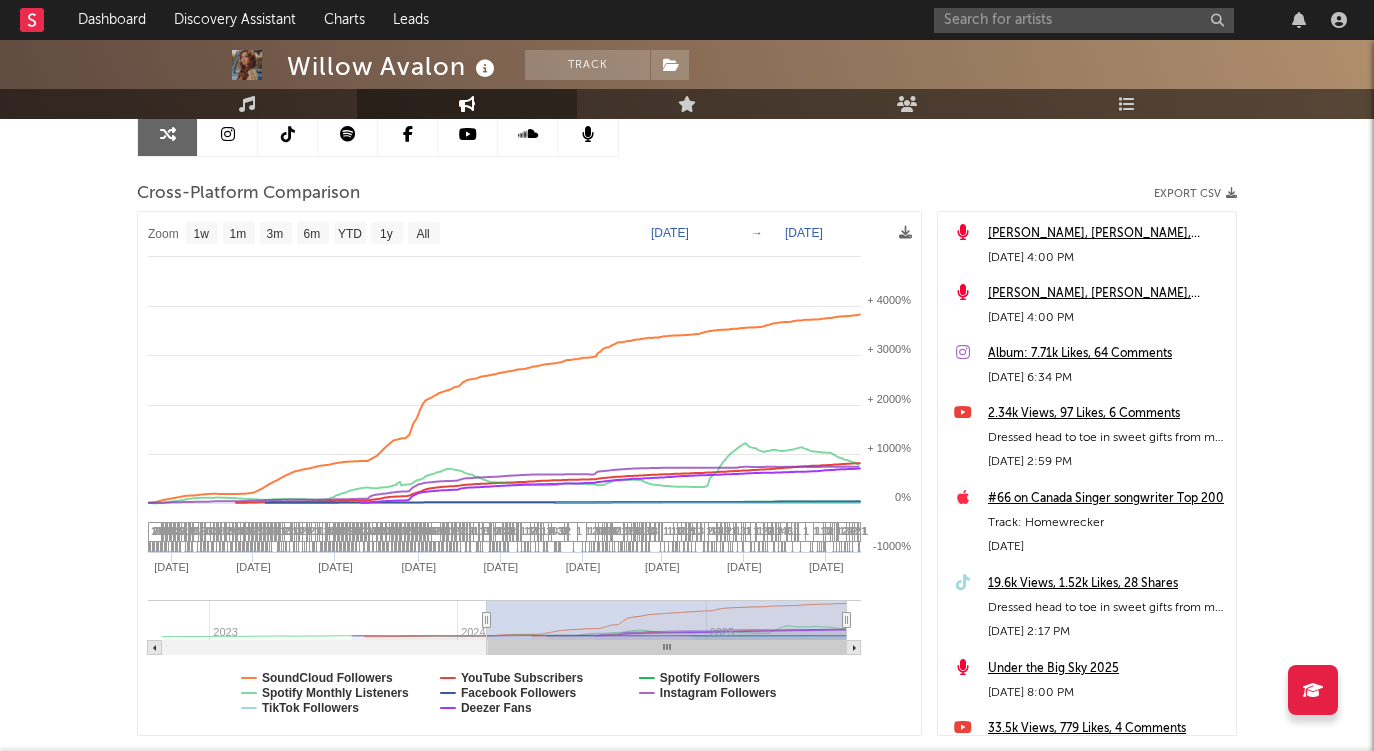 scroll, scrollTop: 205, scrollLeft: 0, axis: vertical 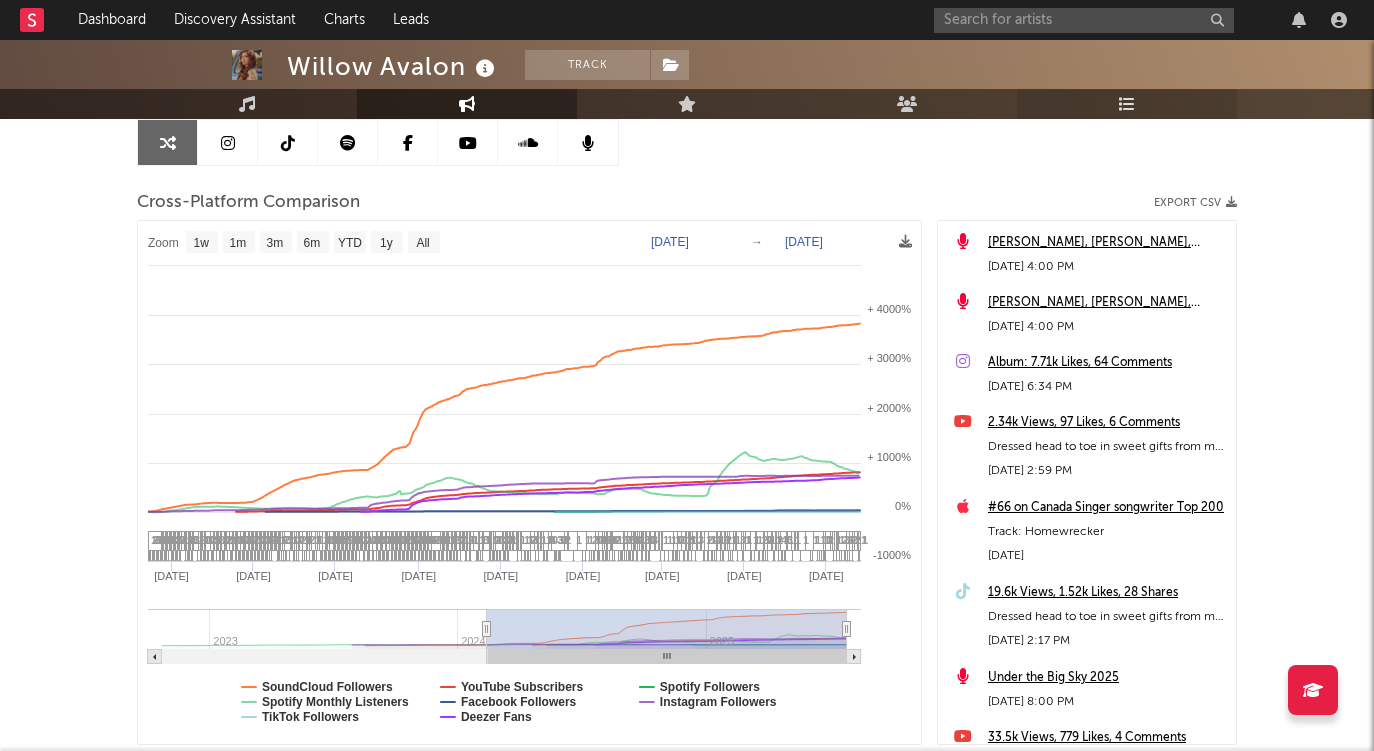 click at bounding box center (1127, 104) 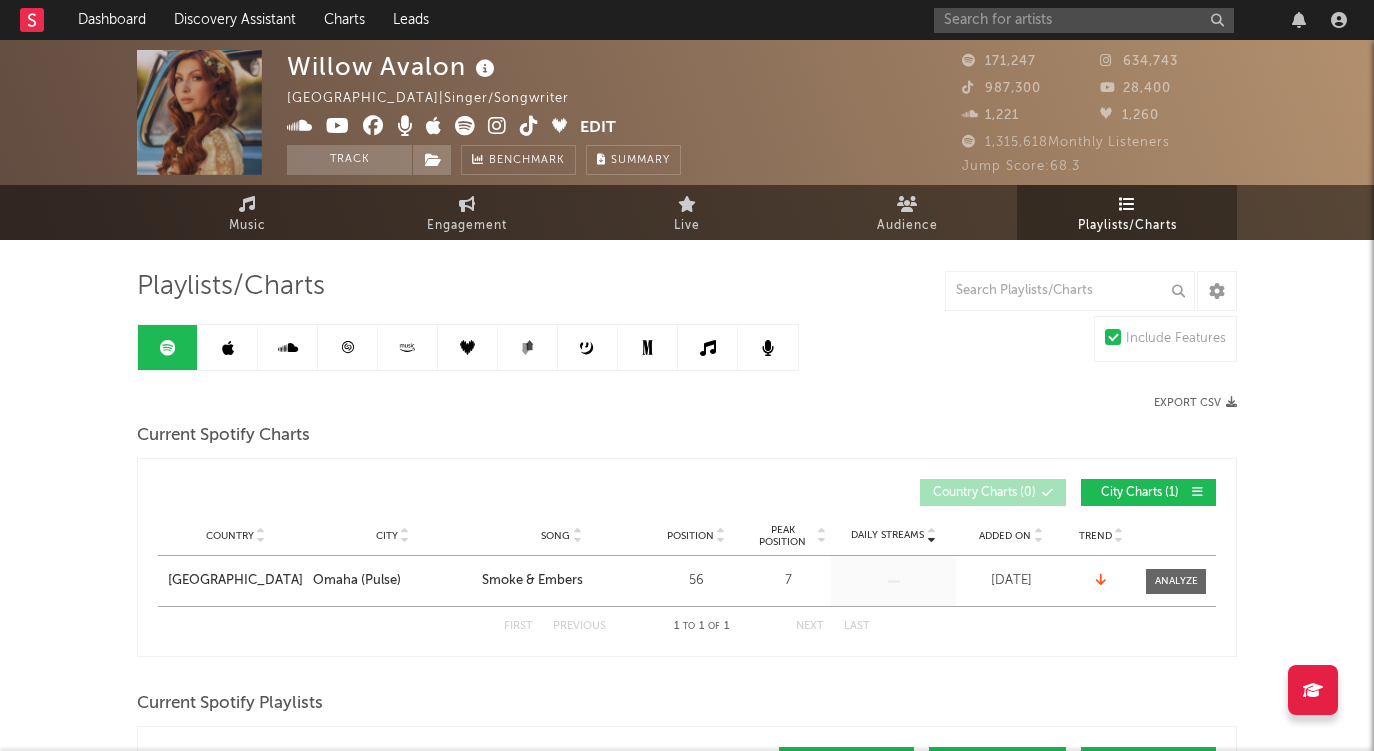 scroll, scrollTop: 0, scrollLeft: 0, axis: both 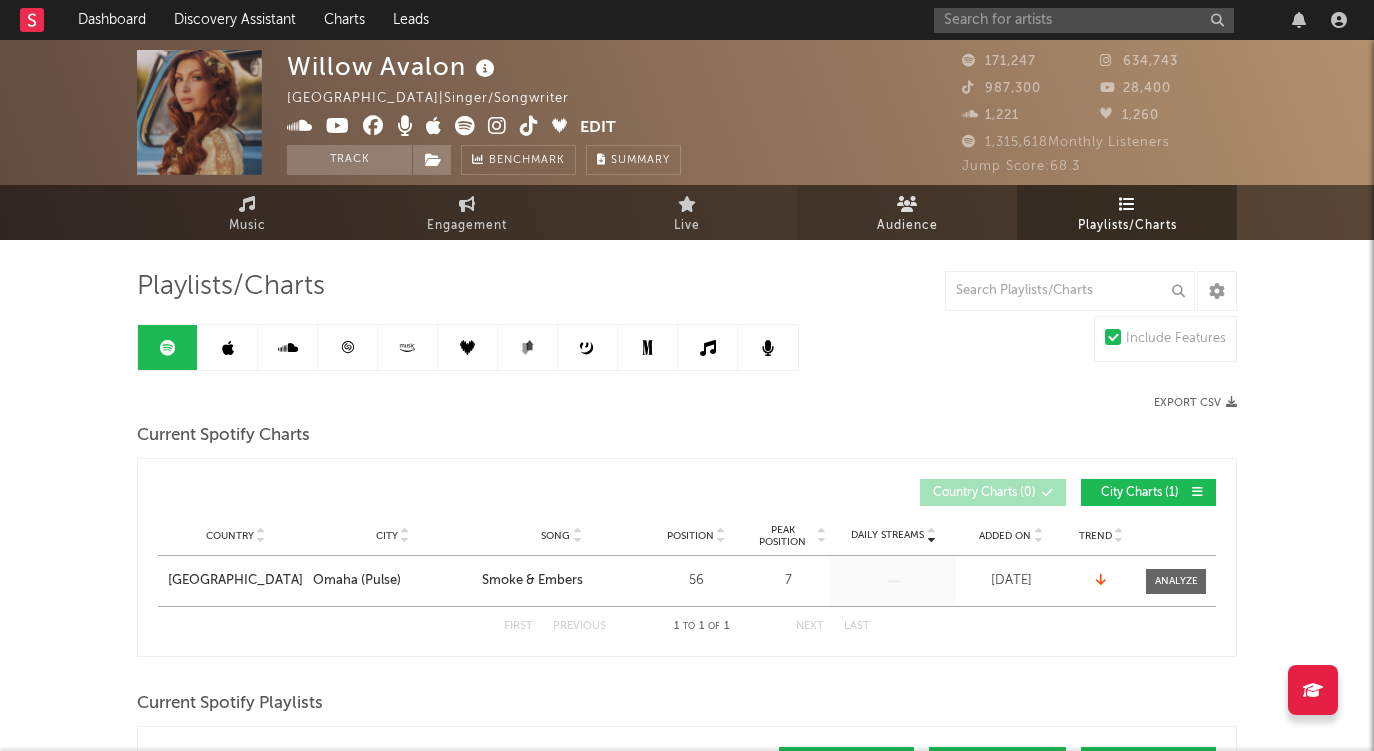 click on "Audience" at bounding box center [907, 226] 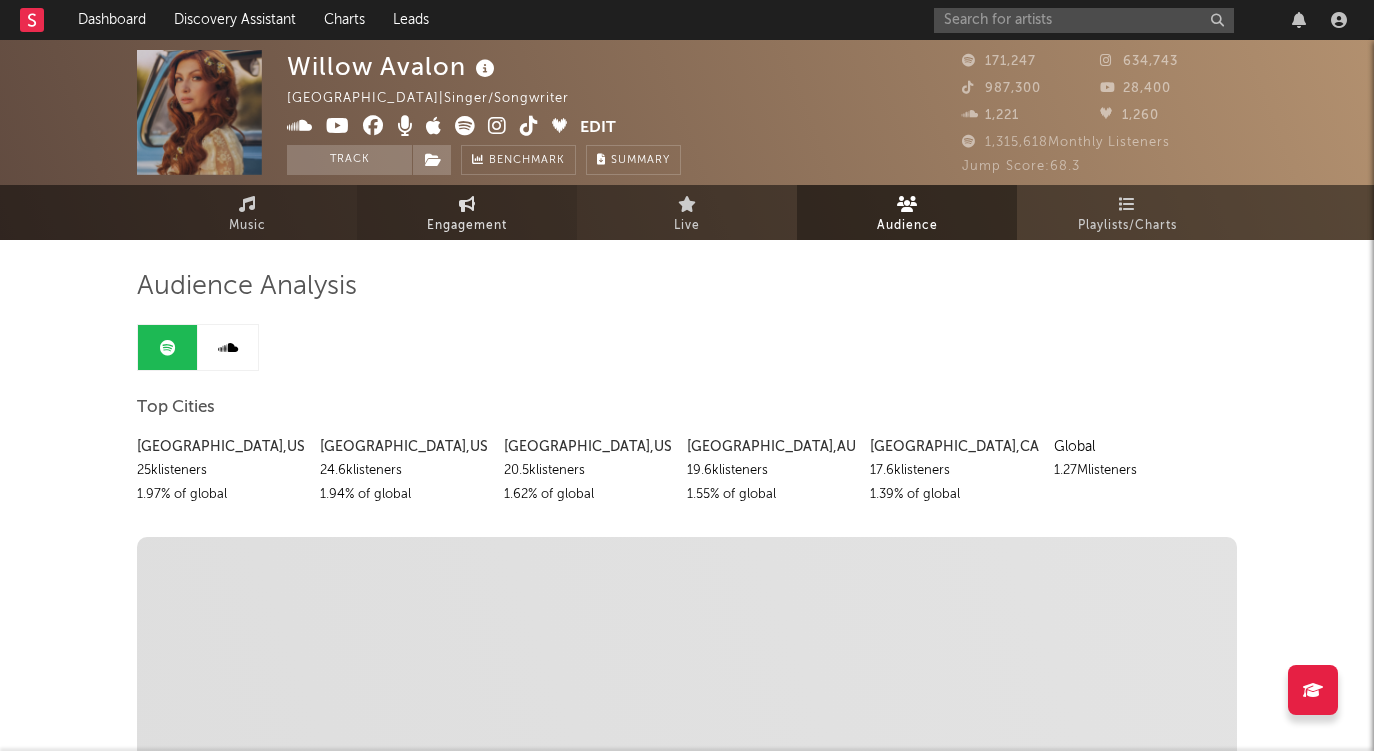 click on "Engagement" at bounding box center (467, 212) 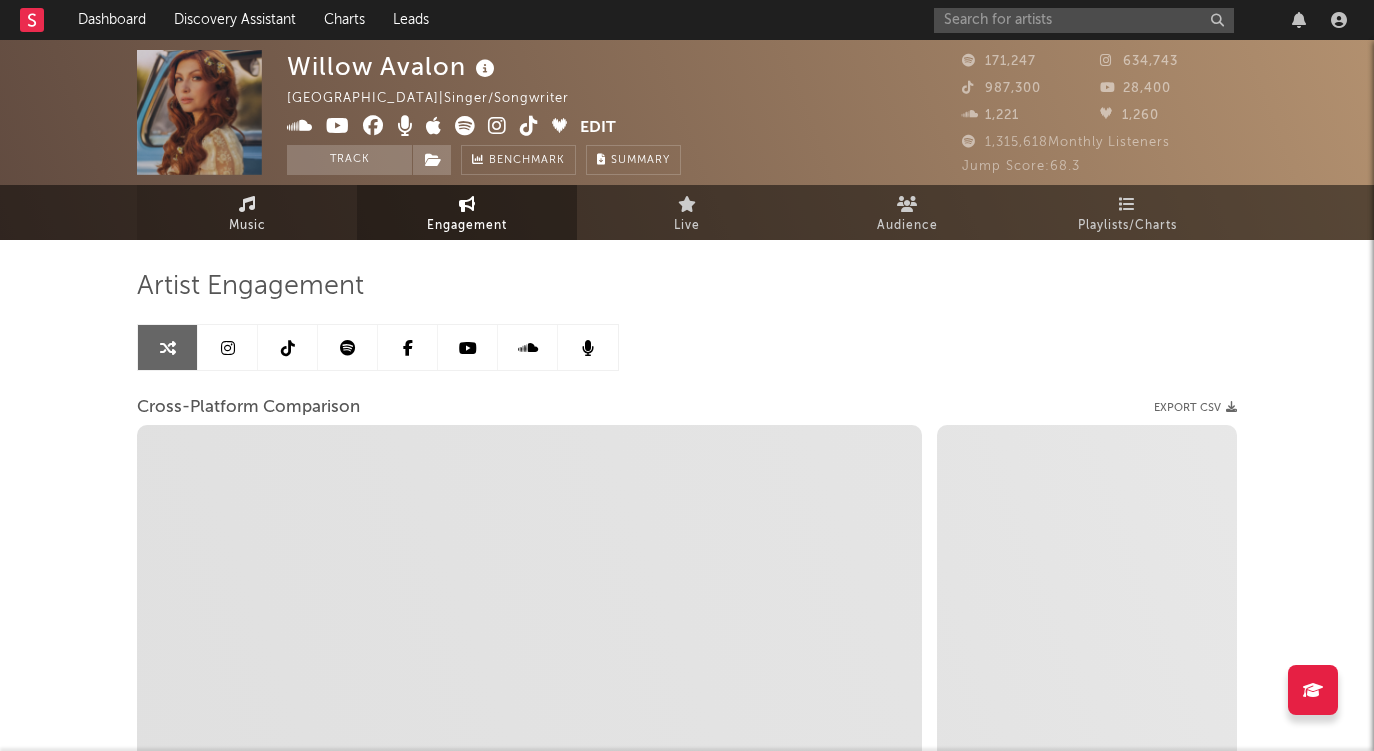 click on "Music" at bounding box center (247, 212) 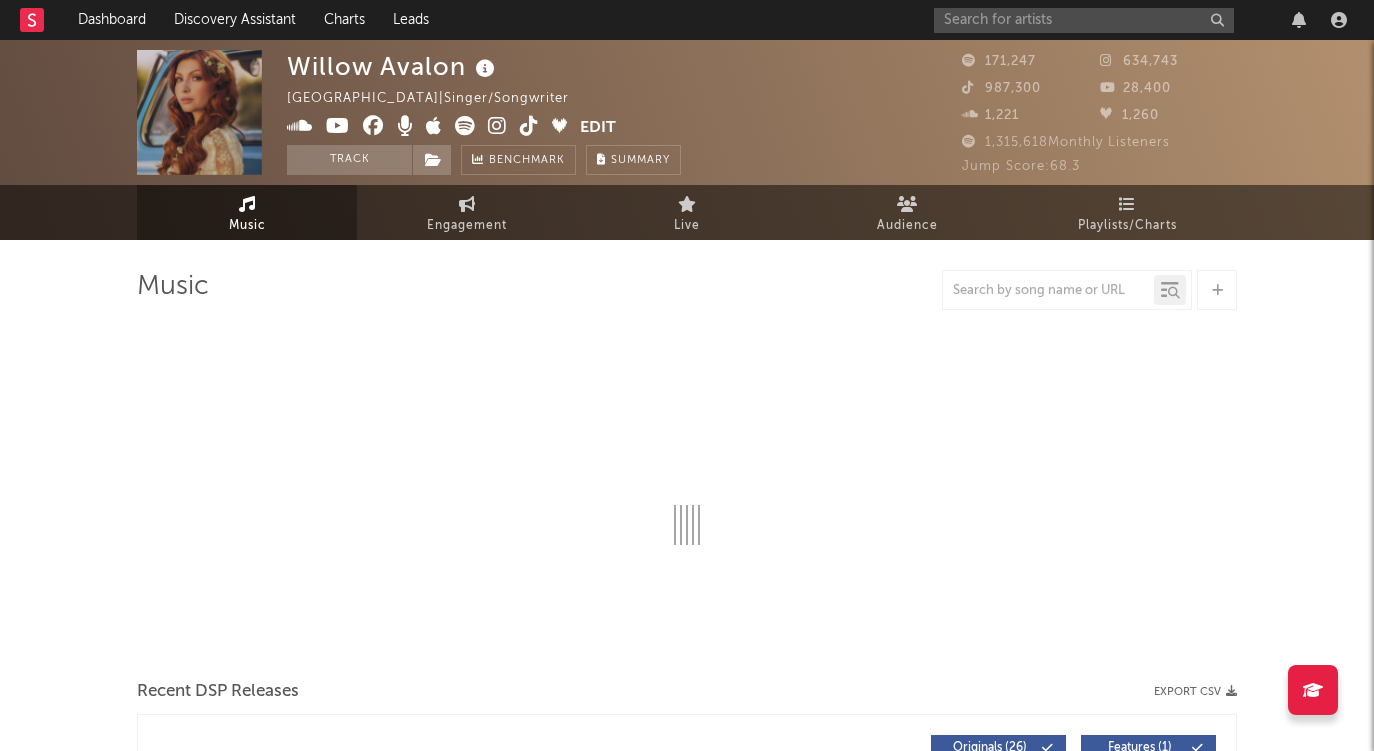 select on "6m" 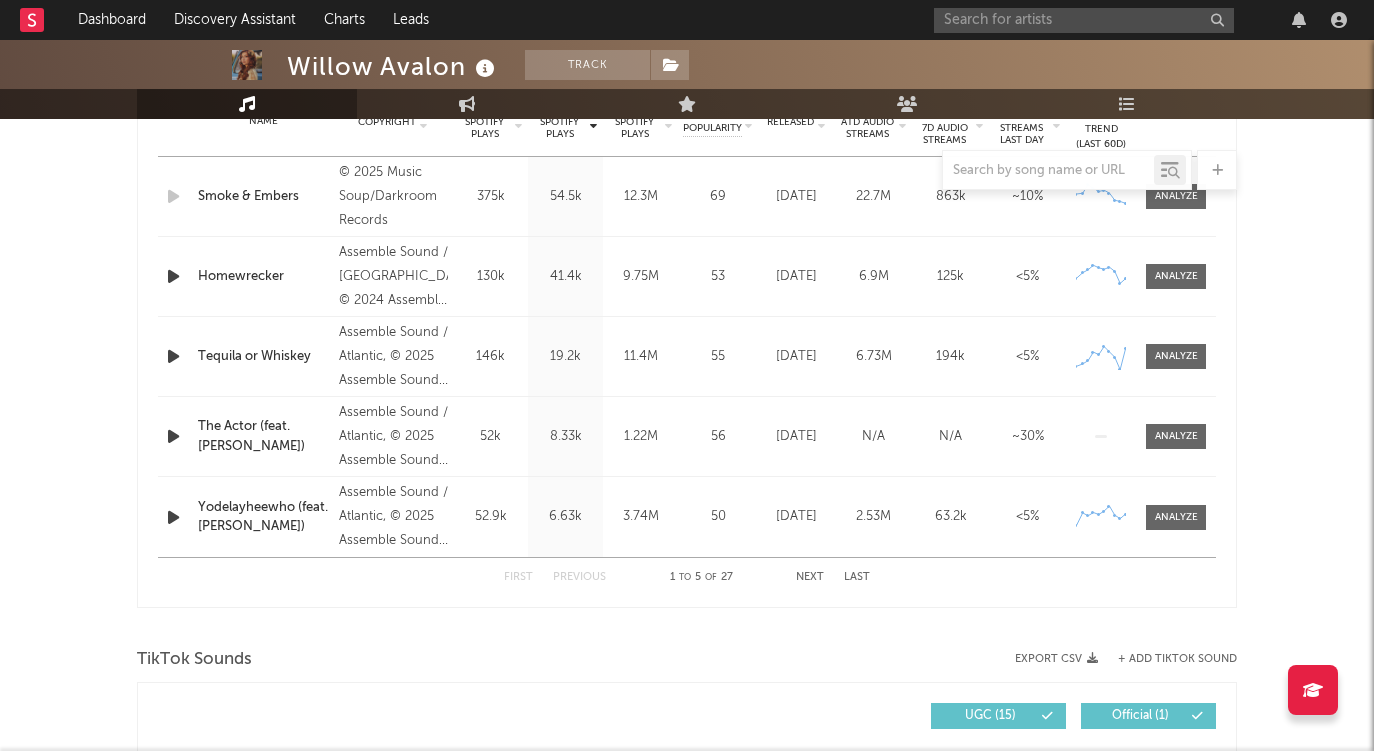 scroll, scrollTop: 909, scrollLeft: 0, axis: vertical 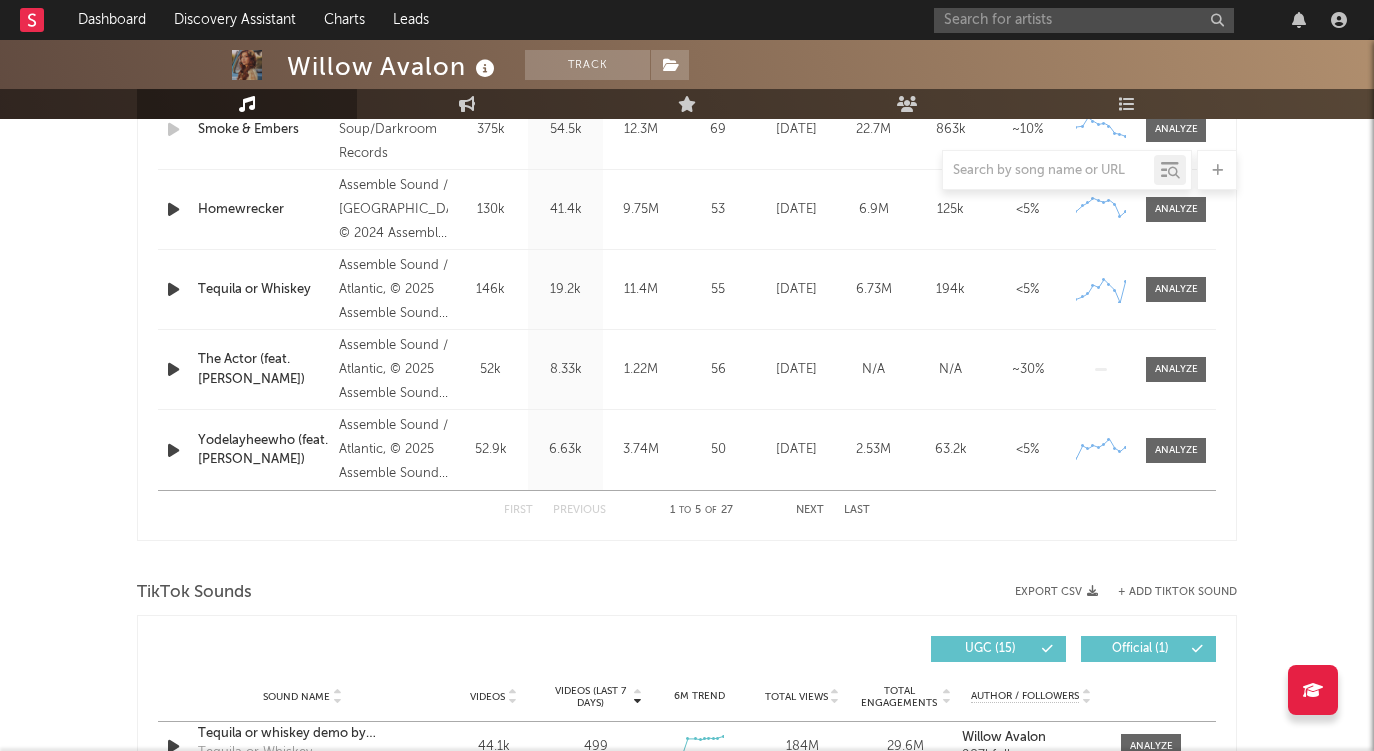click on "Next" at bounding box center [810, 510] 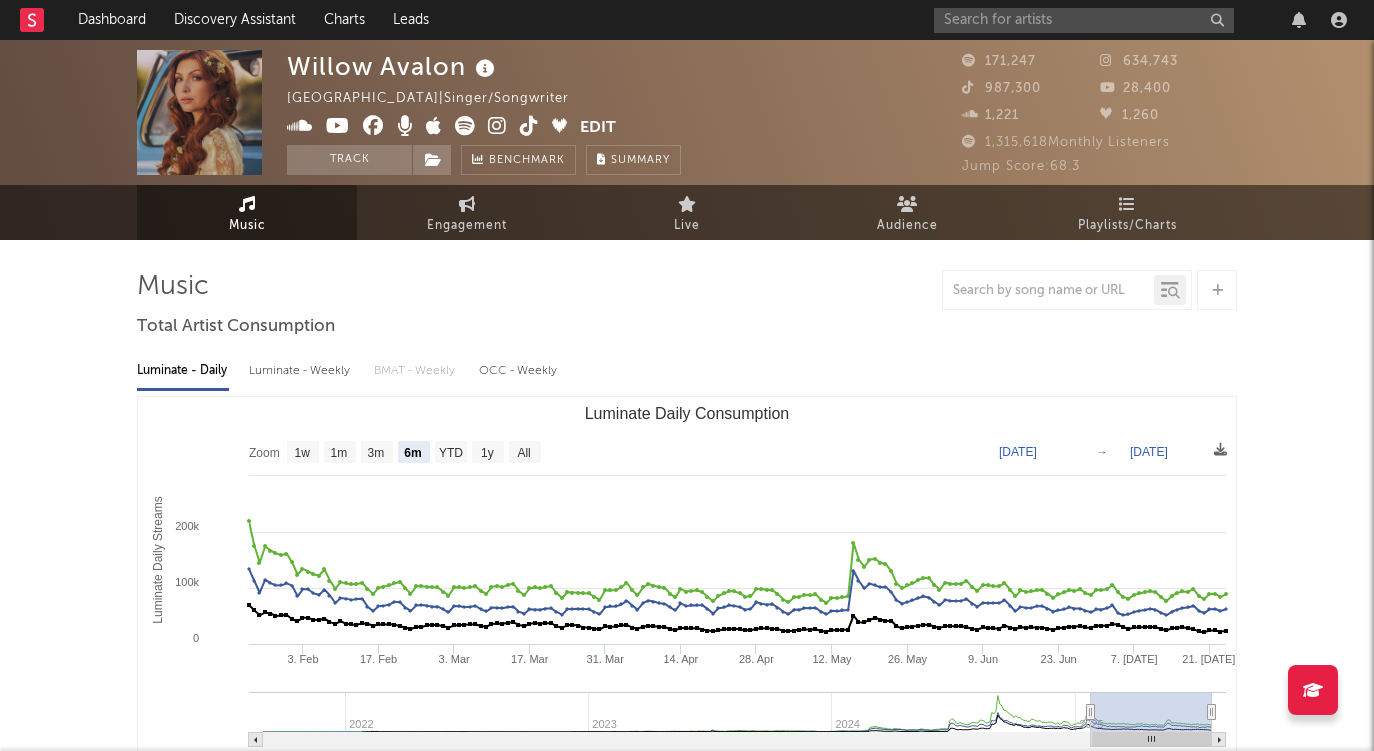 scroll, scrollTop: 0, scrollLeft: 0, axis: both 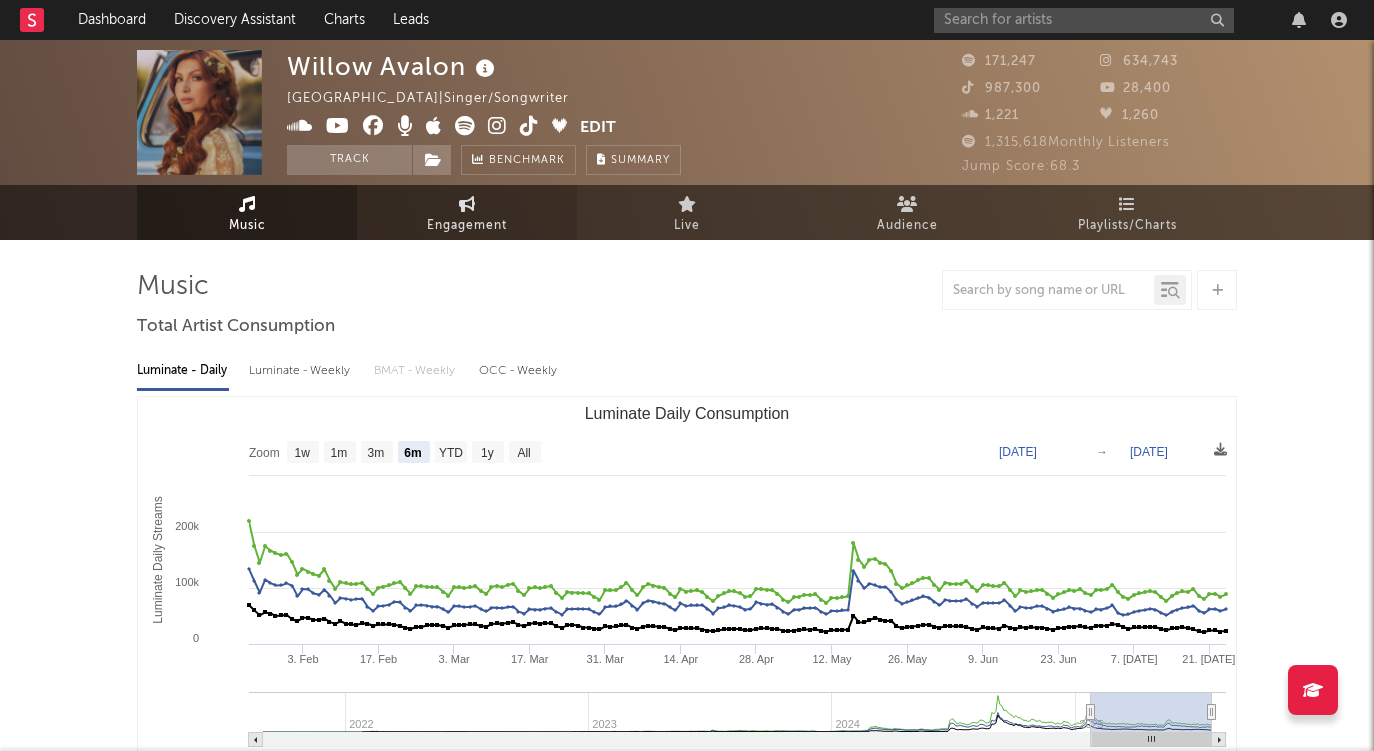 click on "Engagement" at bounding box center (467, 212) 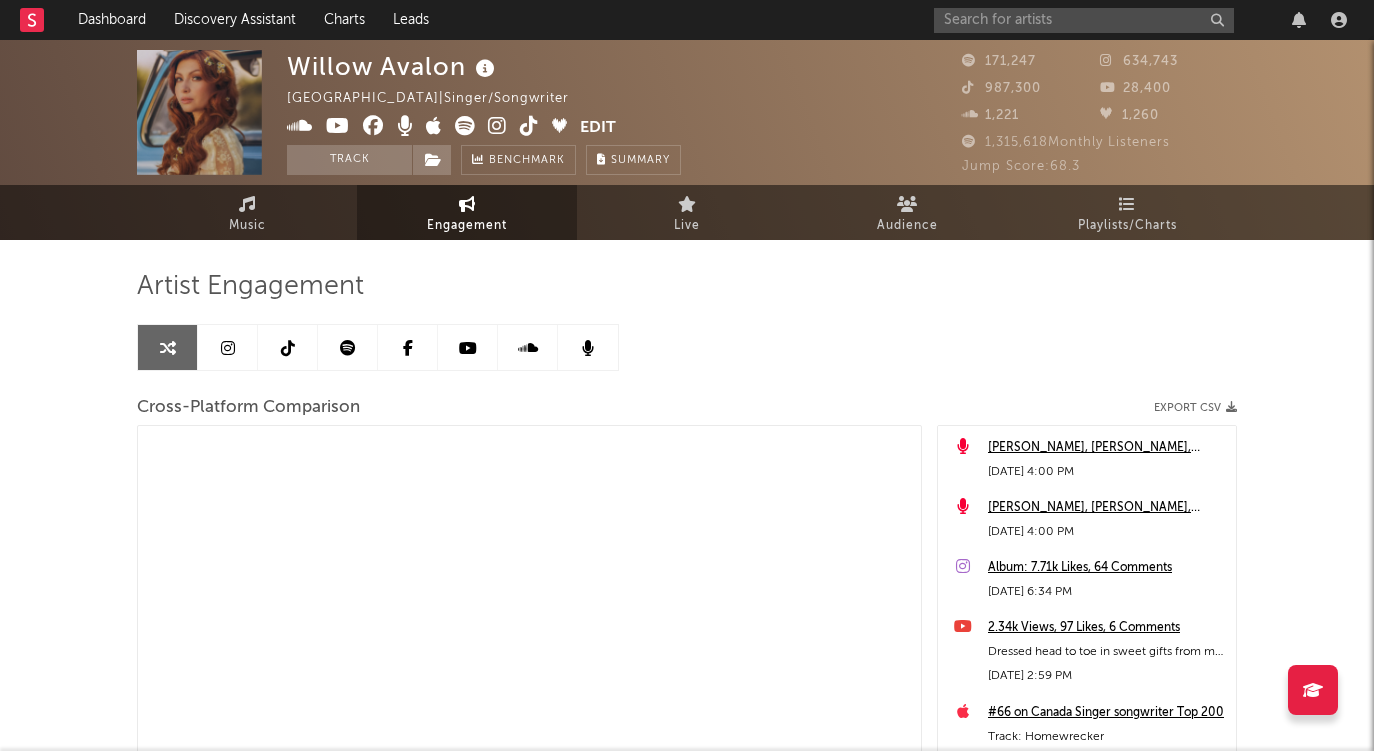 select on "1m" 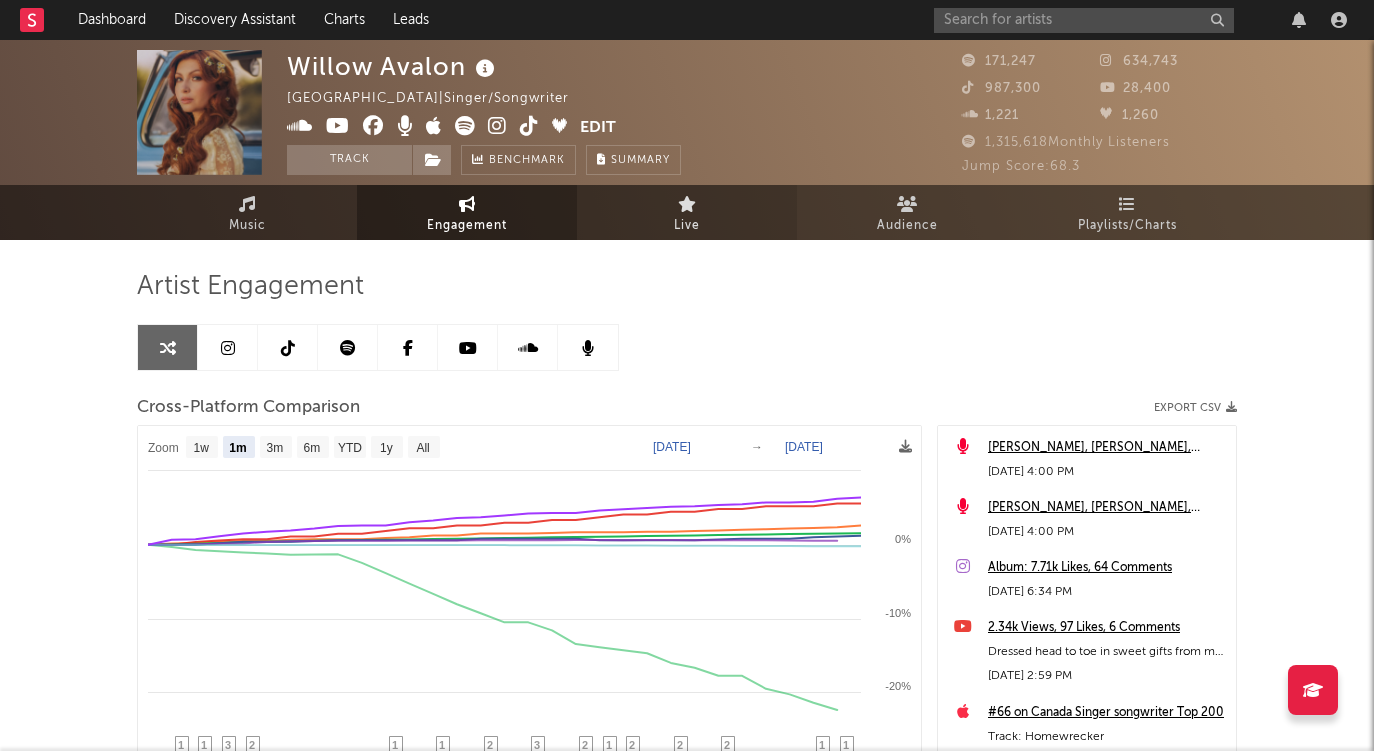 click on "Live" at bounding box center [687, 212] 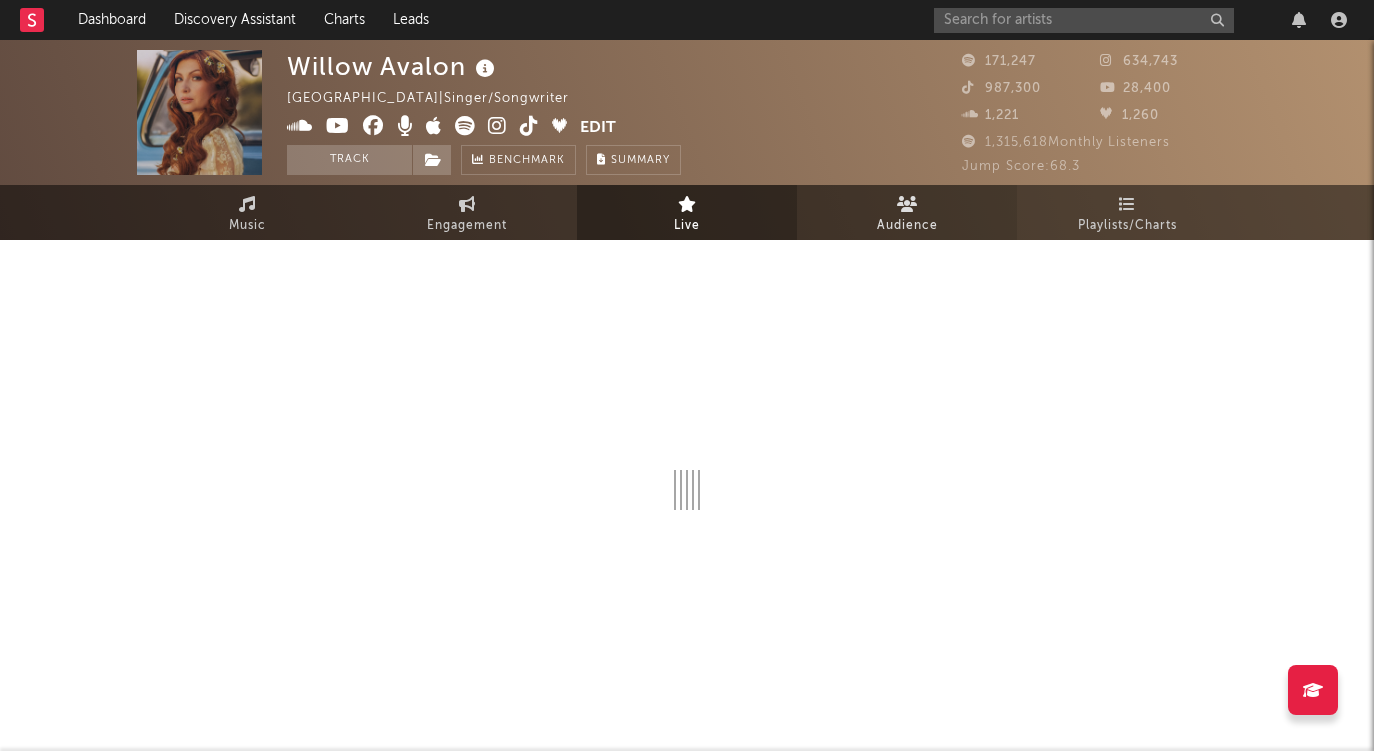 click on "Audience" at bounding box center [907, 212] 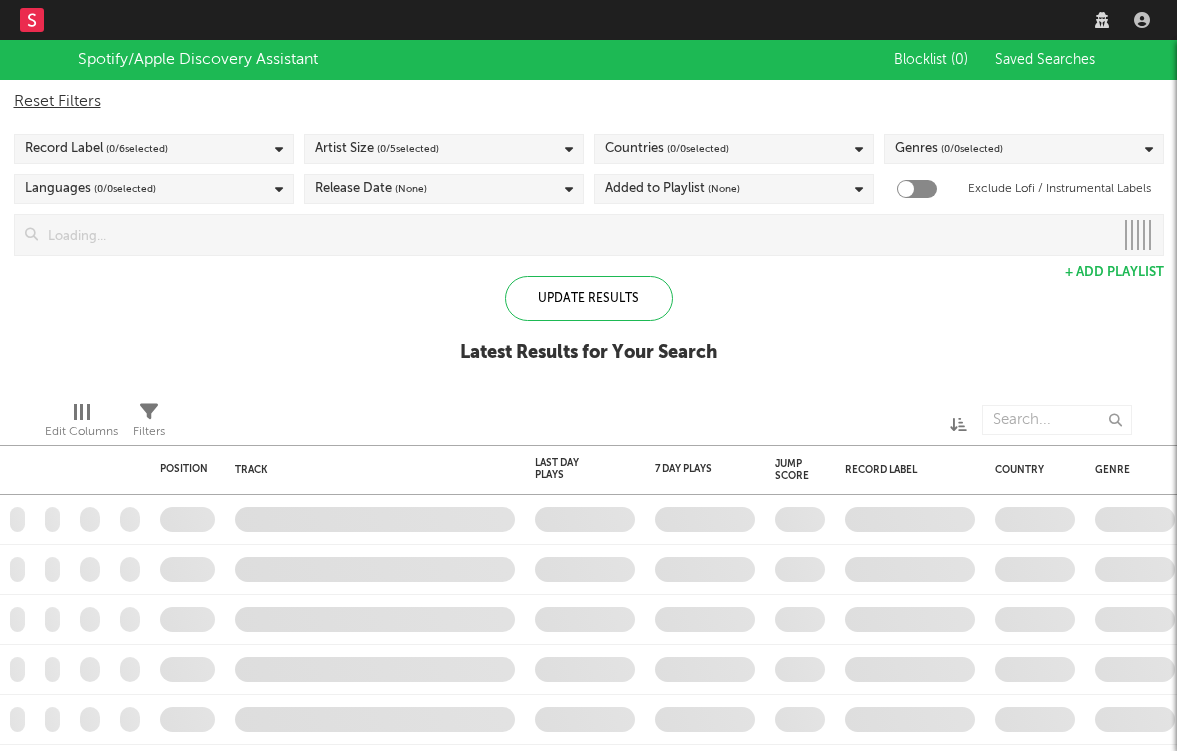 scroll, scrollTop: 0, scrollLeft: 0, axis: both 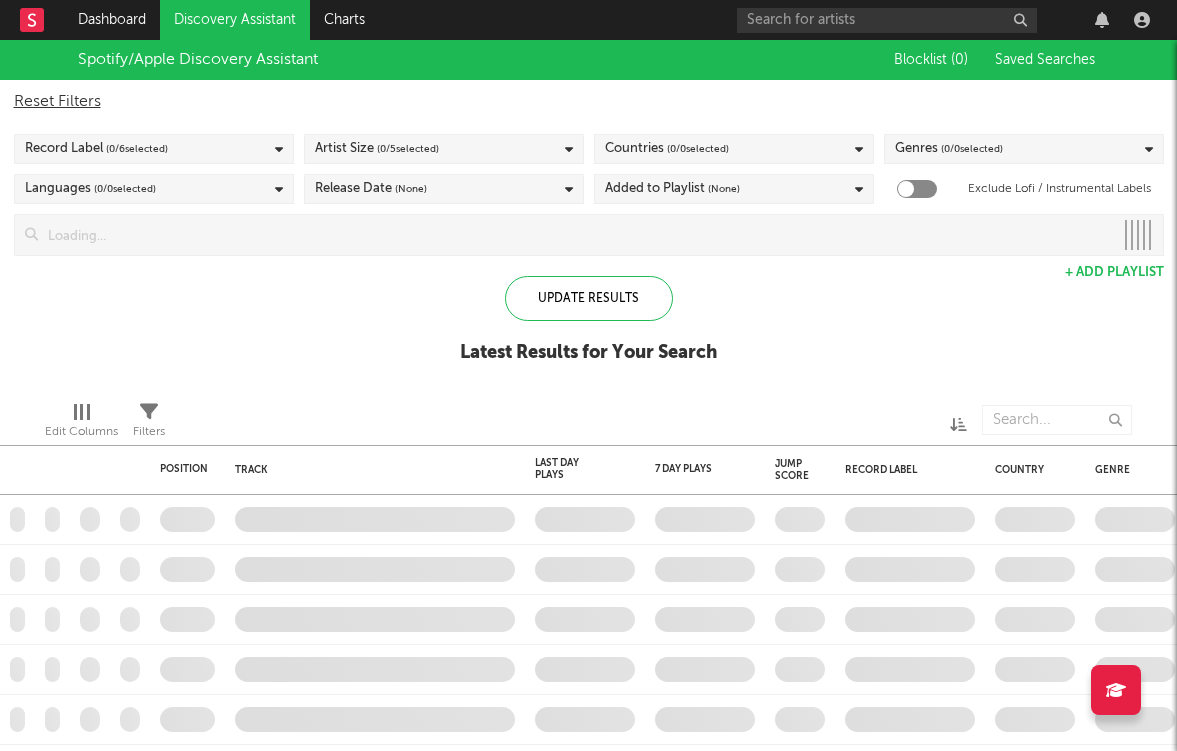 click at bounding box center (575, 235) 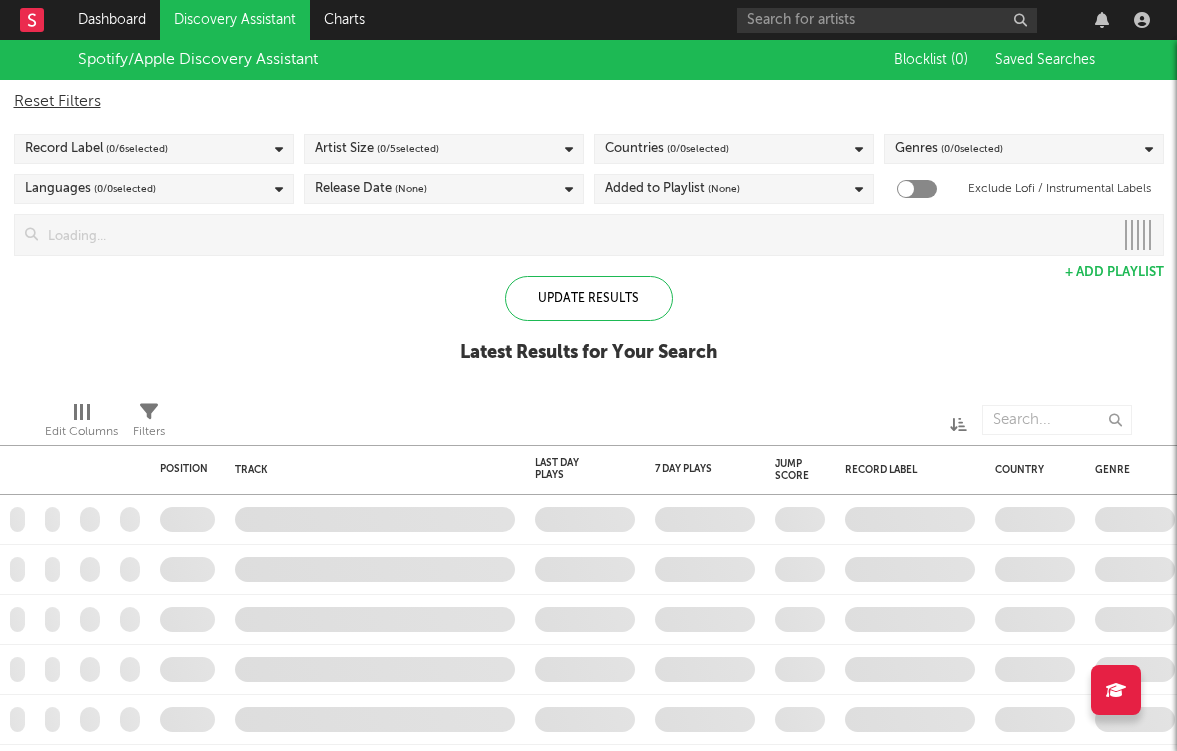 click on "Reset Filters" at bounding box center [589, 102] 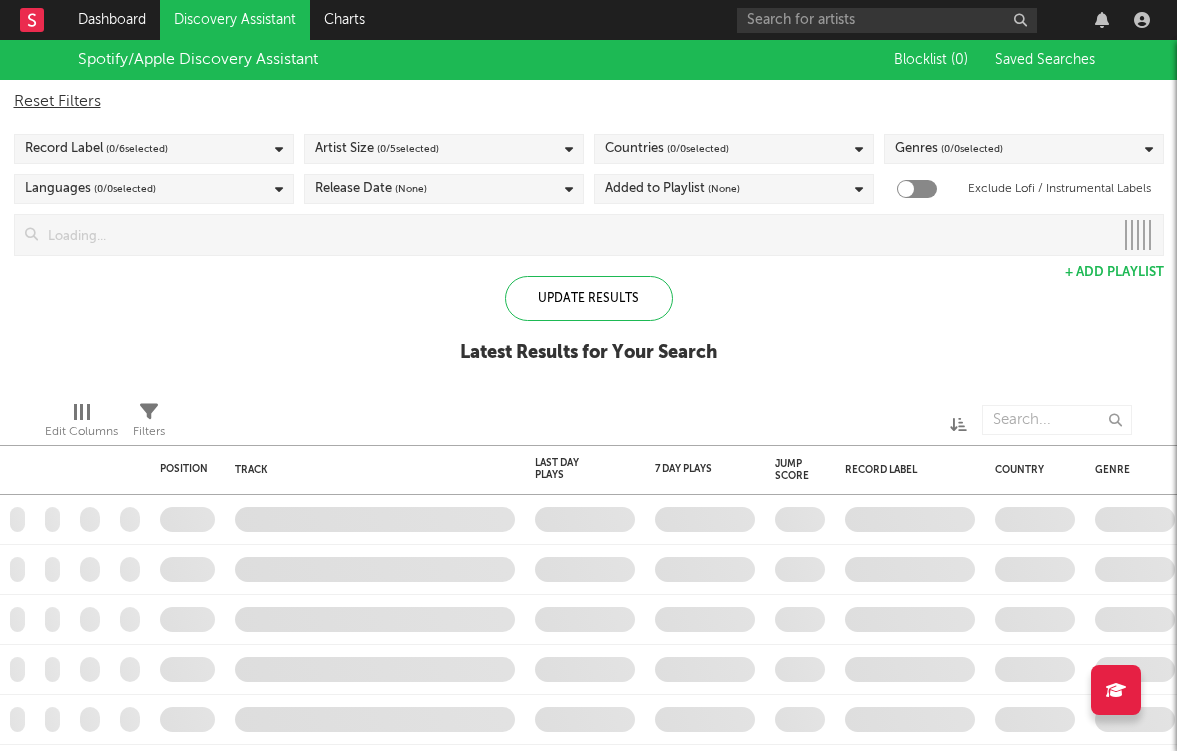 checkbox on "true" 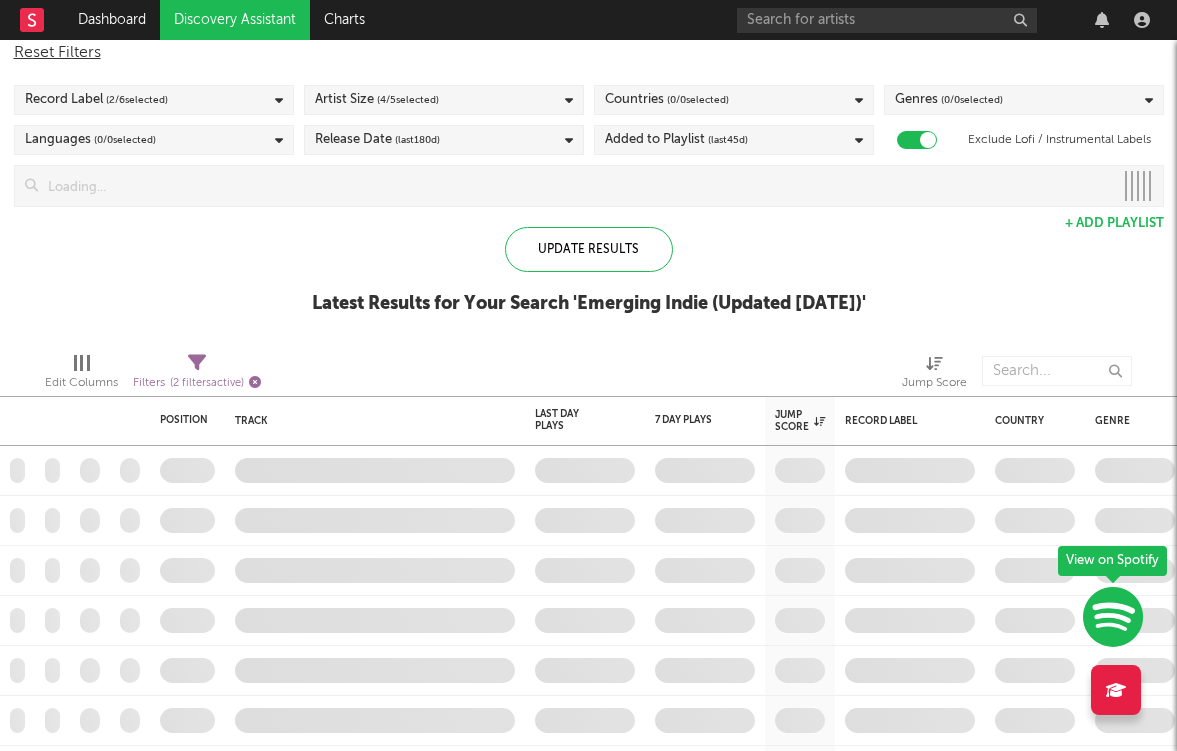 click at bounding box center (255, 382) 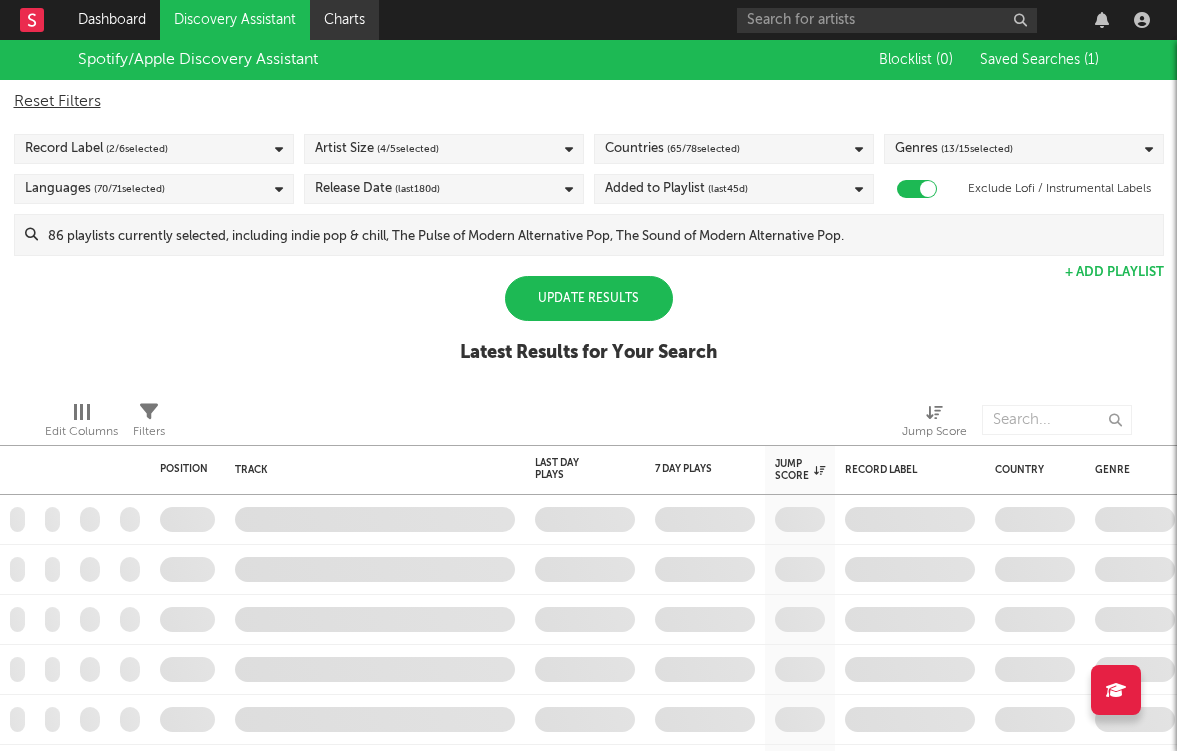 click on "Charts" at bounding box center [344, 20] 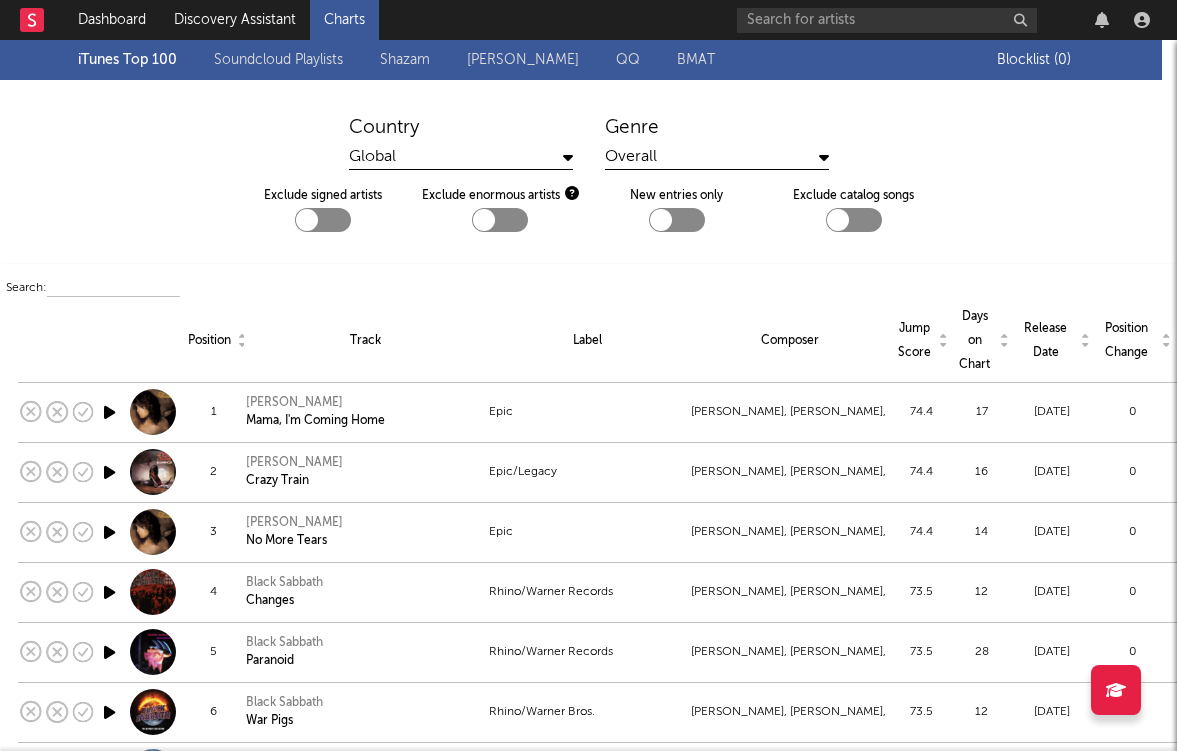click on "Country" at bounding box center [461, 128] 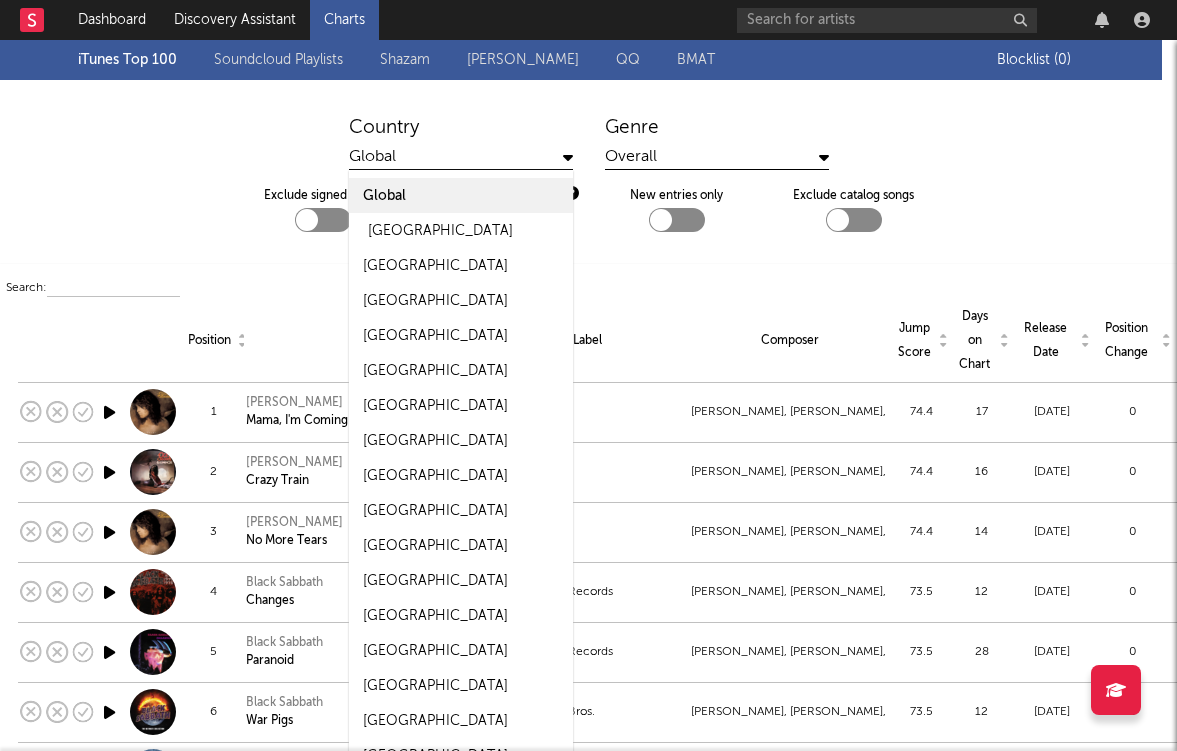 click on "[GEOGRAPHIC_DATA]" at bounding box center (461, 230) 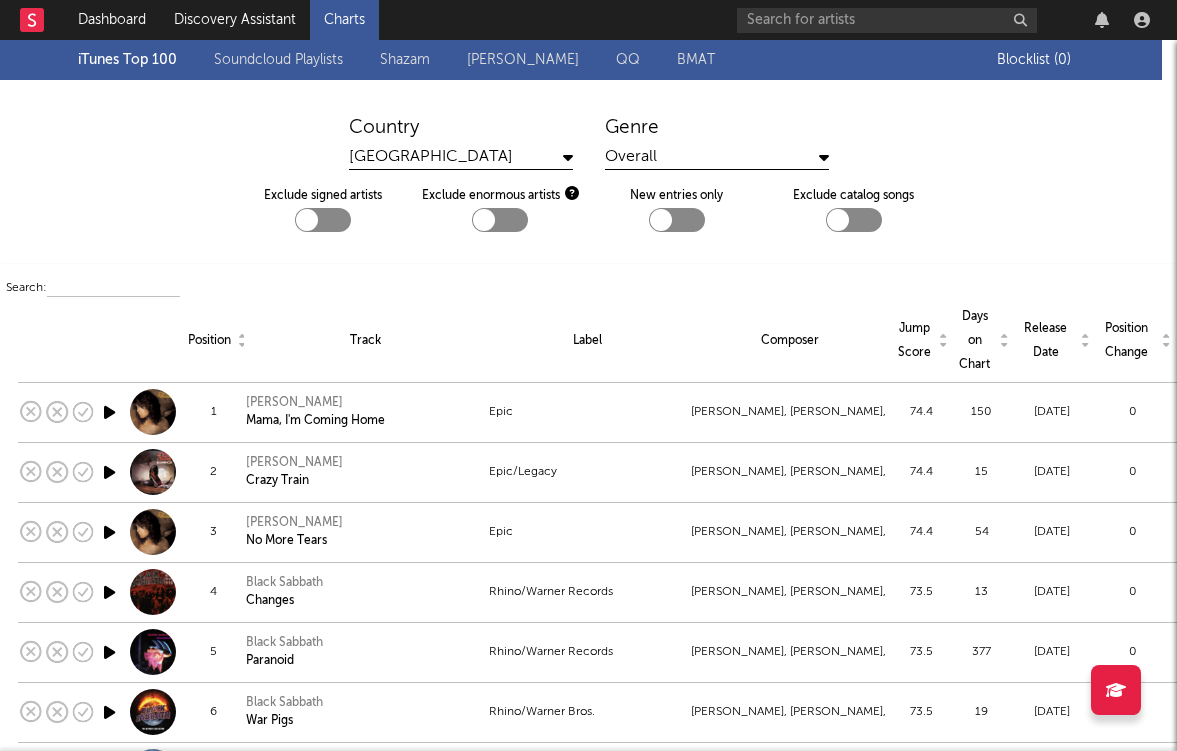 click on "Overall" at bounding box center (717, 157) 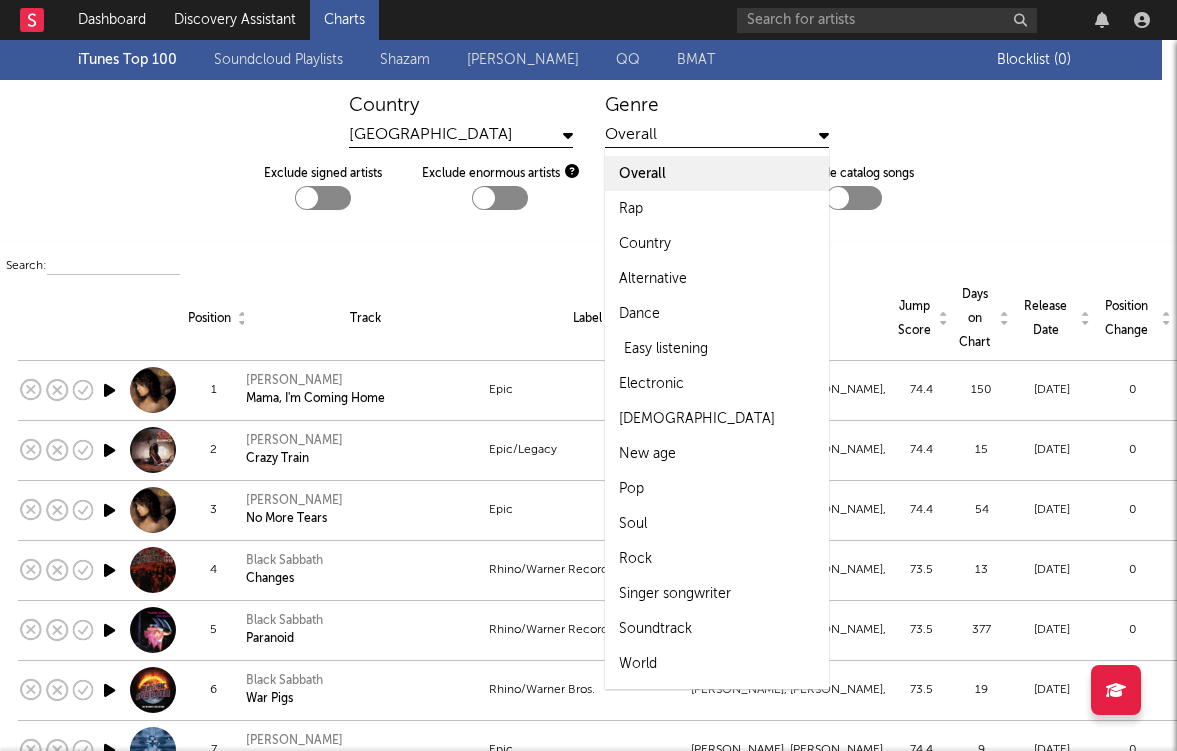 scroll, scrollTop: 39, scrollLeft: 0, axis: vertical 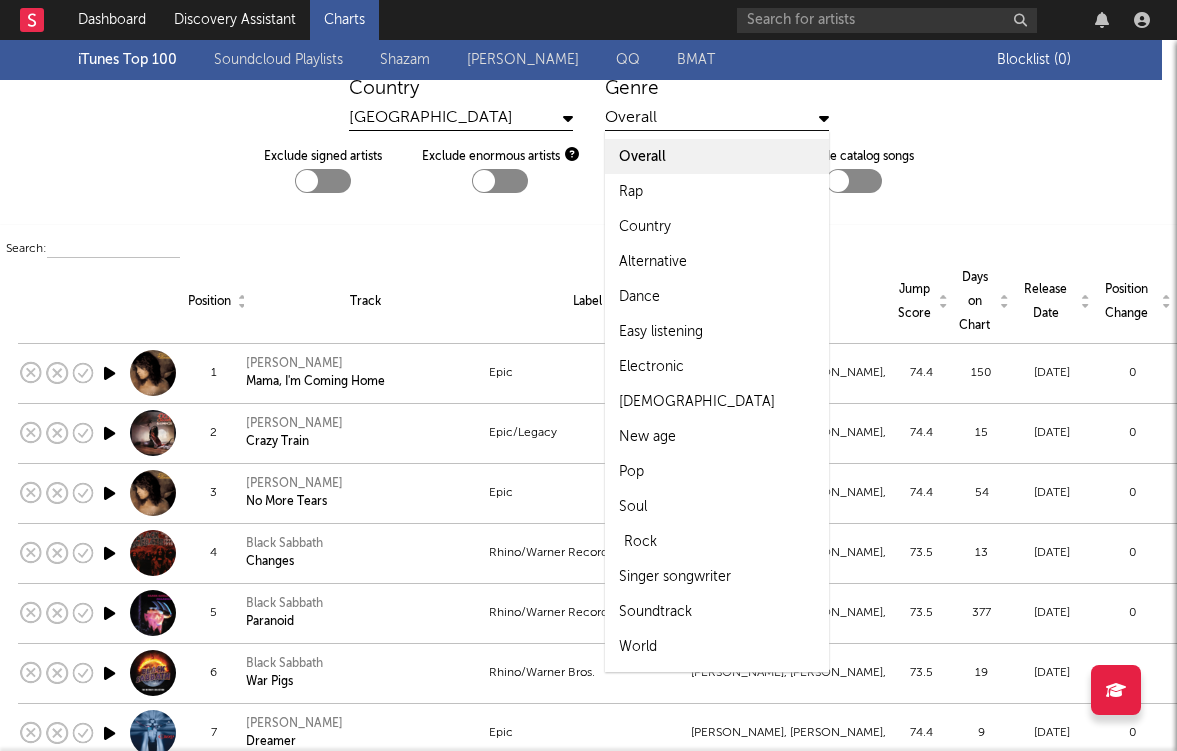 click on "Rock" at bounding box center (640, 542) 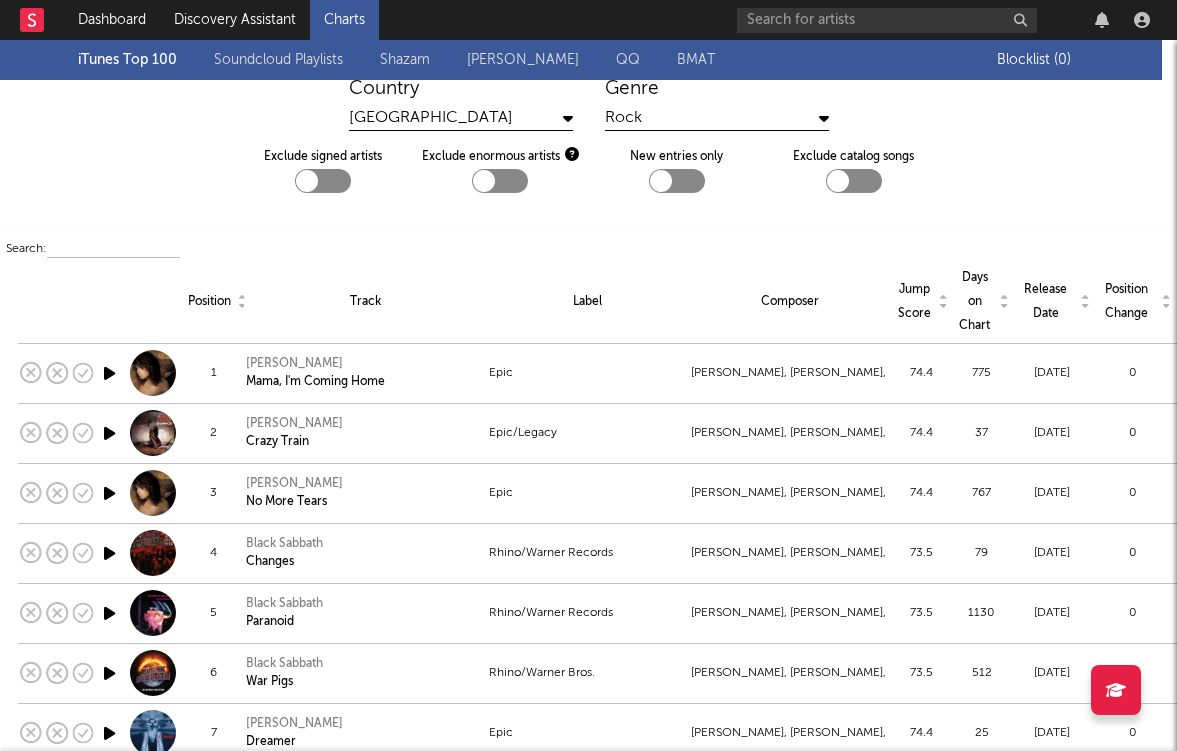 click on "Rock" at bounding box center [717, 118] 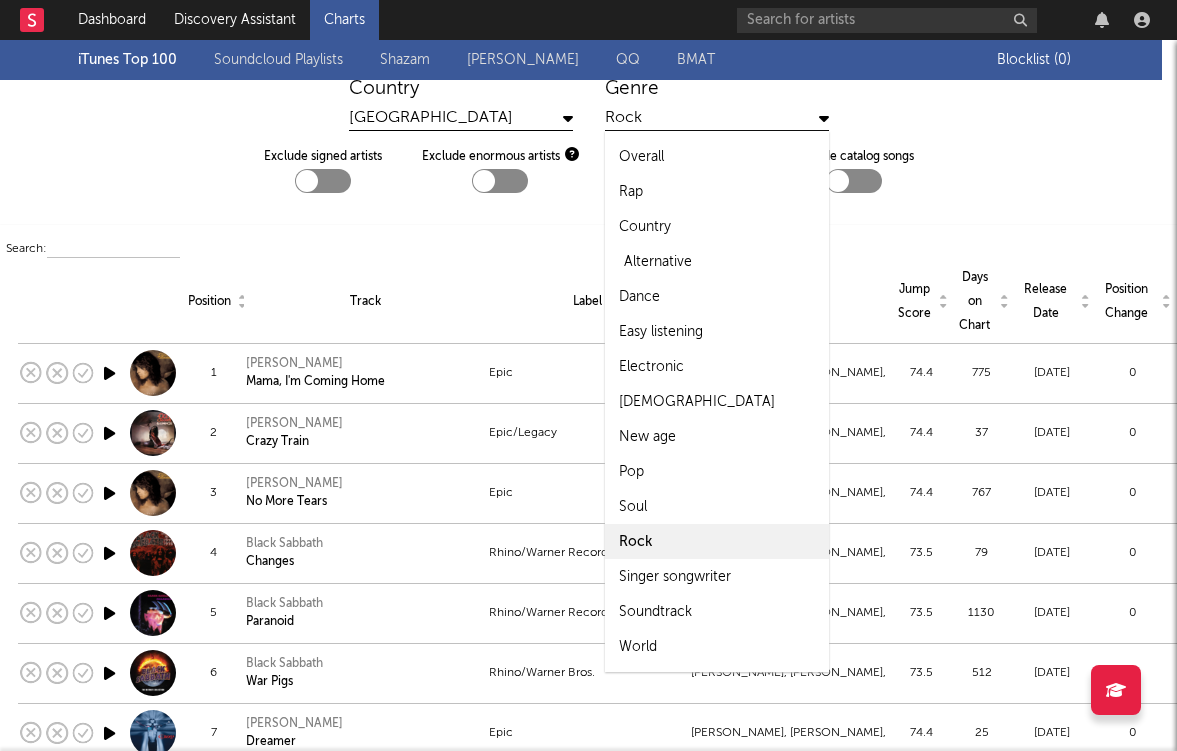 click on "Alternative" at bounding box center (658, 262) 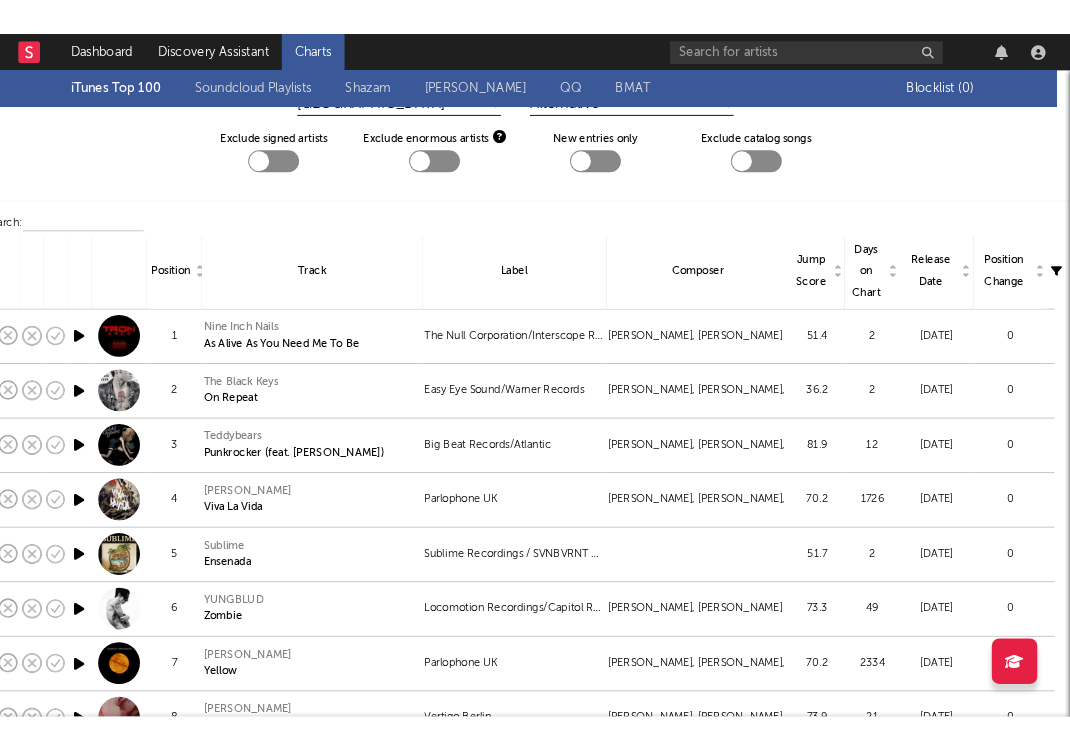 scroll, scrollTop: 80, scrollLeft: 19, axis: both 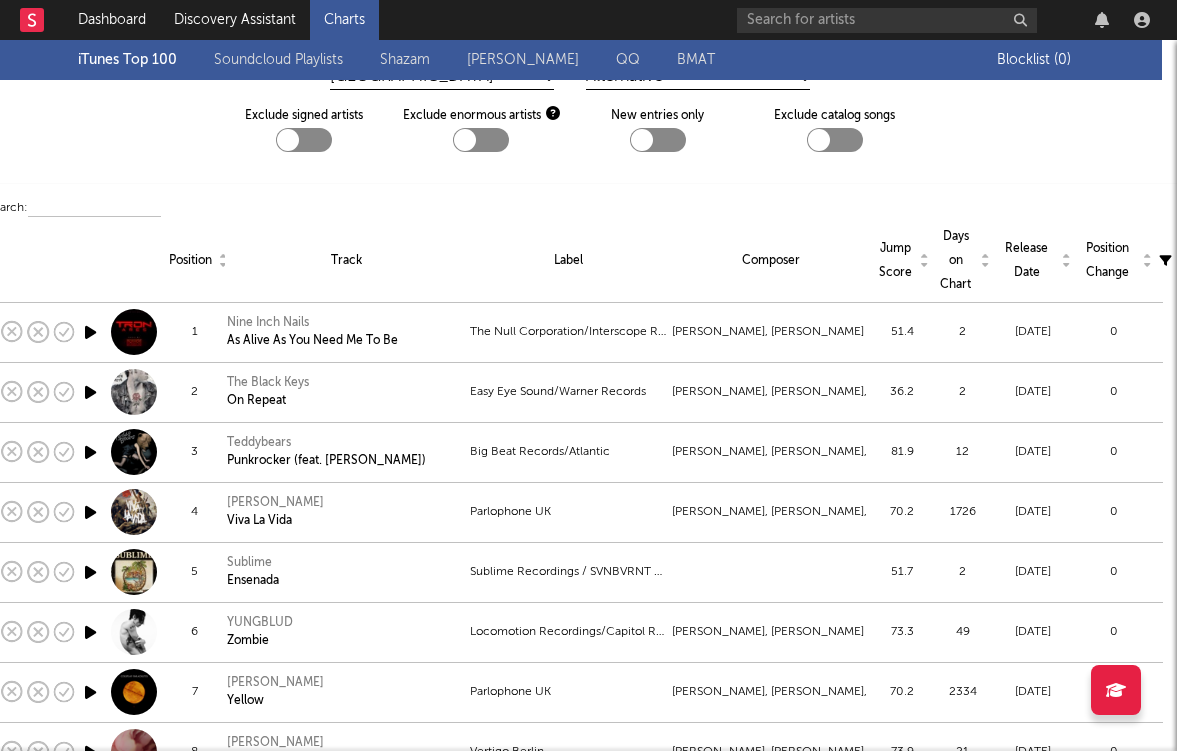 click on "Soundcloud Playlists" at bounding box center (278, 60) 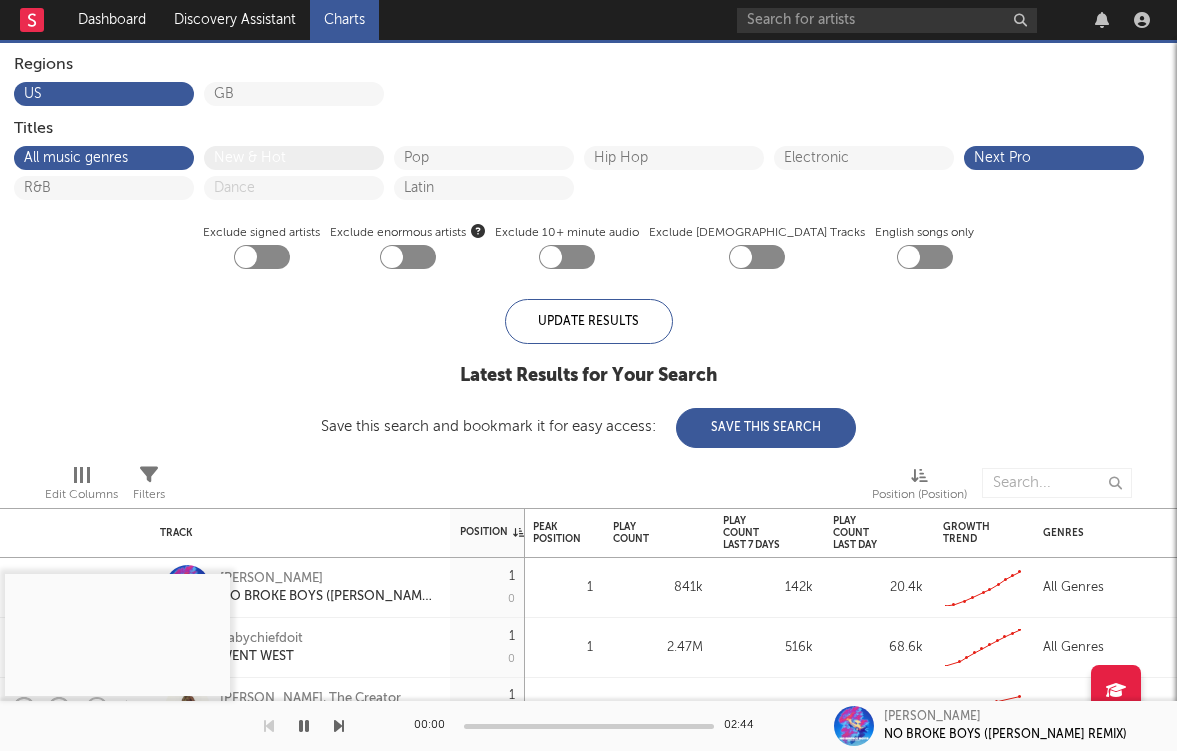 click on "New & Hot" at bounding box center (294, 158) 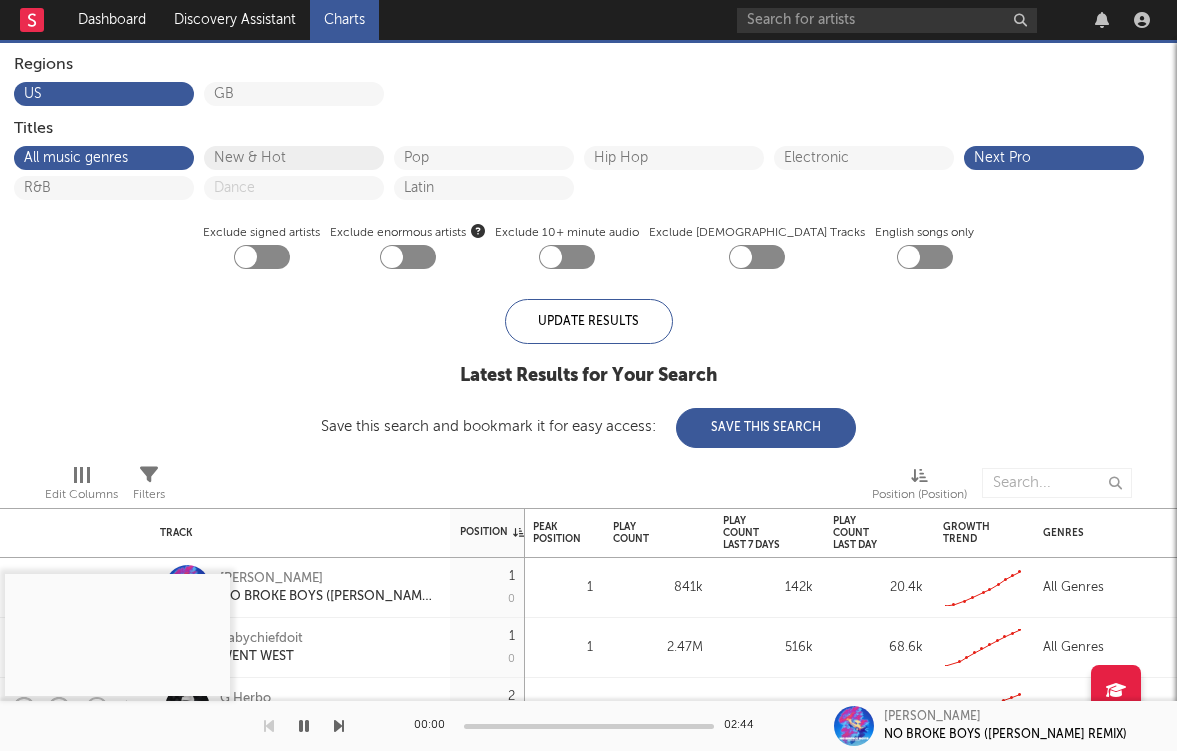 click on "New & Hot" at bounding box center (294, 158) 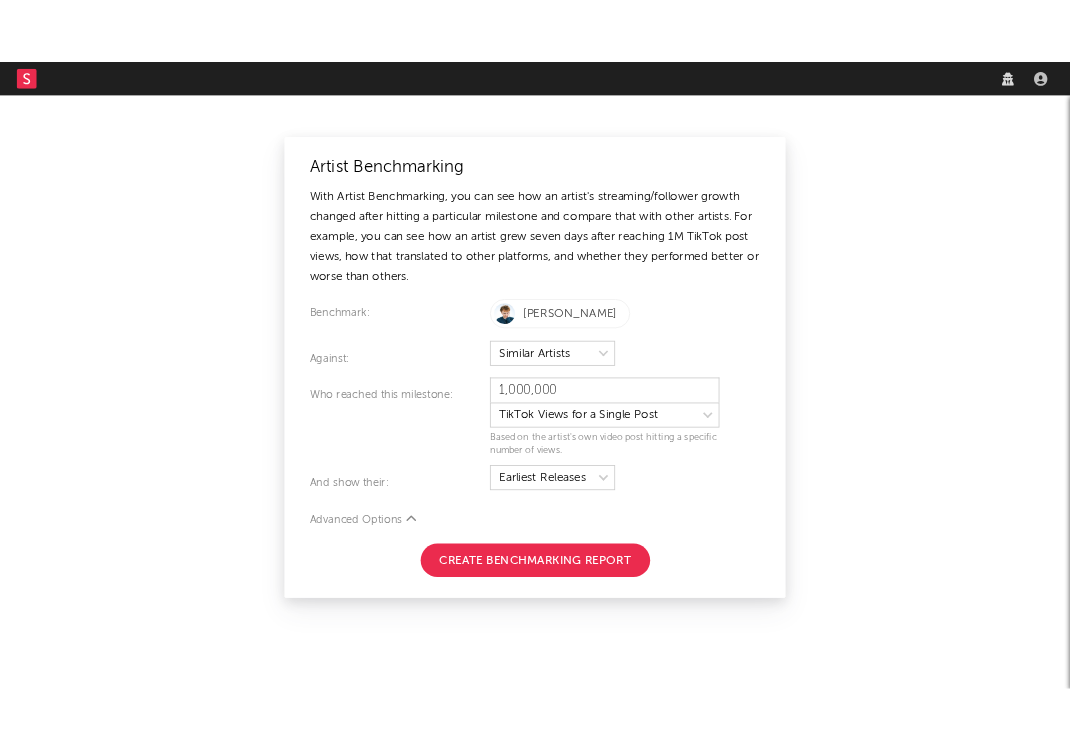 scroll, scrollTop: 0, scrollLeft: 0, axis: both 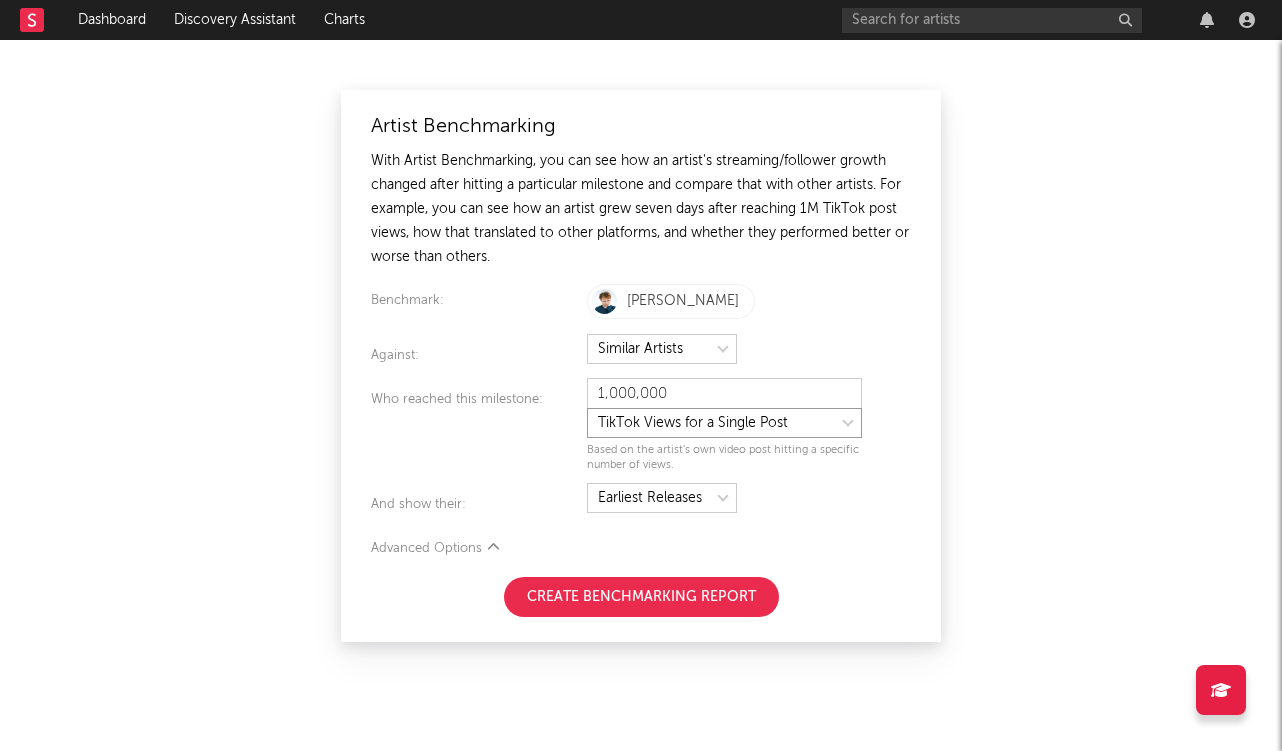 select on "tiktok_post_count" 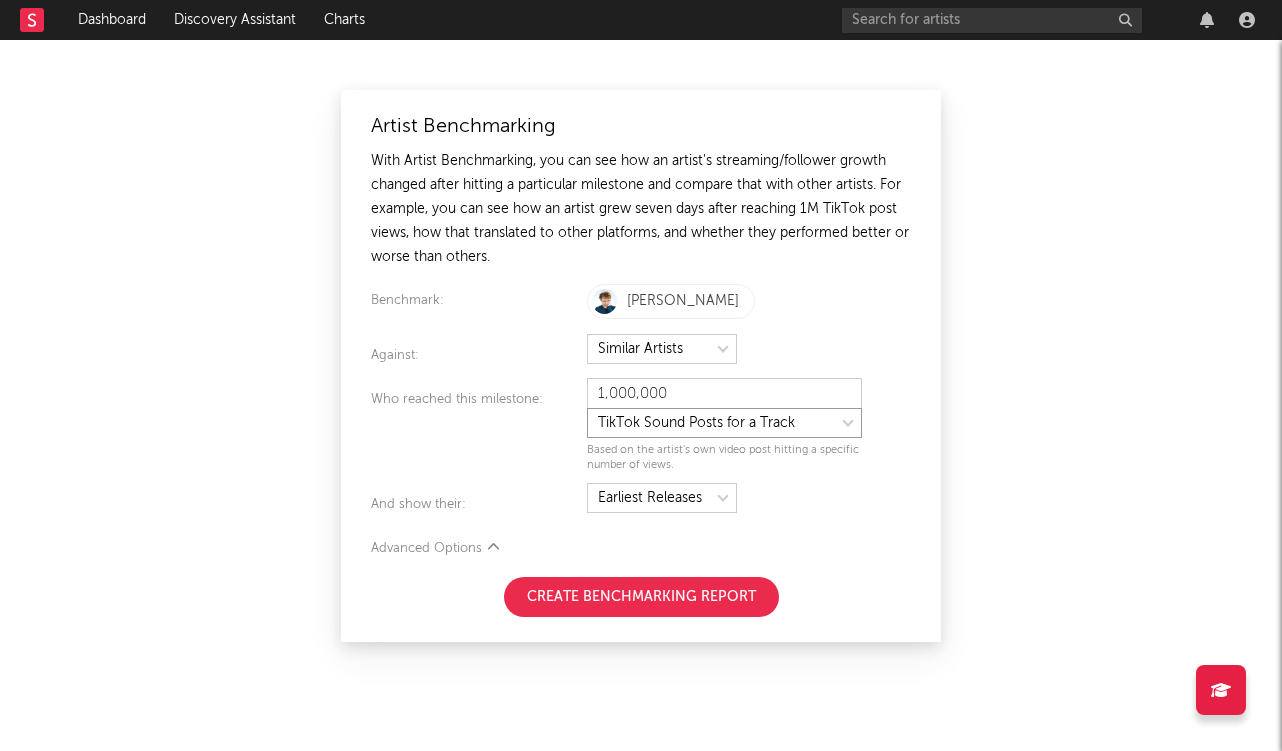 type on "25,000" 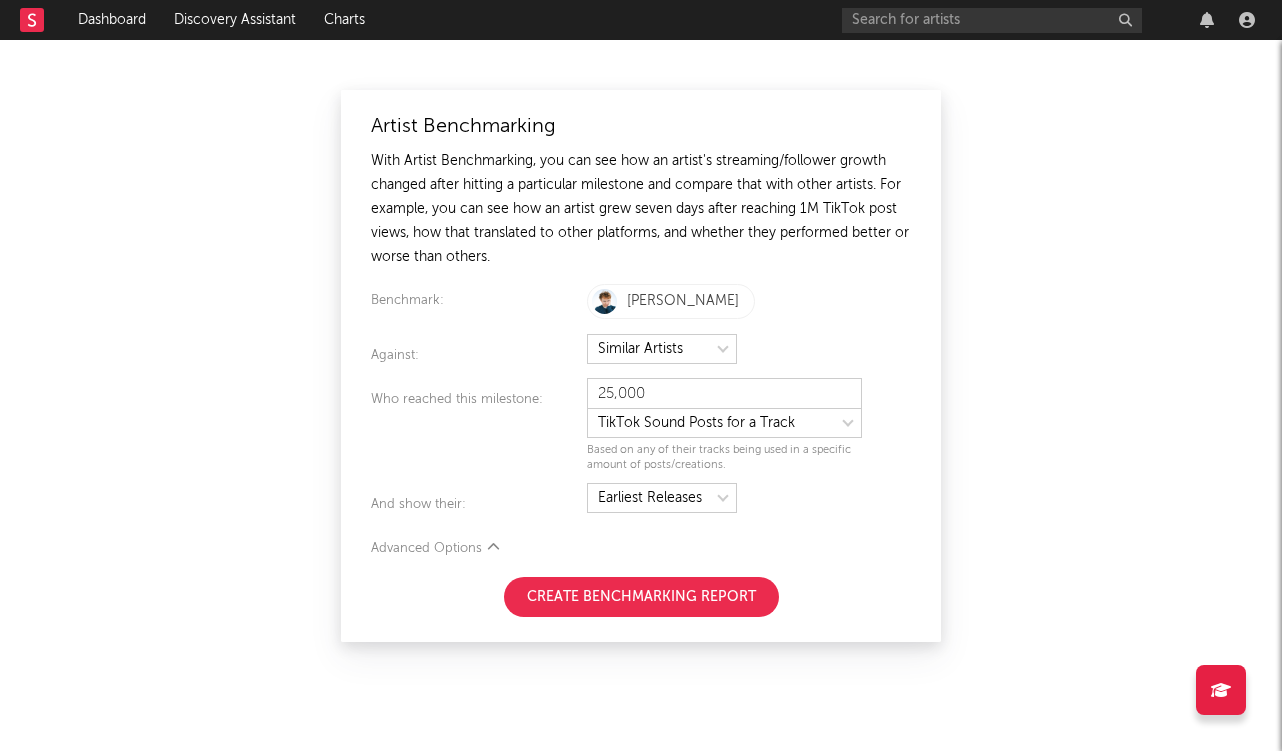 click on "Create Benchmarking Report" at bounding box center [641, 597] 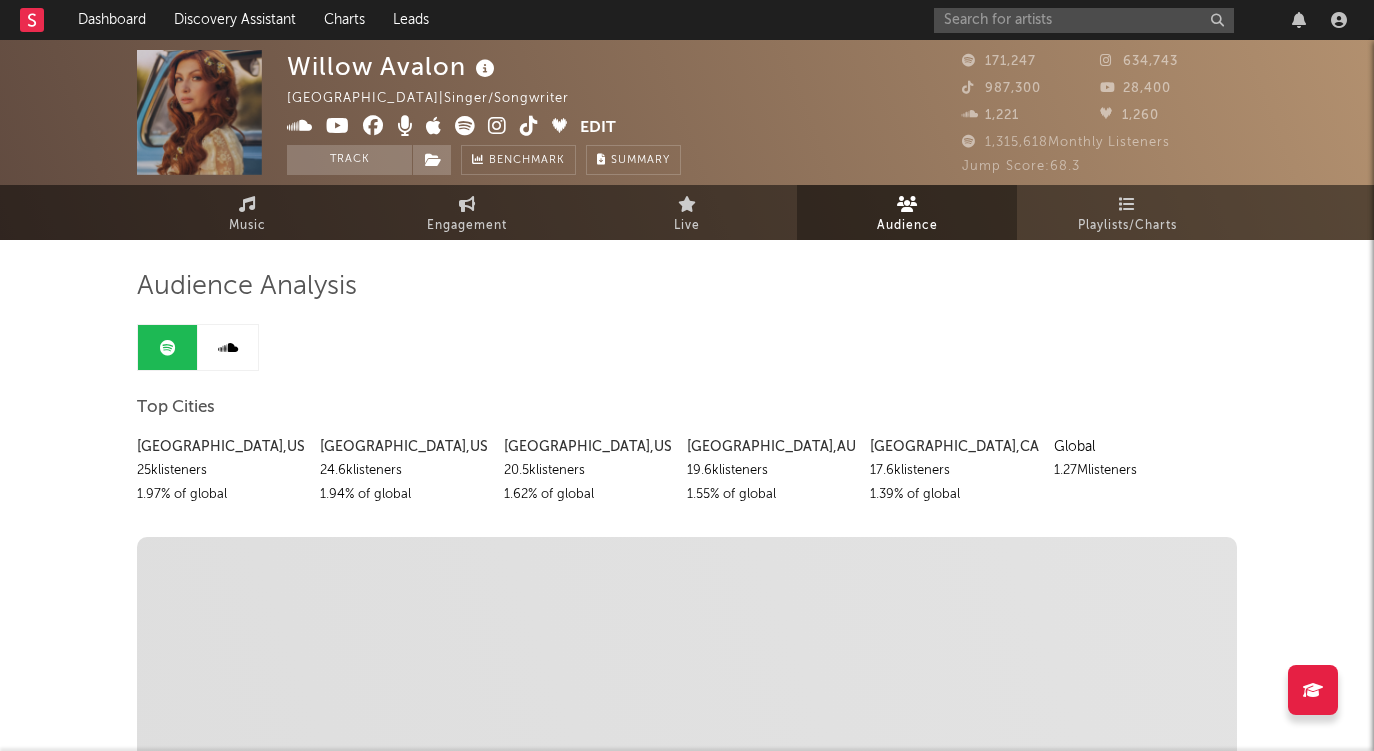 scroll, scrollTop: 0, scrollLeft: 0, axis: both 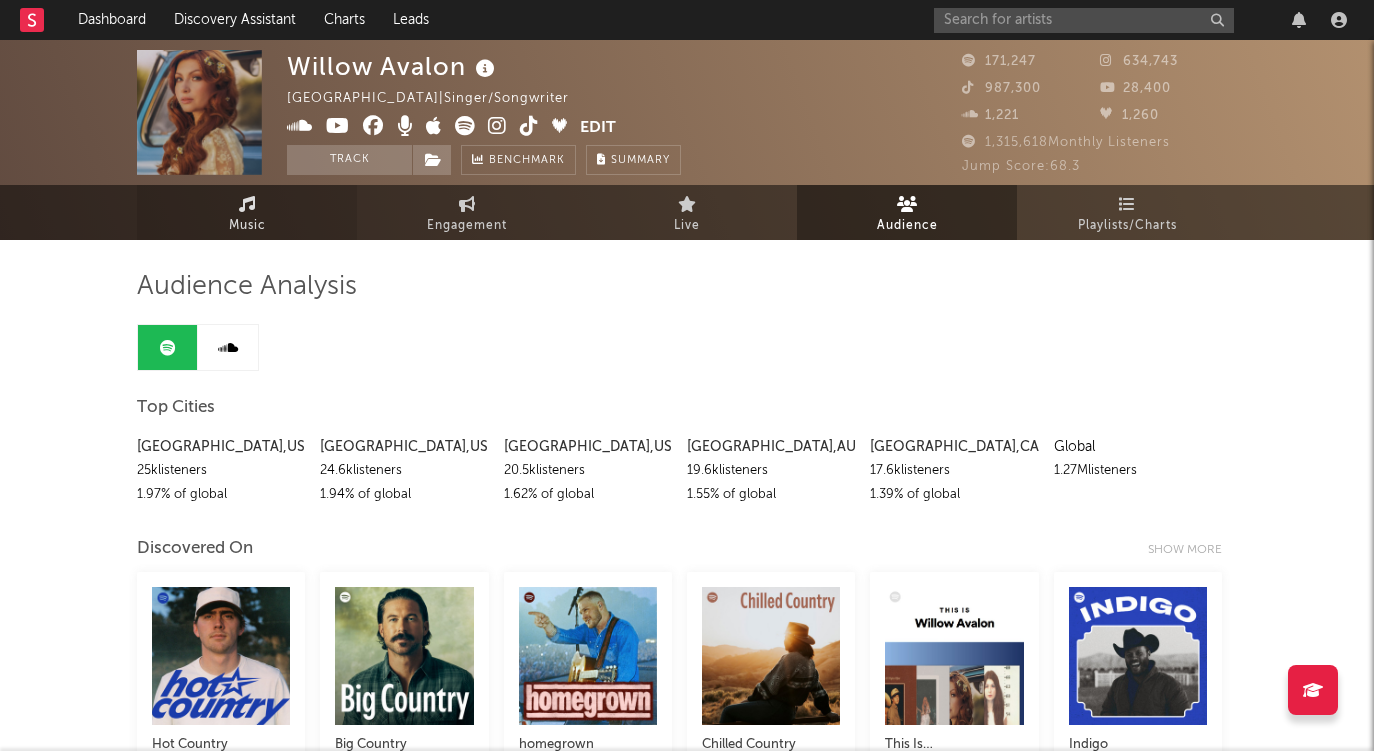 click on "Music" at bounding box center [247, 212] 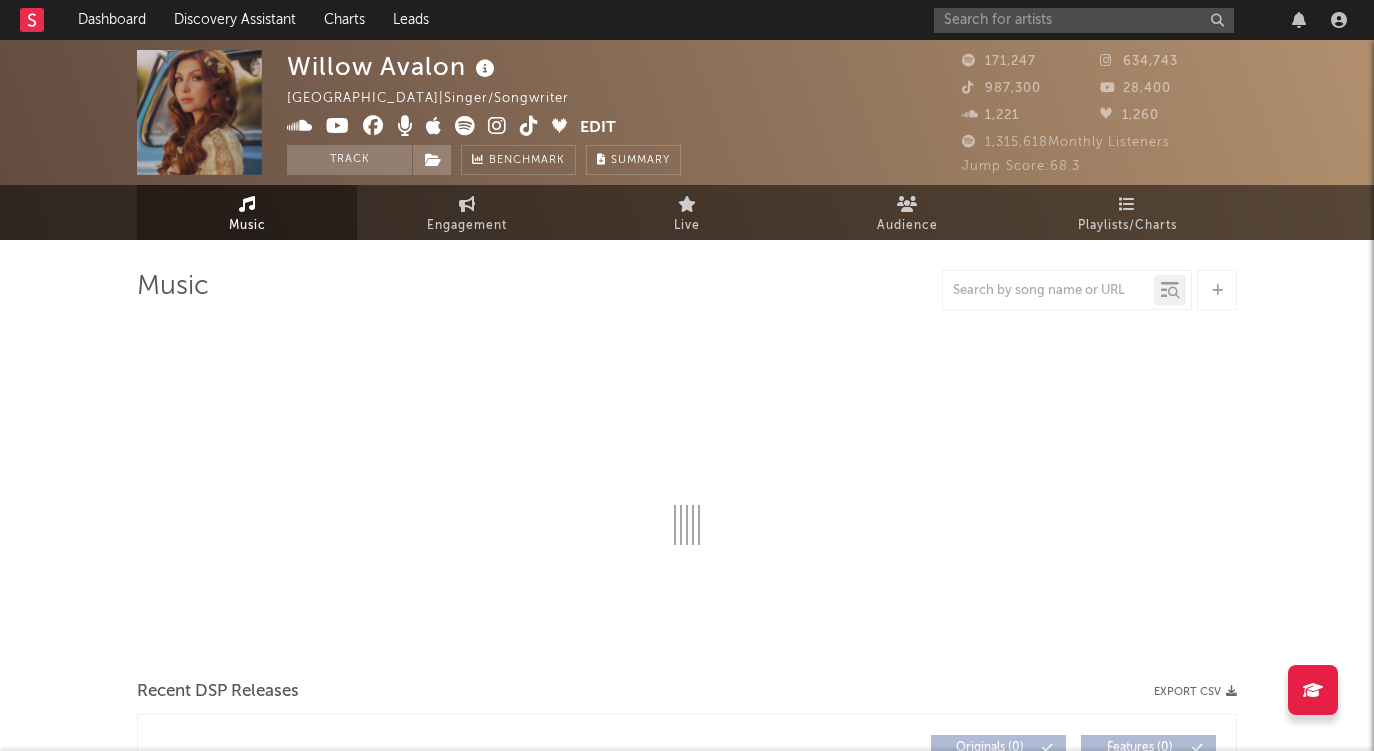 select on "6m" 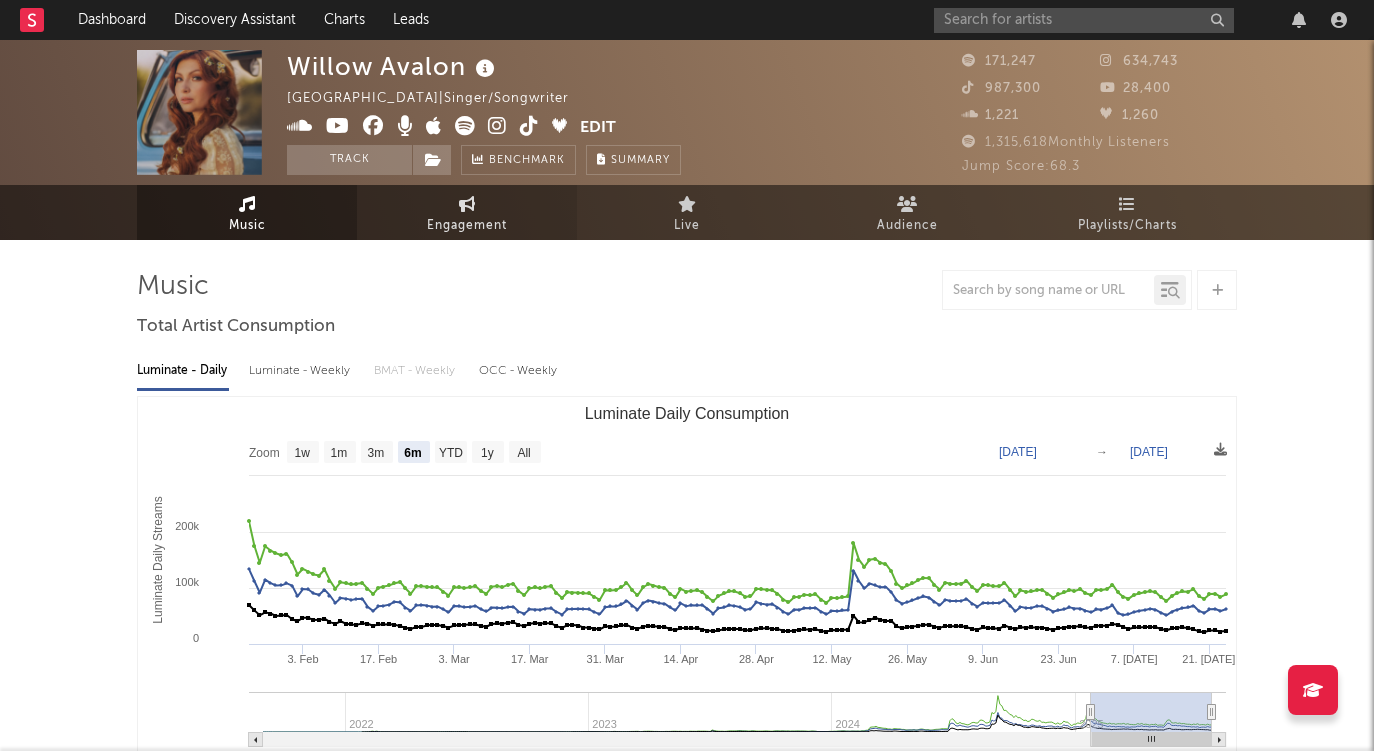 click on "Engagement" at bounding box center (467, 212) 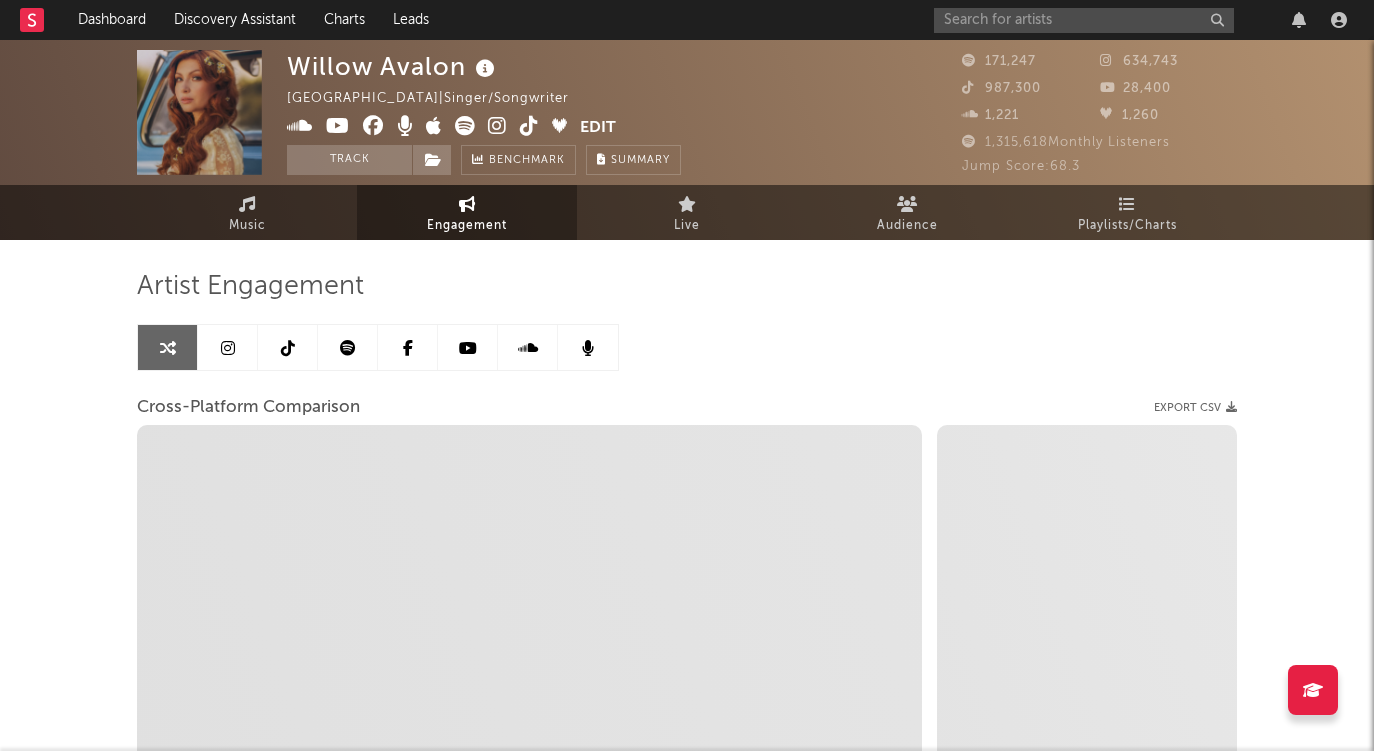 scroll, scrollTop: 0, scrollLeft: 0, axis: both 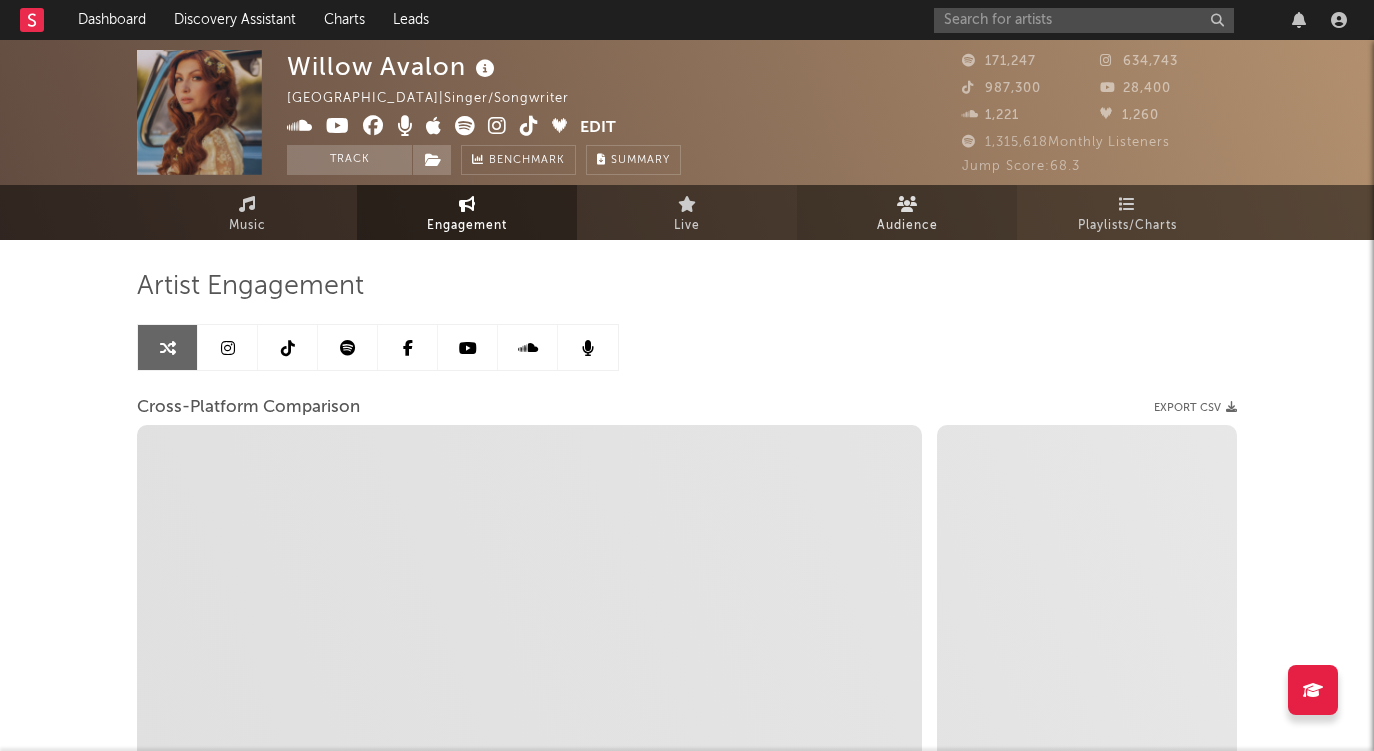 click on "Audience" at bounding box center (907, 226) 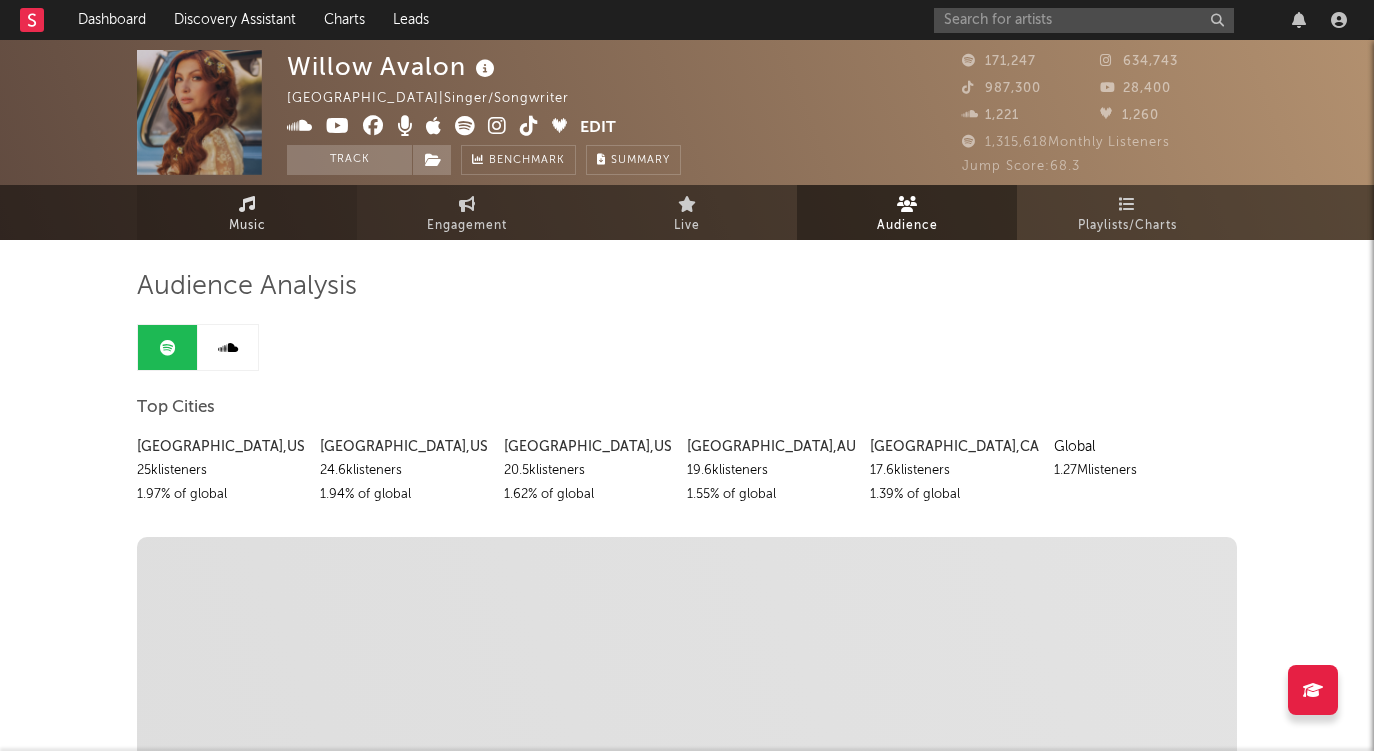 click on "Music" at bounding box center [247, 226] 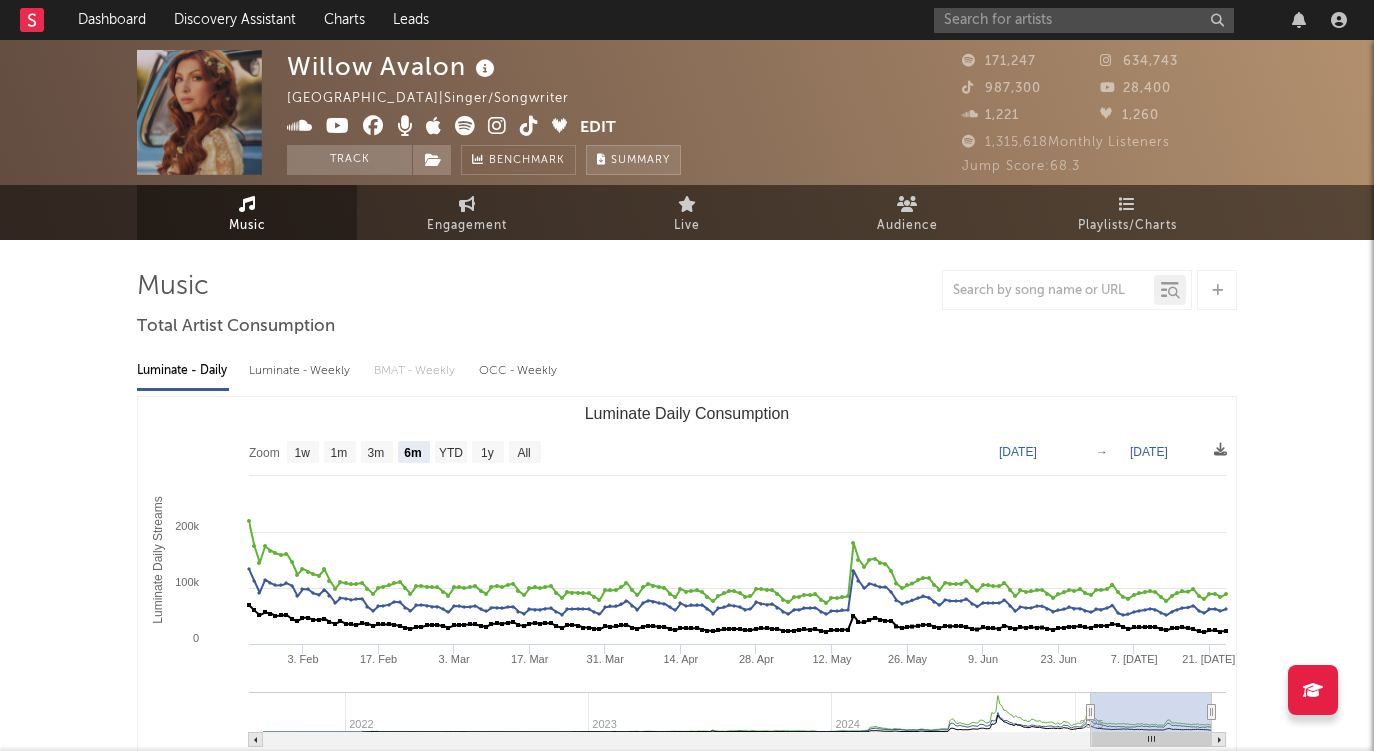 click on "Summary" at bounding box center [640, 160] 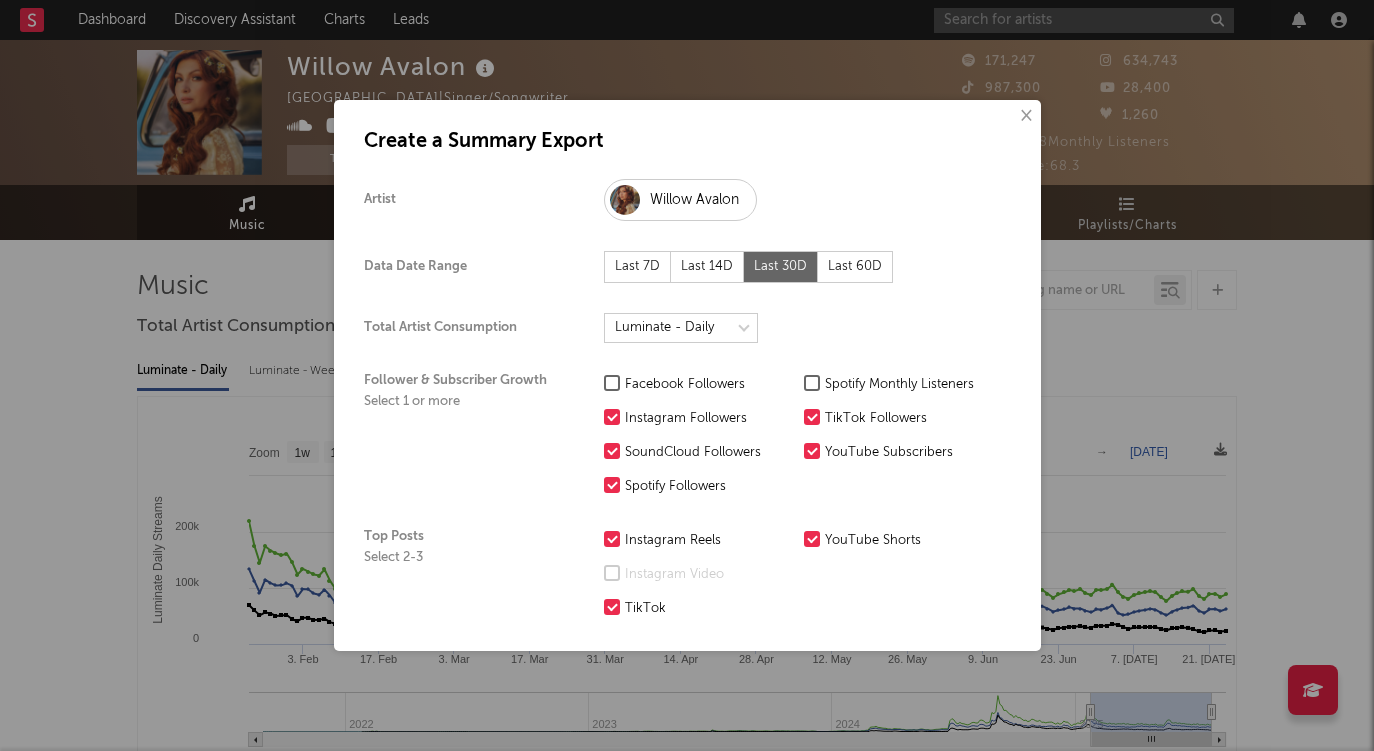 click on "×" at bounding box center (1025, 116) 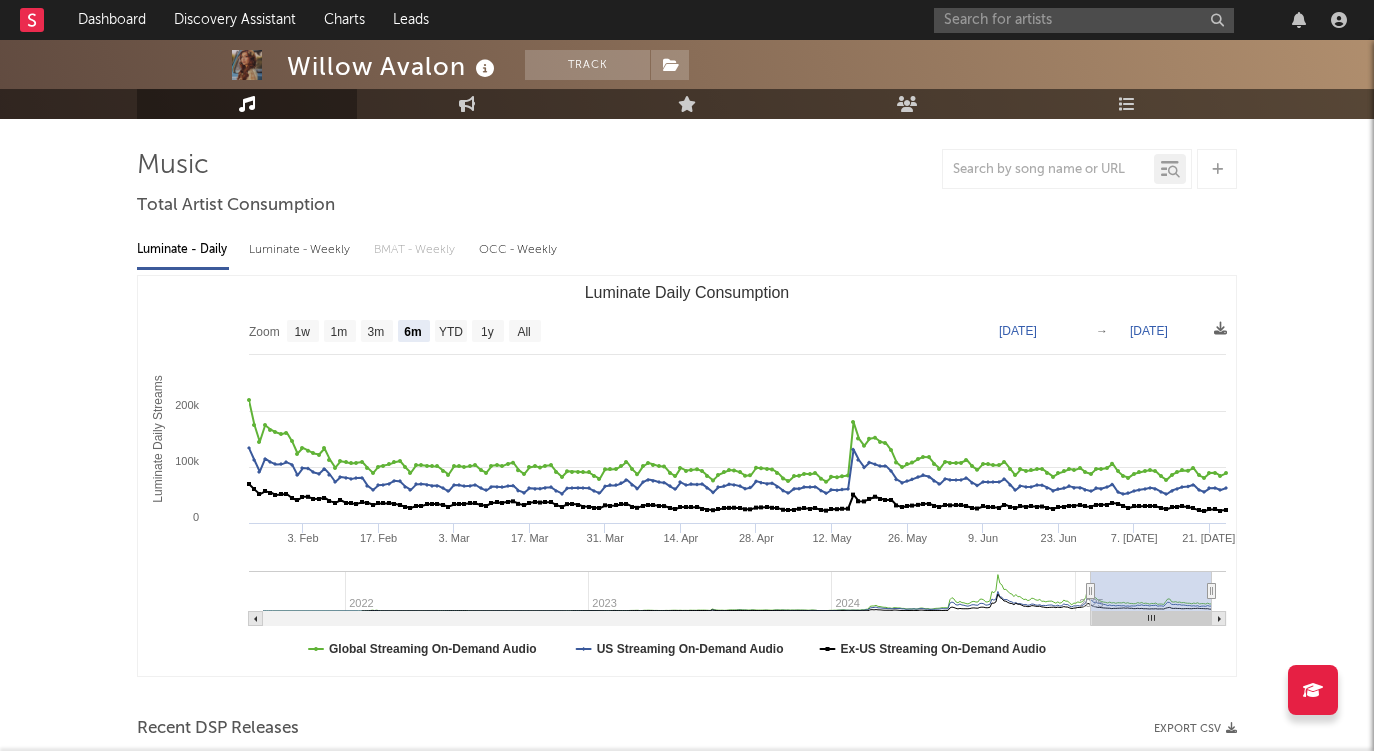 scroll, scrollTop: 128, scrollLeft: 0, axis: vertical 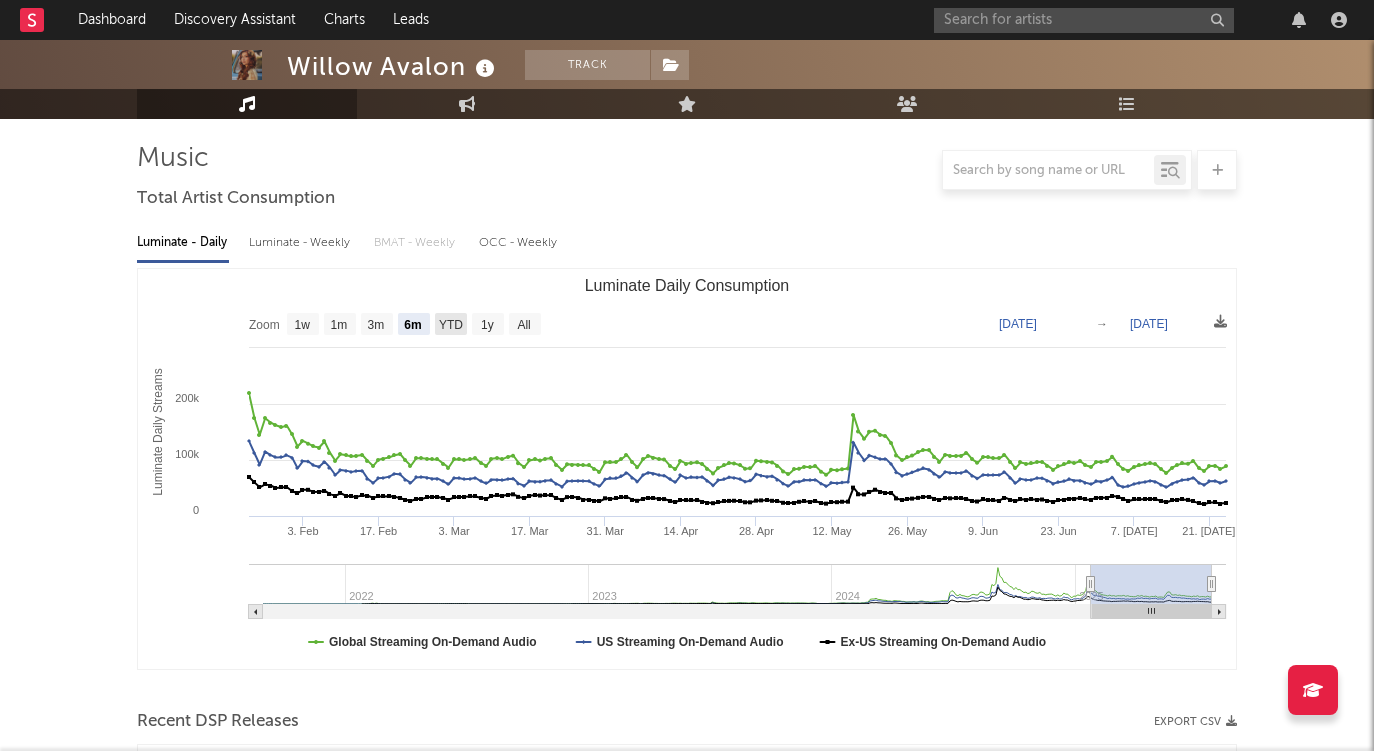 click on "YTD" 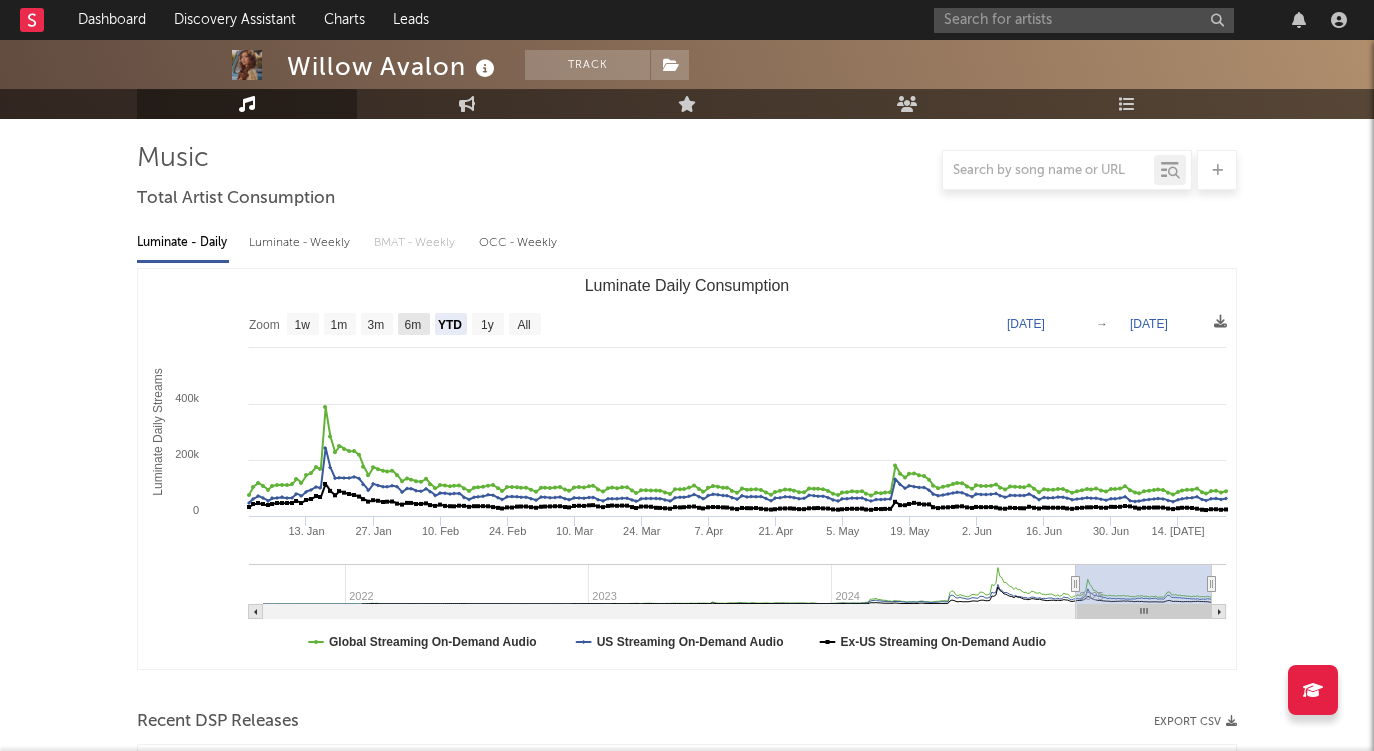 click on "6m" 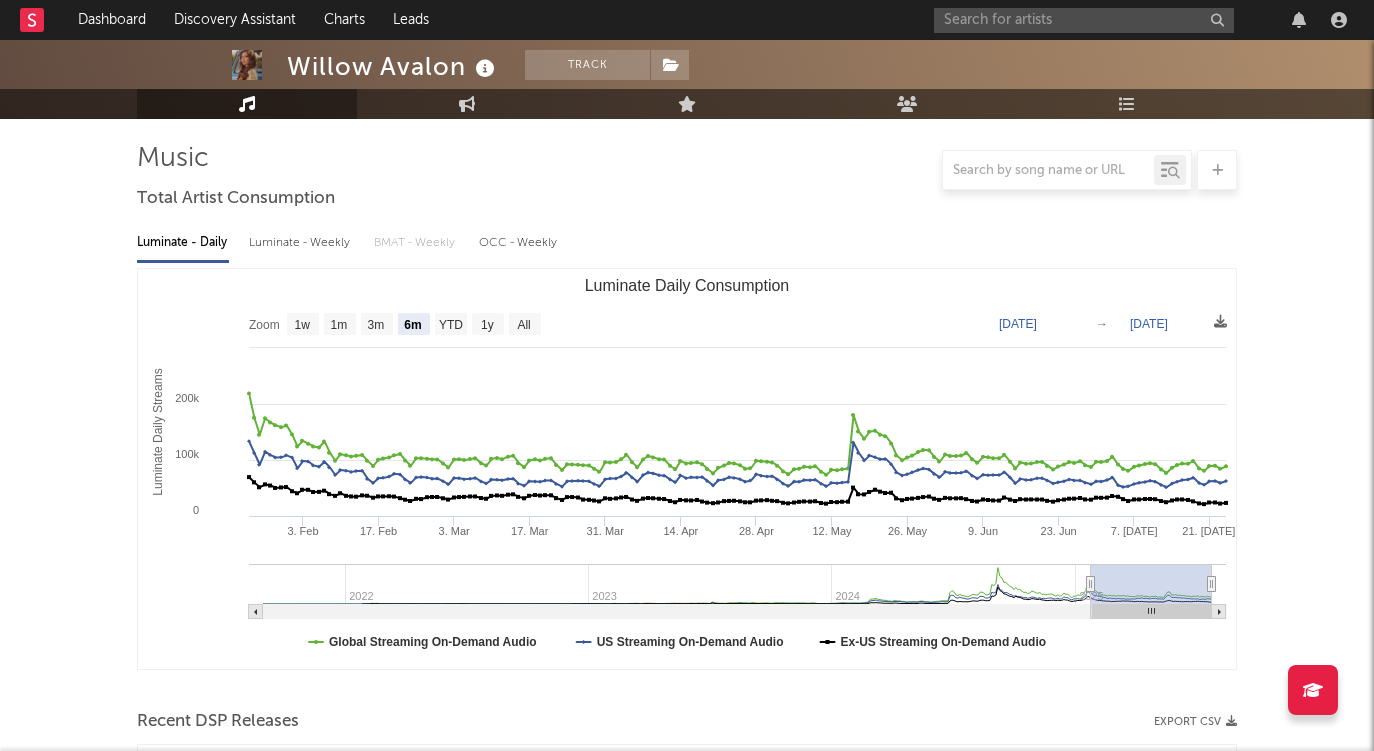 click on "Luminate - Weekly" at bounding box center (301, 243) 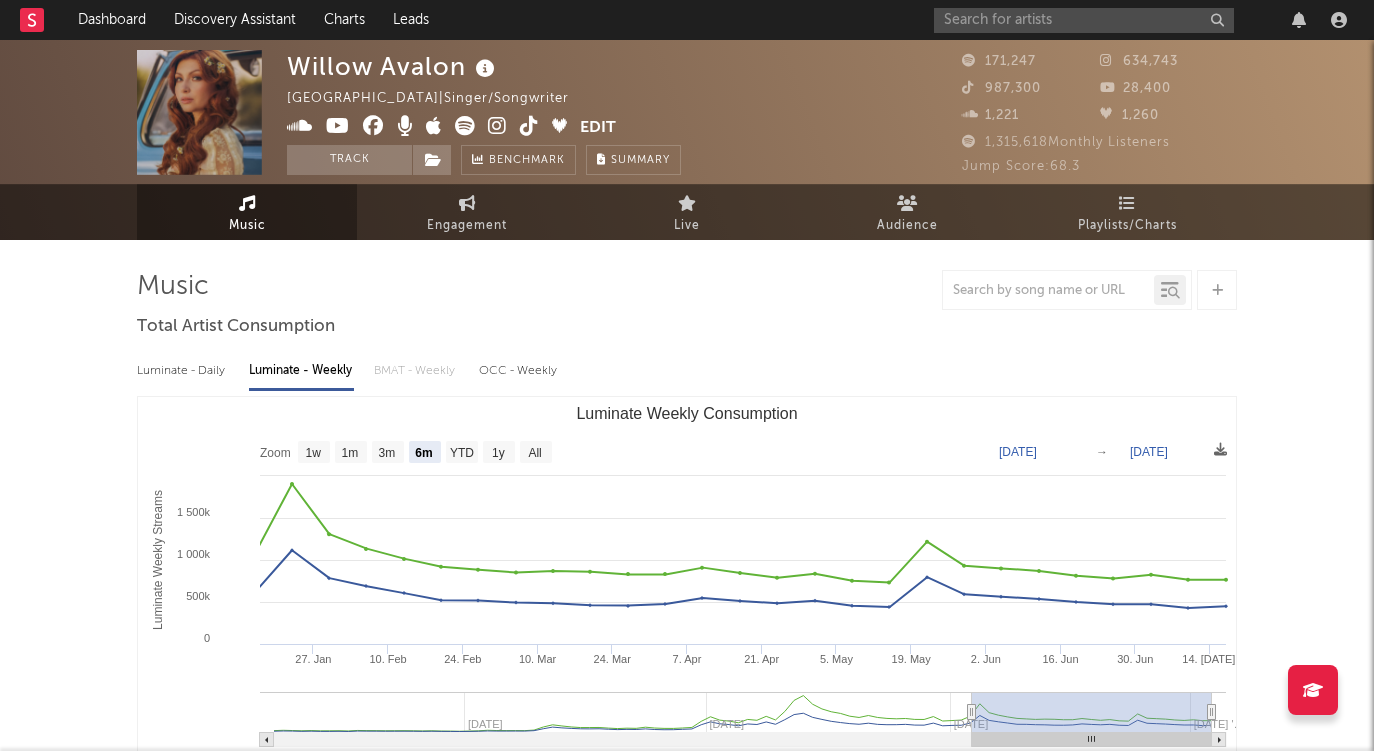 scroll, scrollTop: 0, scrollLeft: 0, axis: both 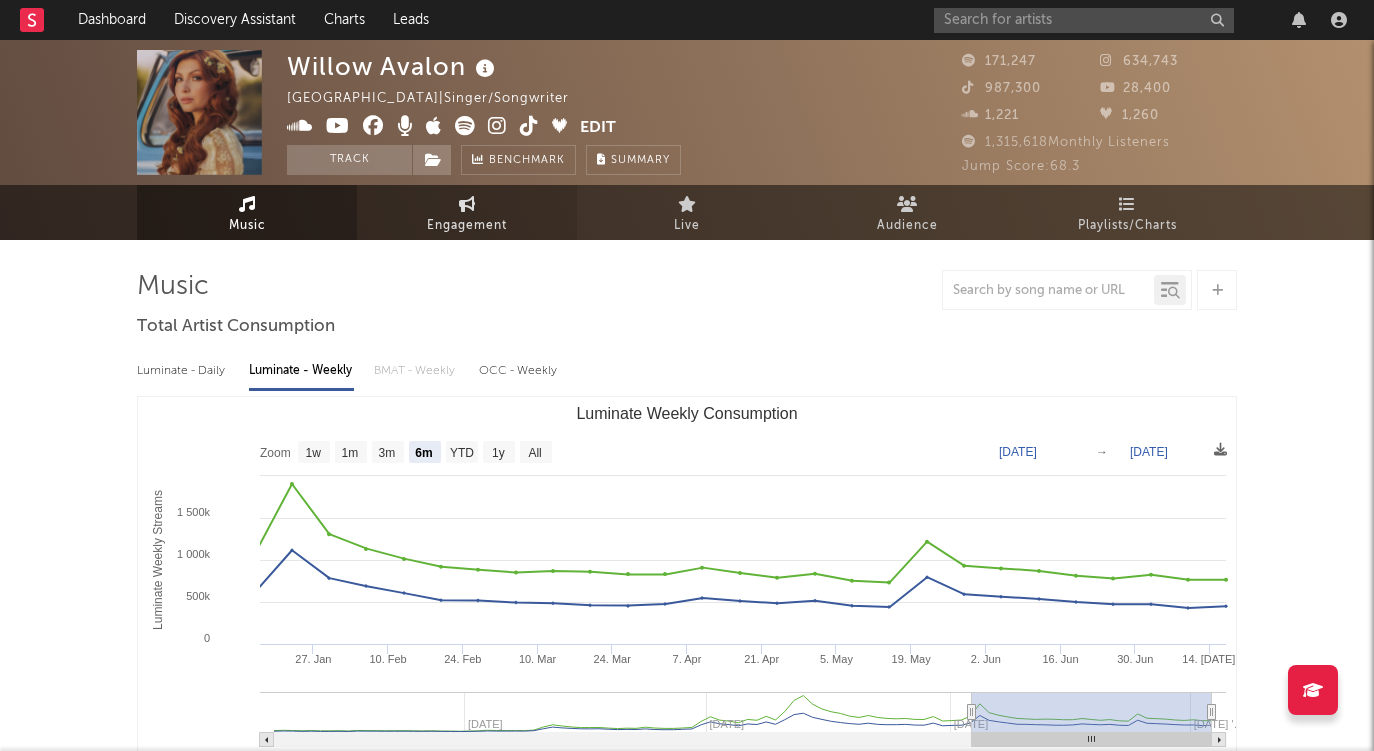click on "Engagement" at bounding box center (467, 226) 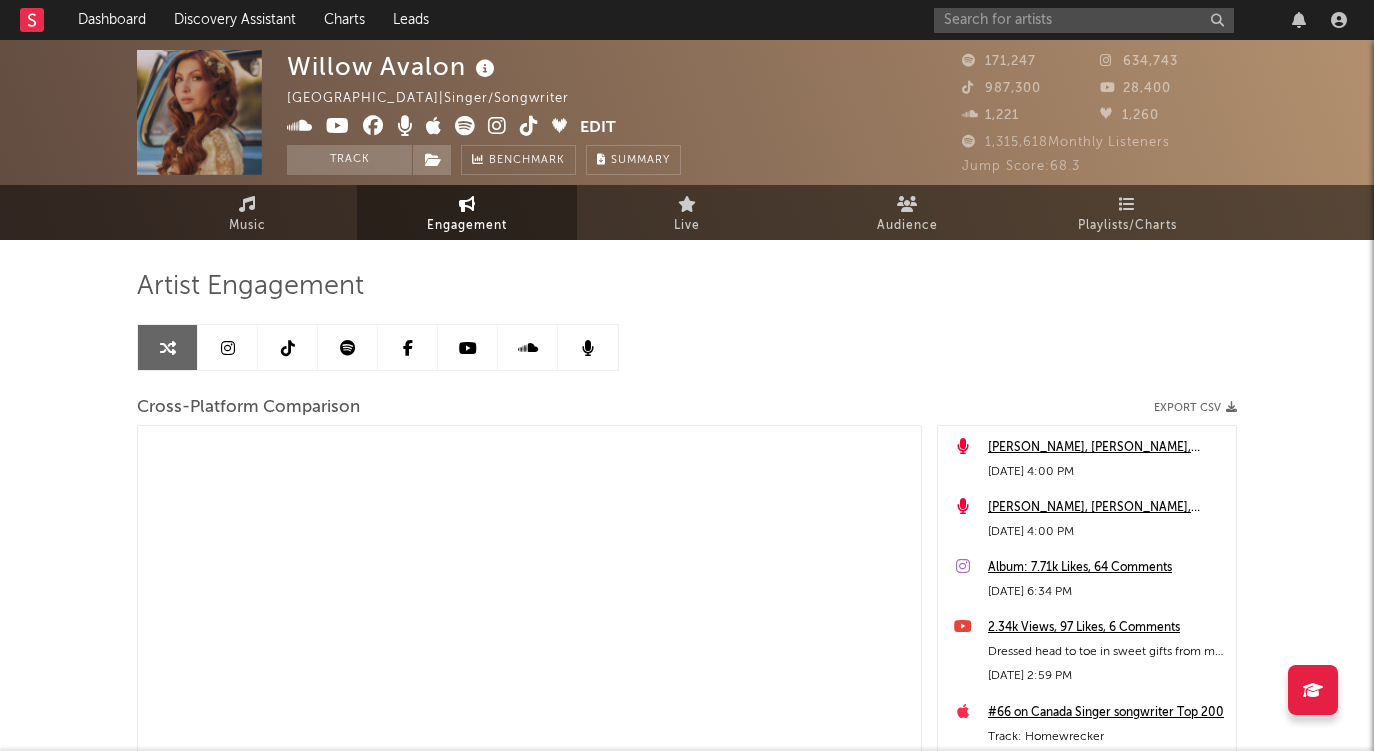 select on "1m" 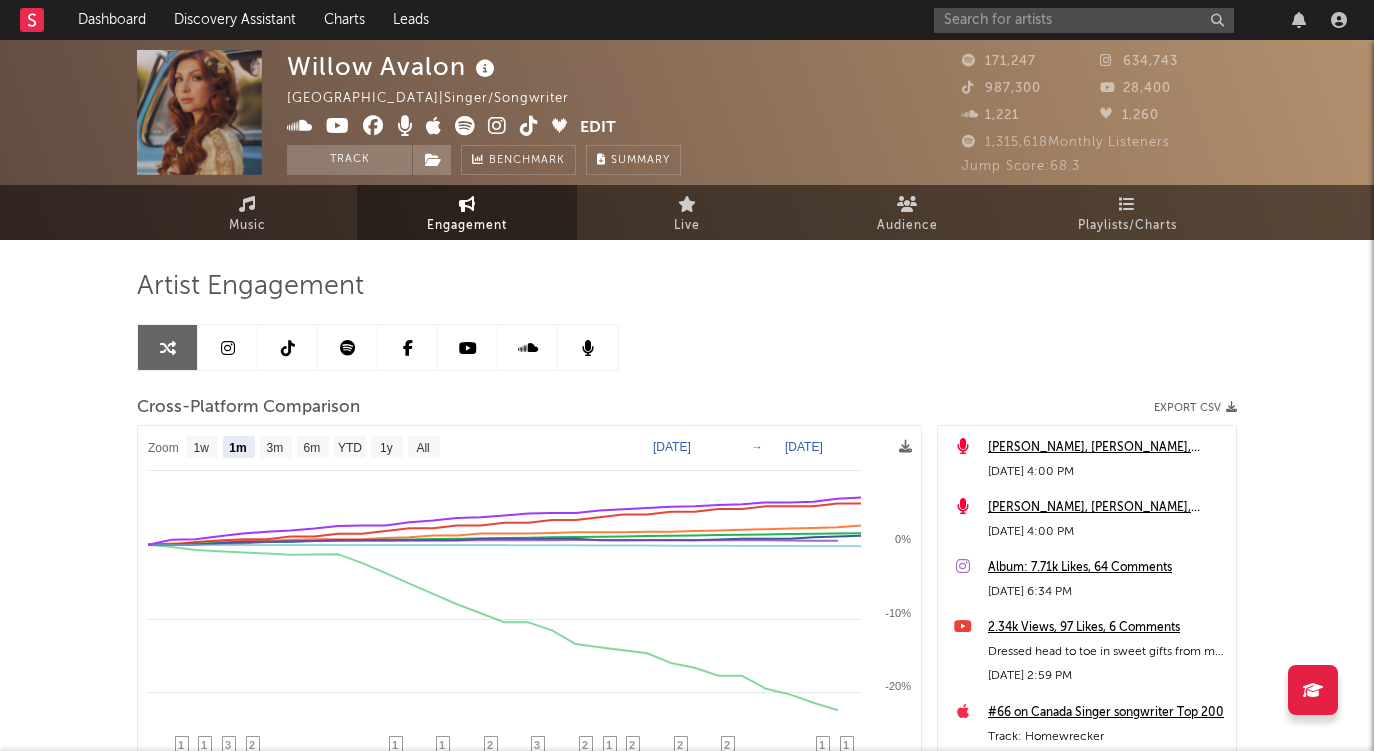 click at bounding box center [348, 348] 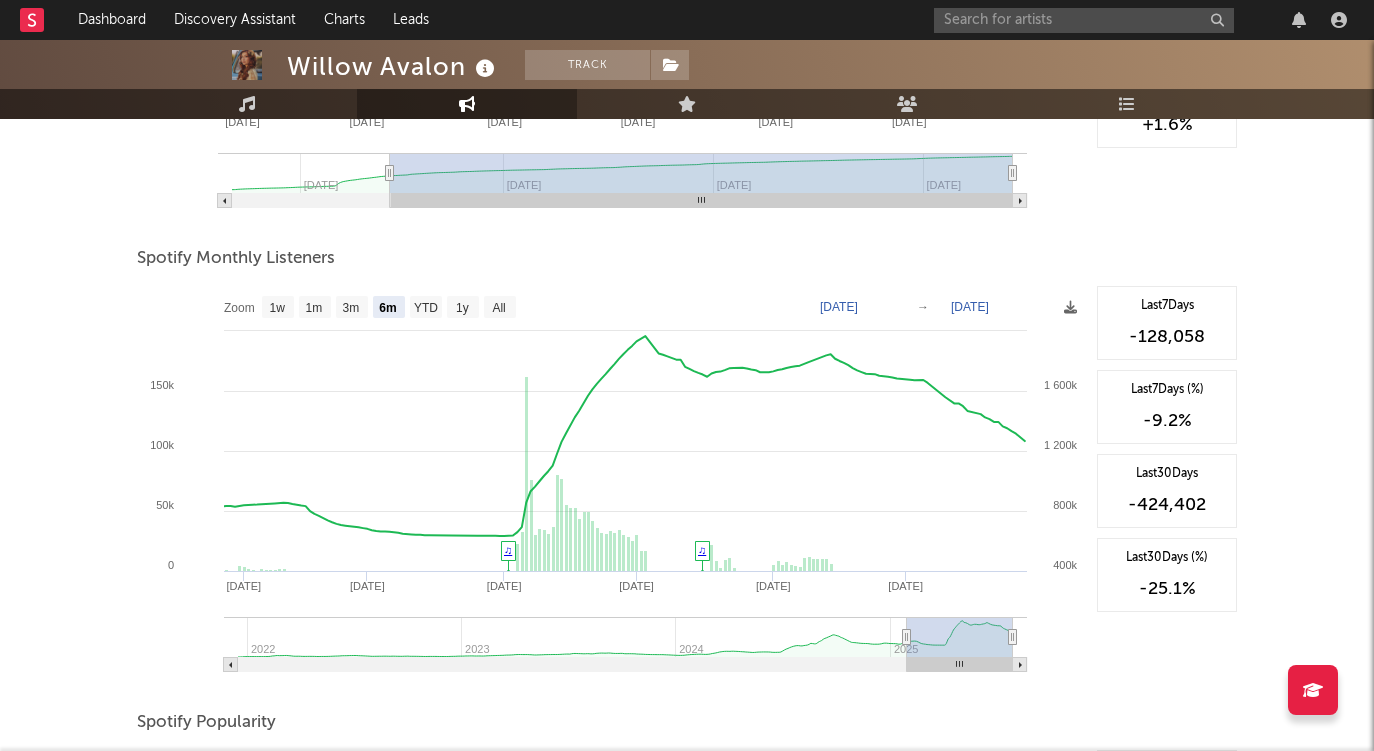 scroll, scrollTop: 623, scrollLeft: 0, axis: vertical 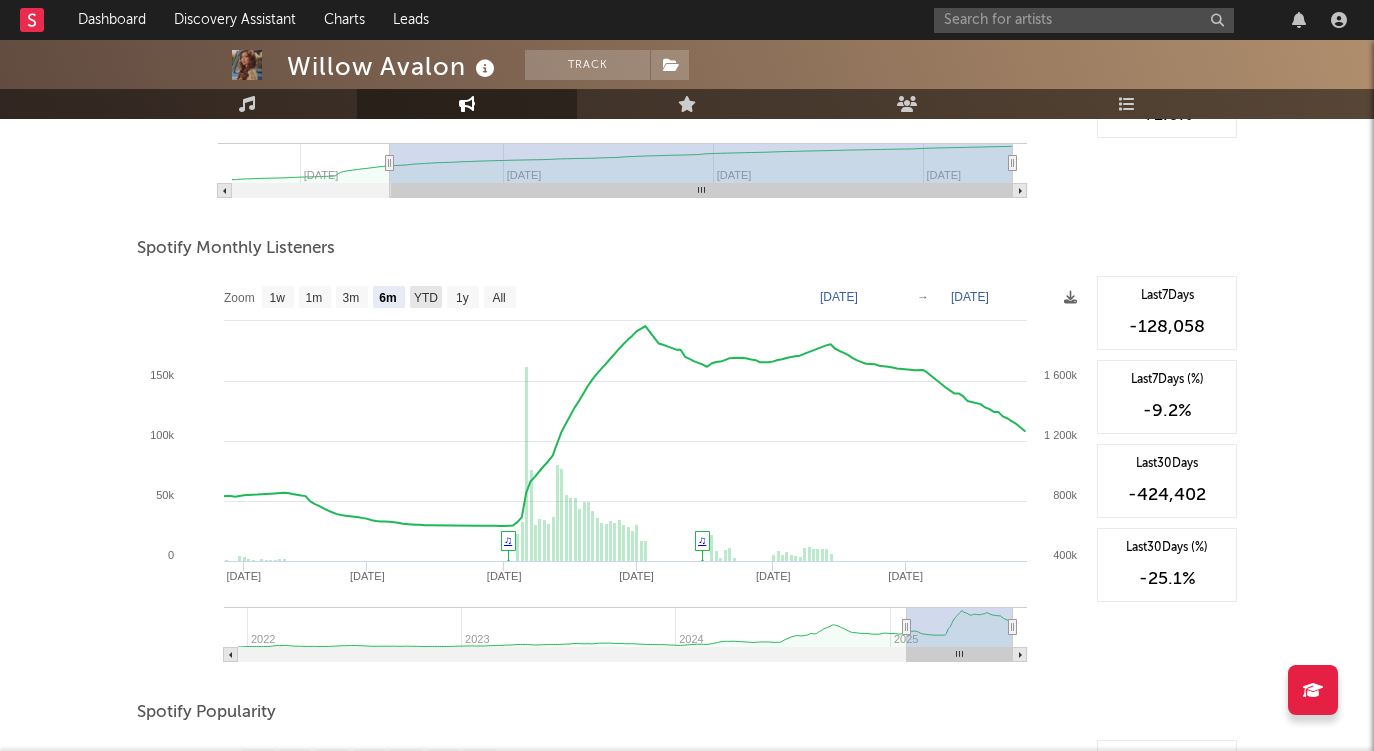 click on "YTD" 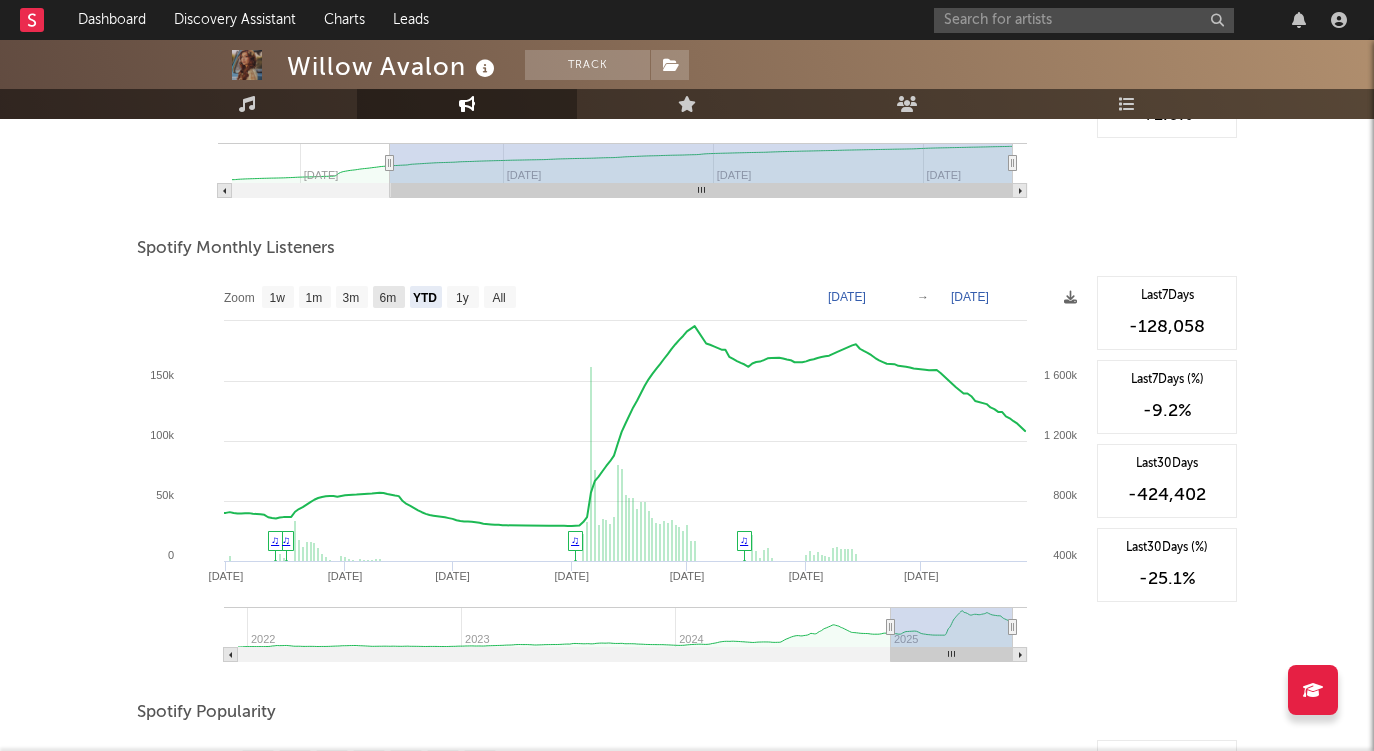 click on "6m" 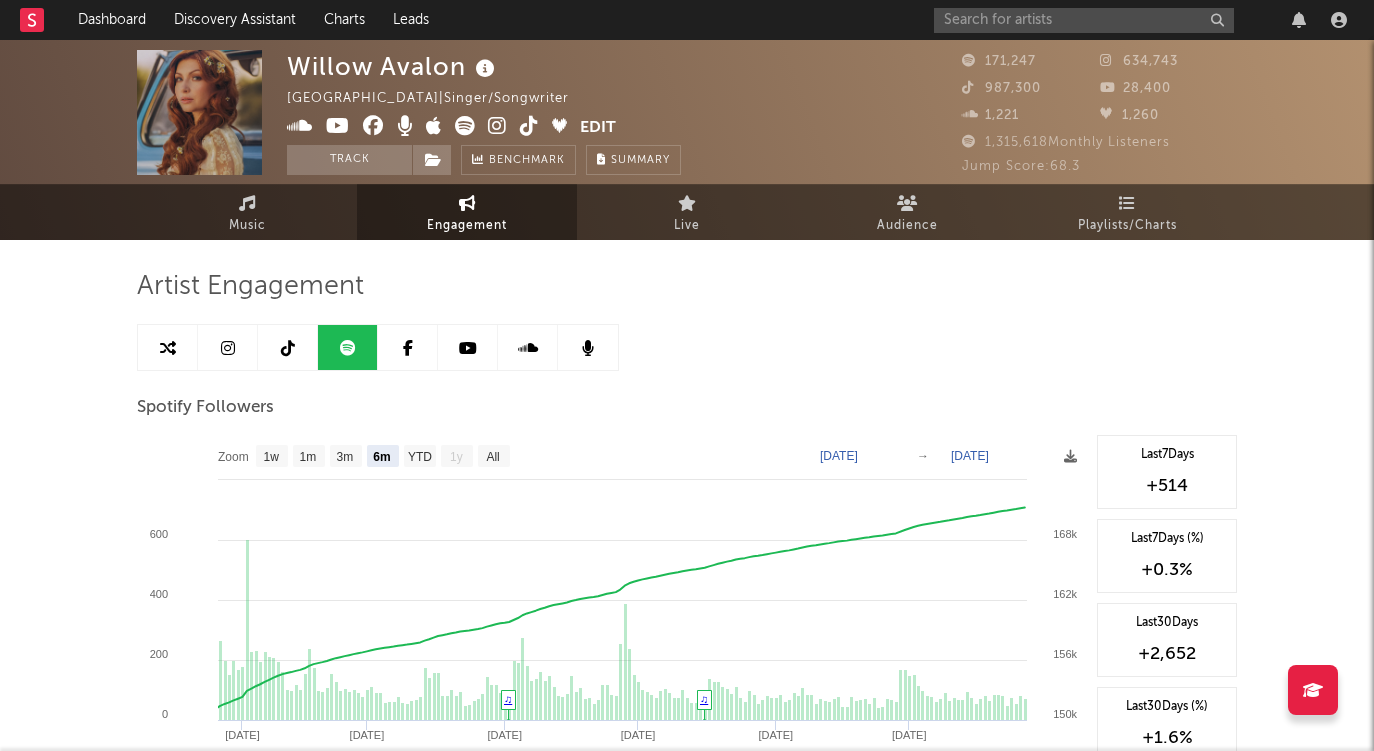 scroll, scrollTop: 0, scrollLeft: 0, axis: both 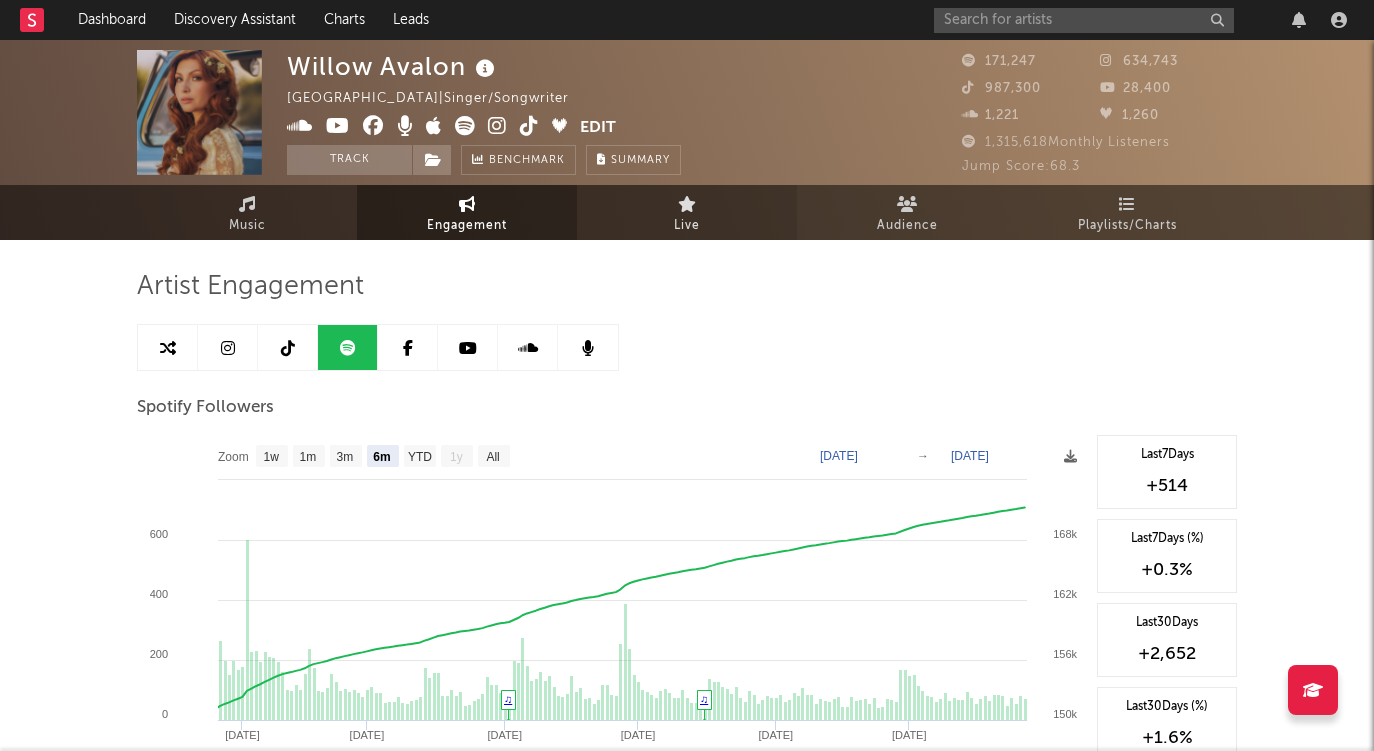 click on "Live" at bounding box center [687, 212] 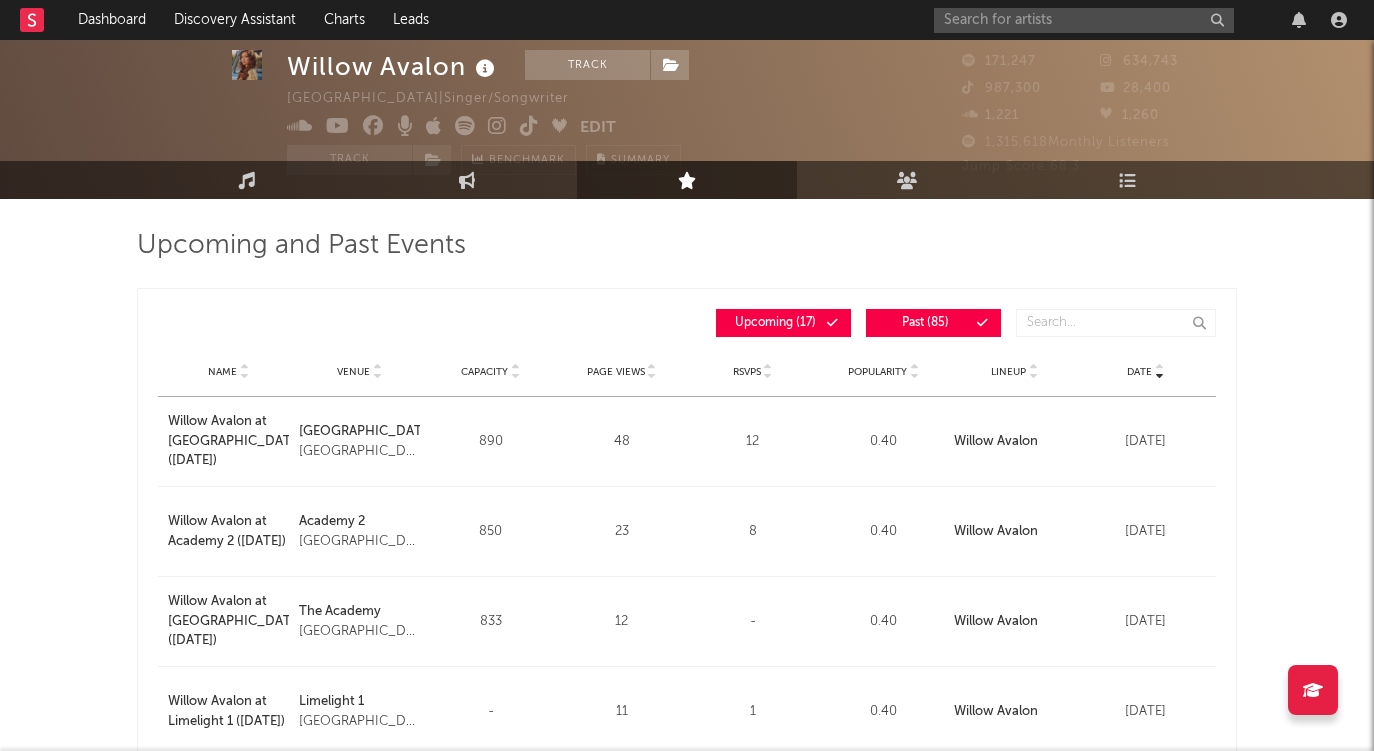 scroll, scrollTop: 45, scrollLeft: 0, axis: vertical 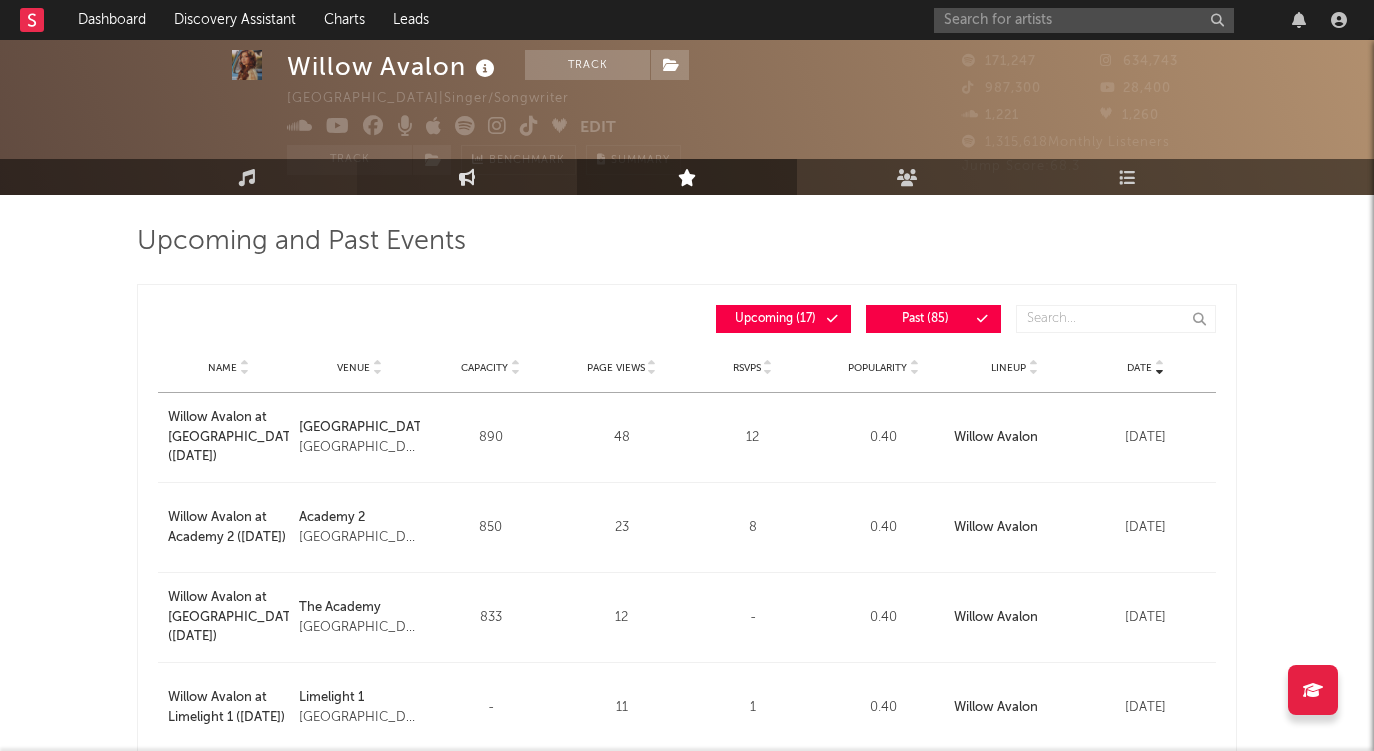 click on "Engagement" at bounding box center [467, 177] 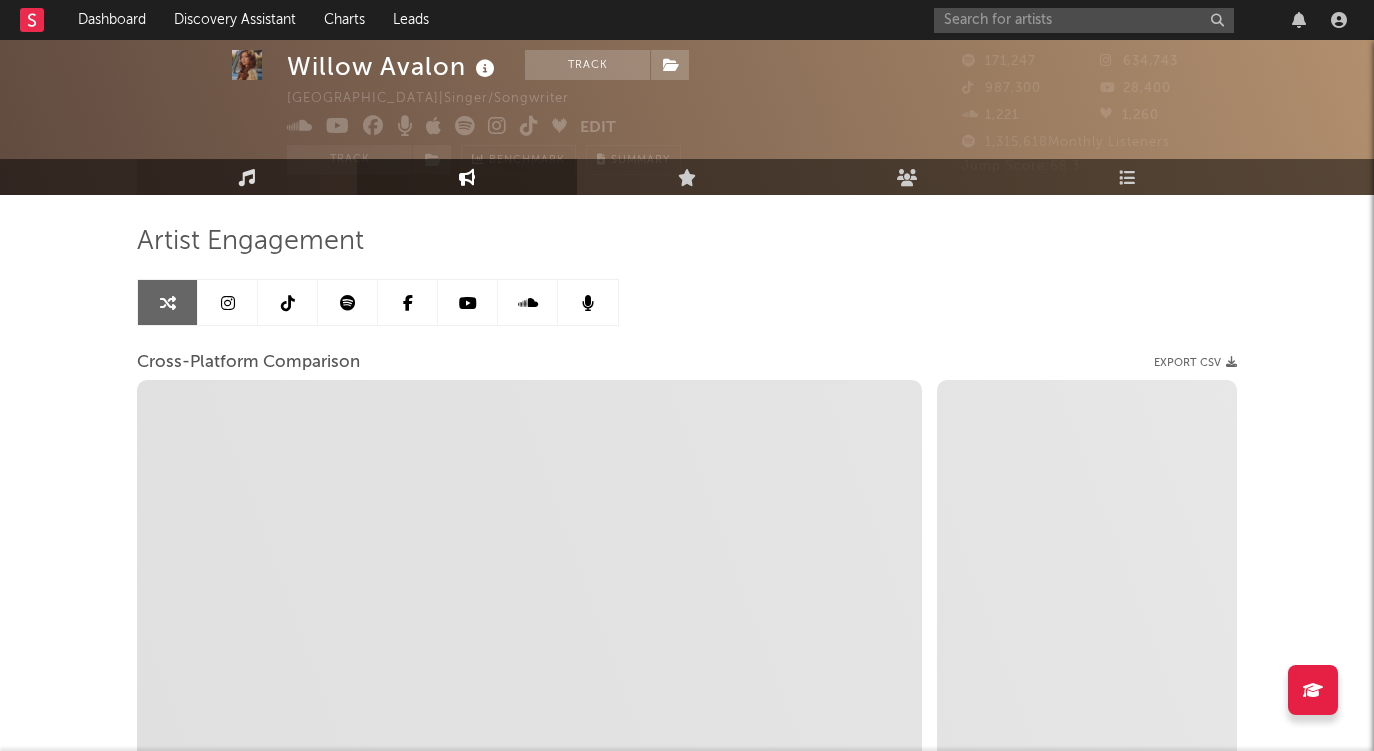 click at bounding box center [247, 176] 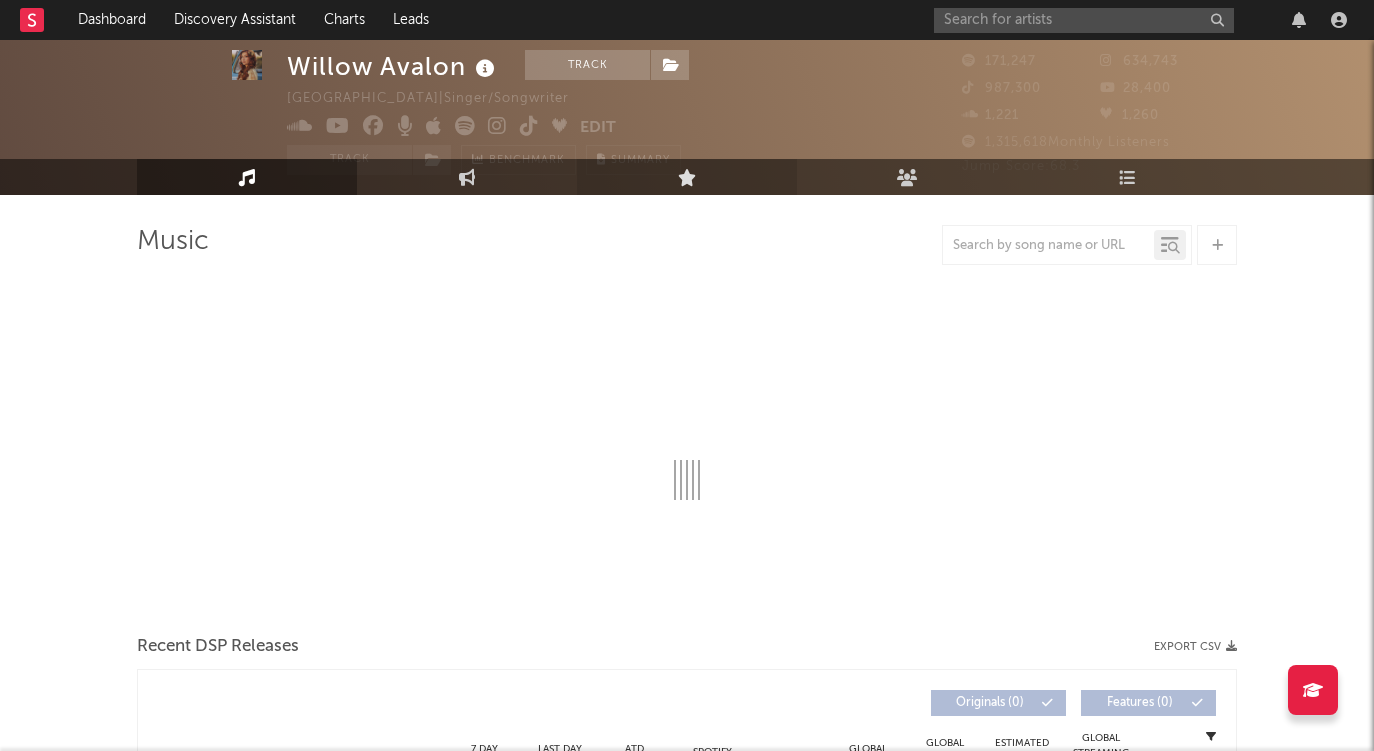 select on "6m" 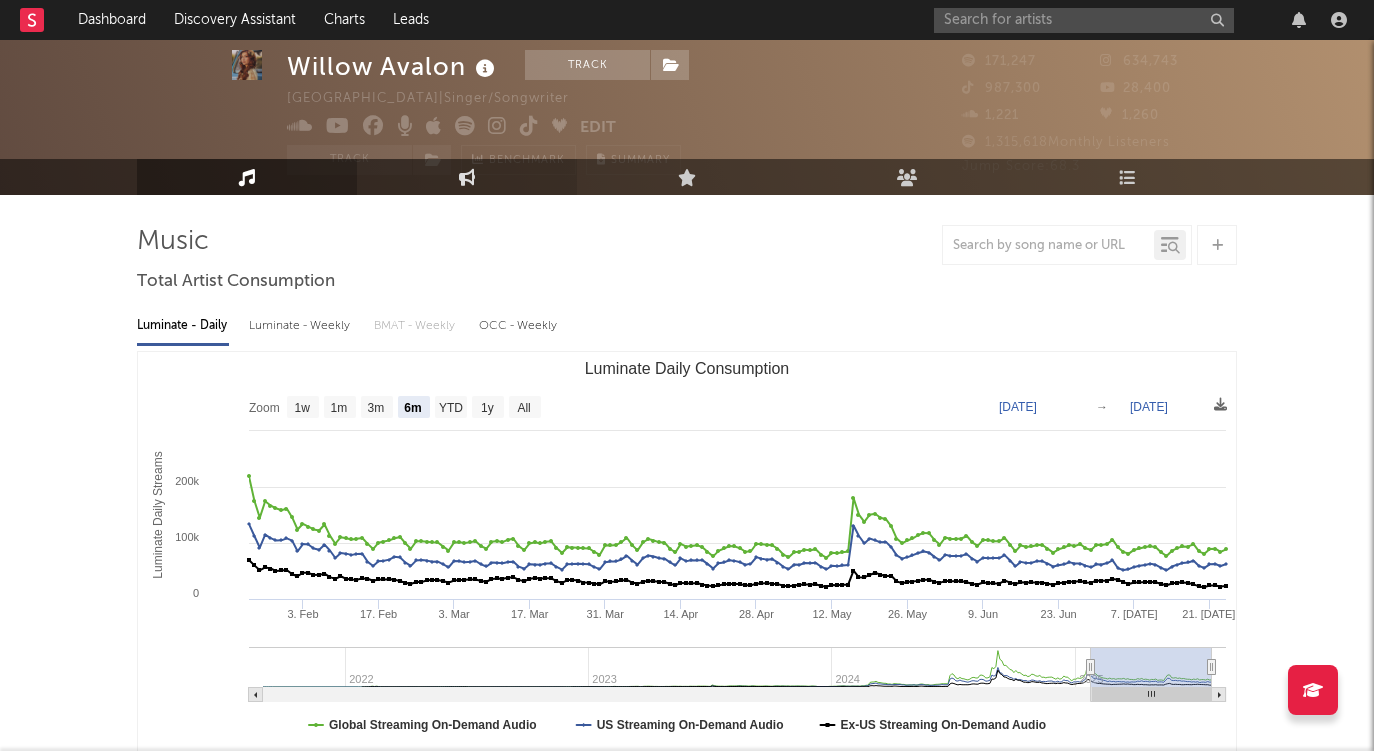 click on "Engagement" at bounding box center (467, 177) 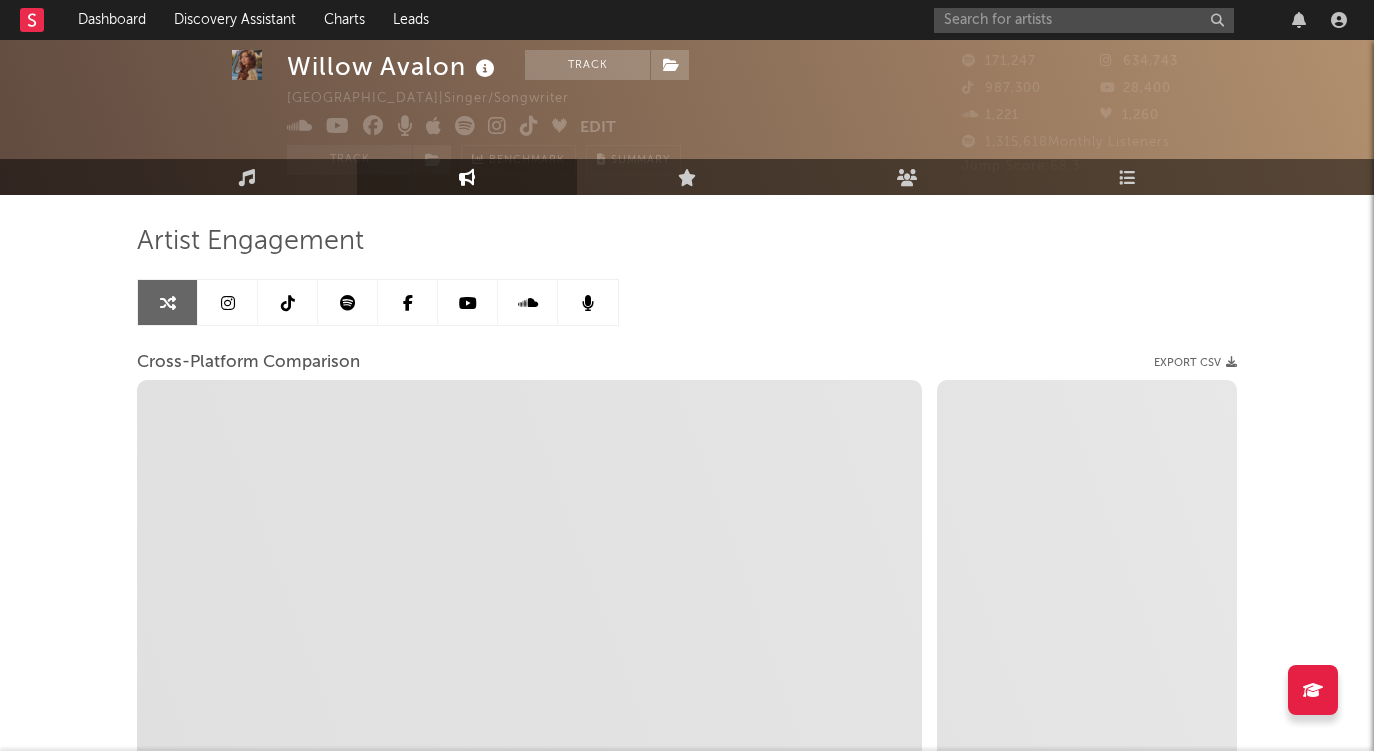 select on "1w" 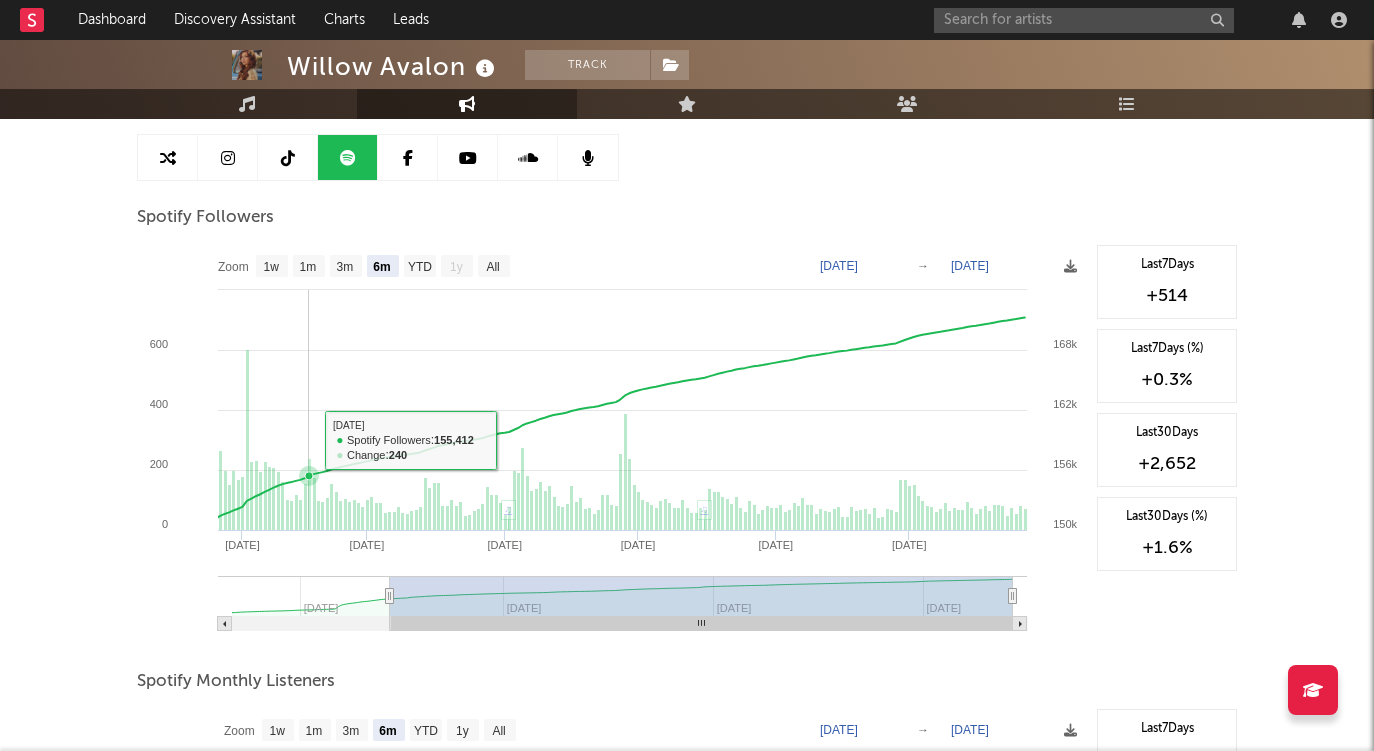scroll, scrollTop: 190, scrollLeft: 0, axis: vertical 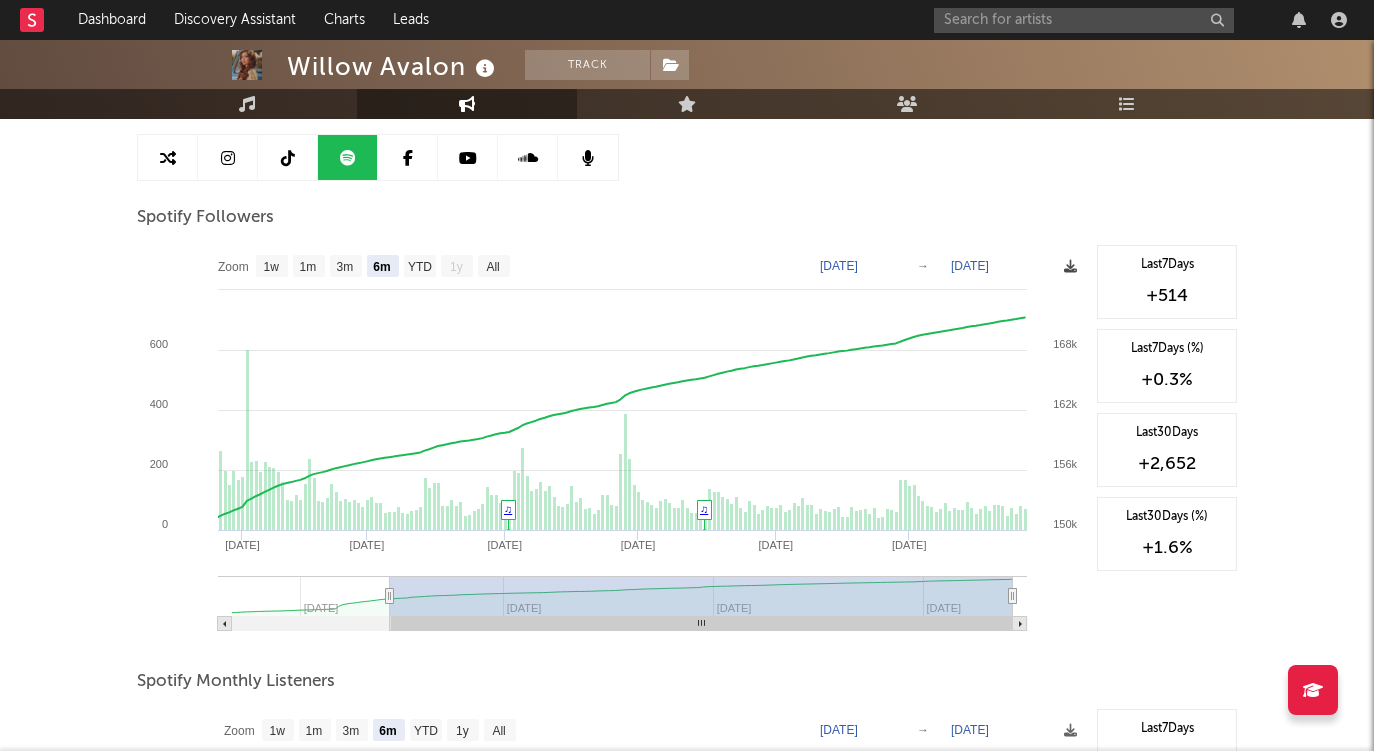 click at bounding box center (1070, 266) 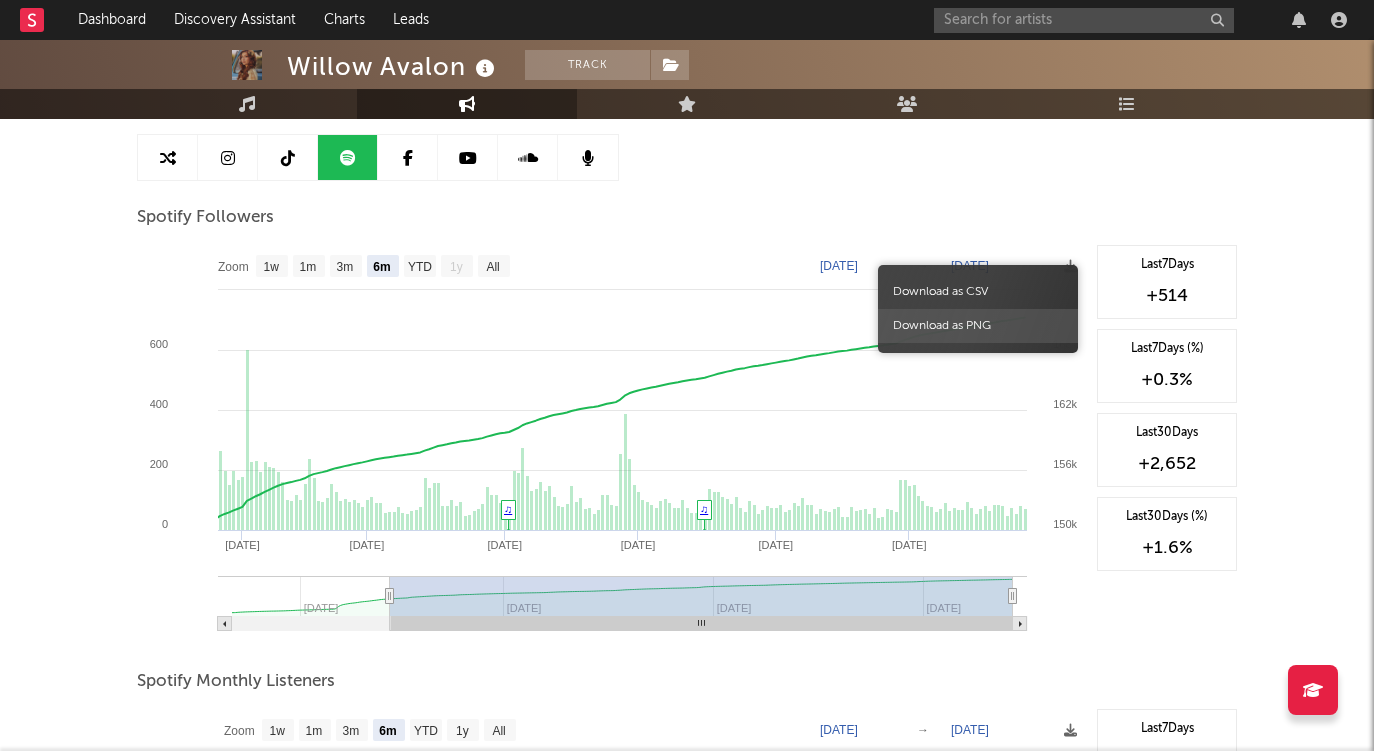 click on "Download as PNG" at bounding box center [978, 326] 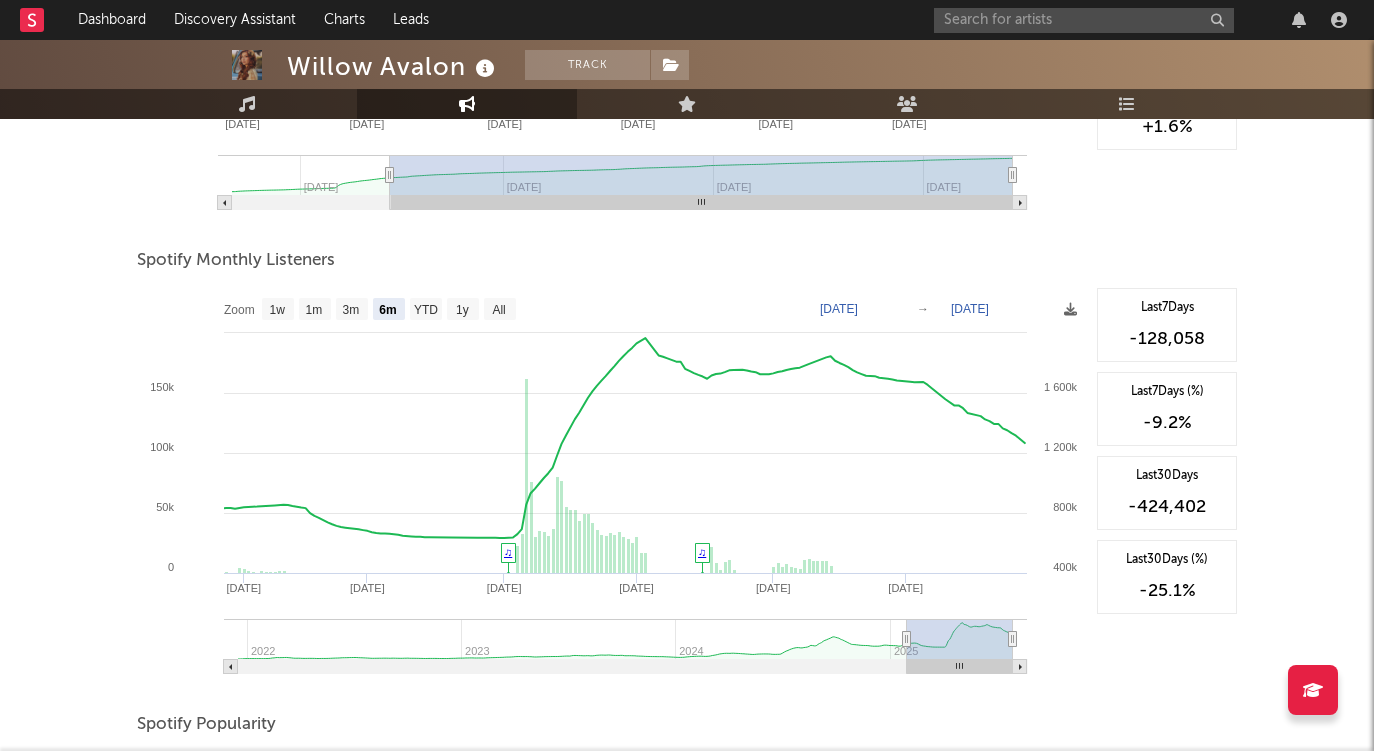 scroll, scrollTop: 632, scrollLeft: 0, axis: vertical 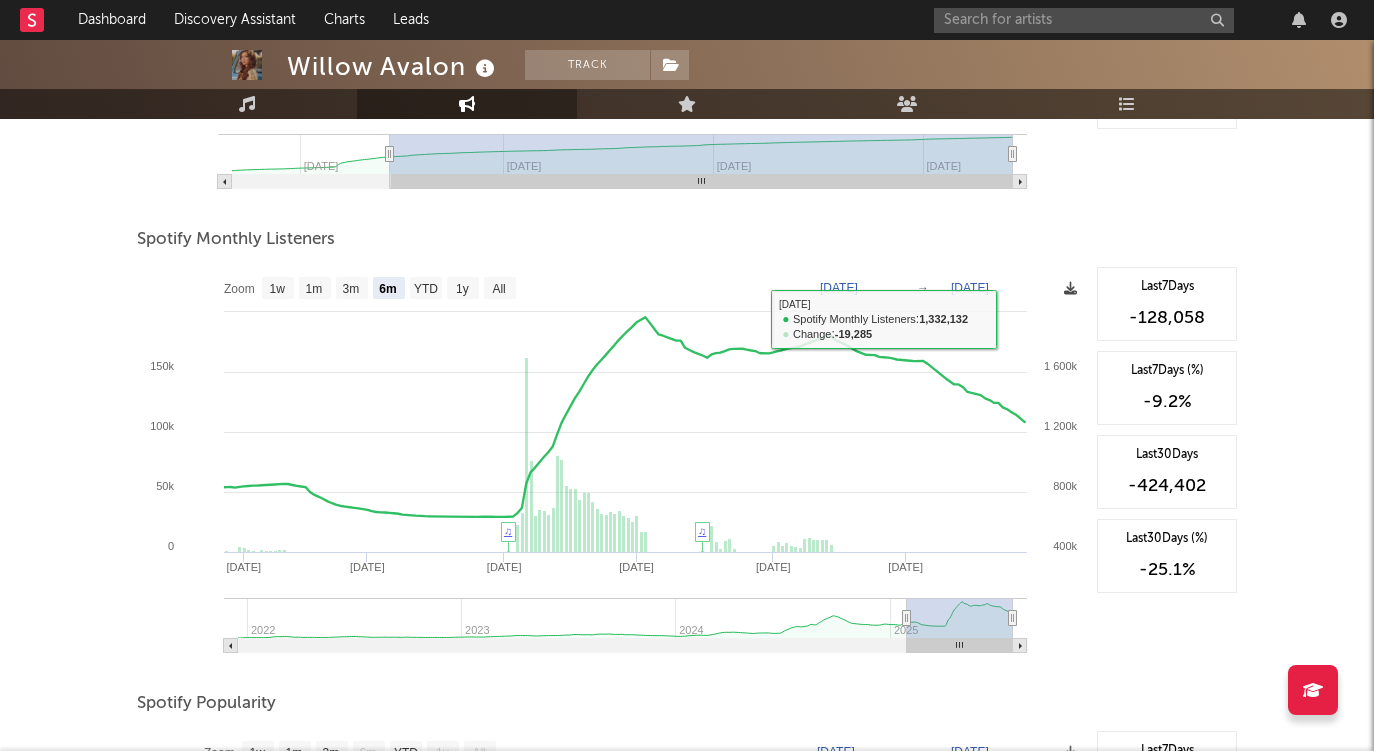 click at bounding box center (1070, 288) 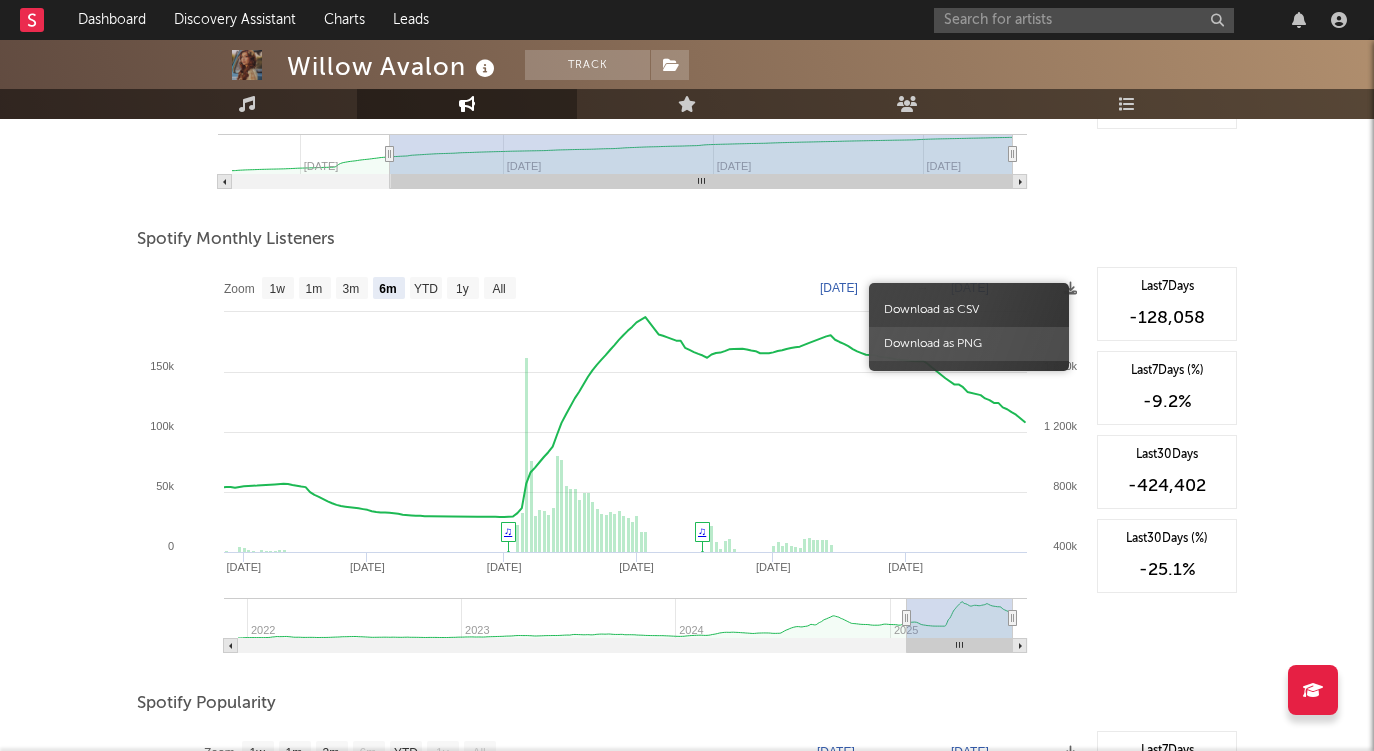 click on "Download as PNG" at bounding box center [969, 344] 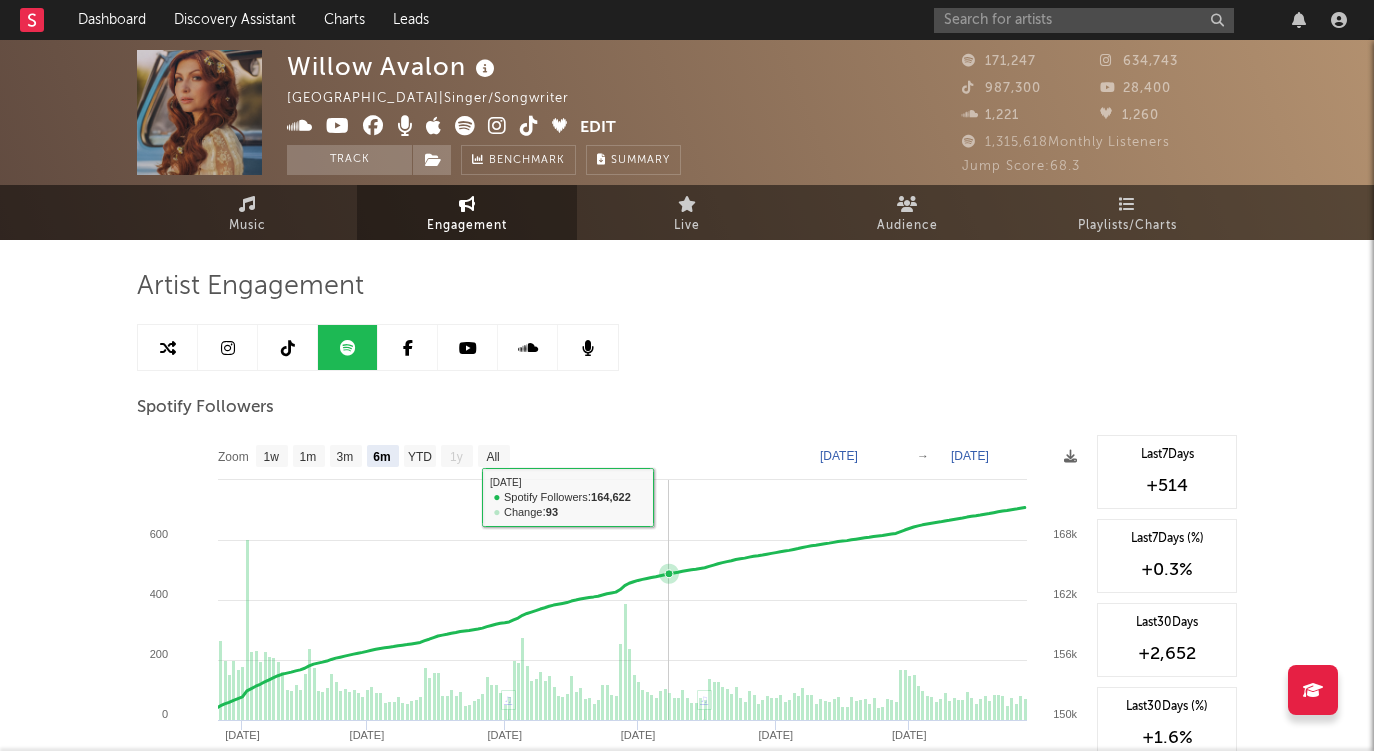 scroll, scrollTop: 0, scrollLeft: 0, axis: both 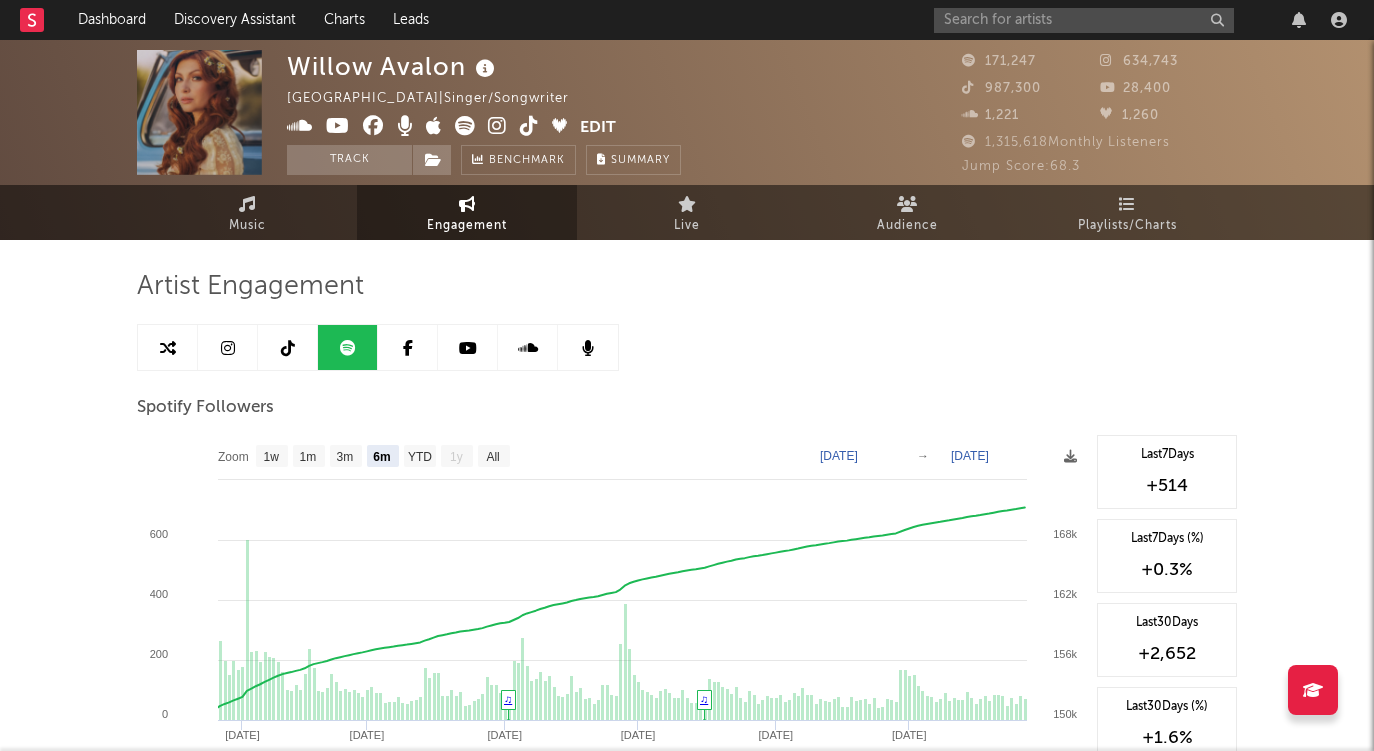 click at bounding box center [168, 348] 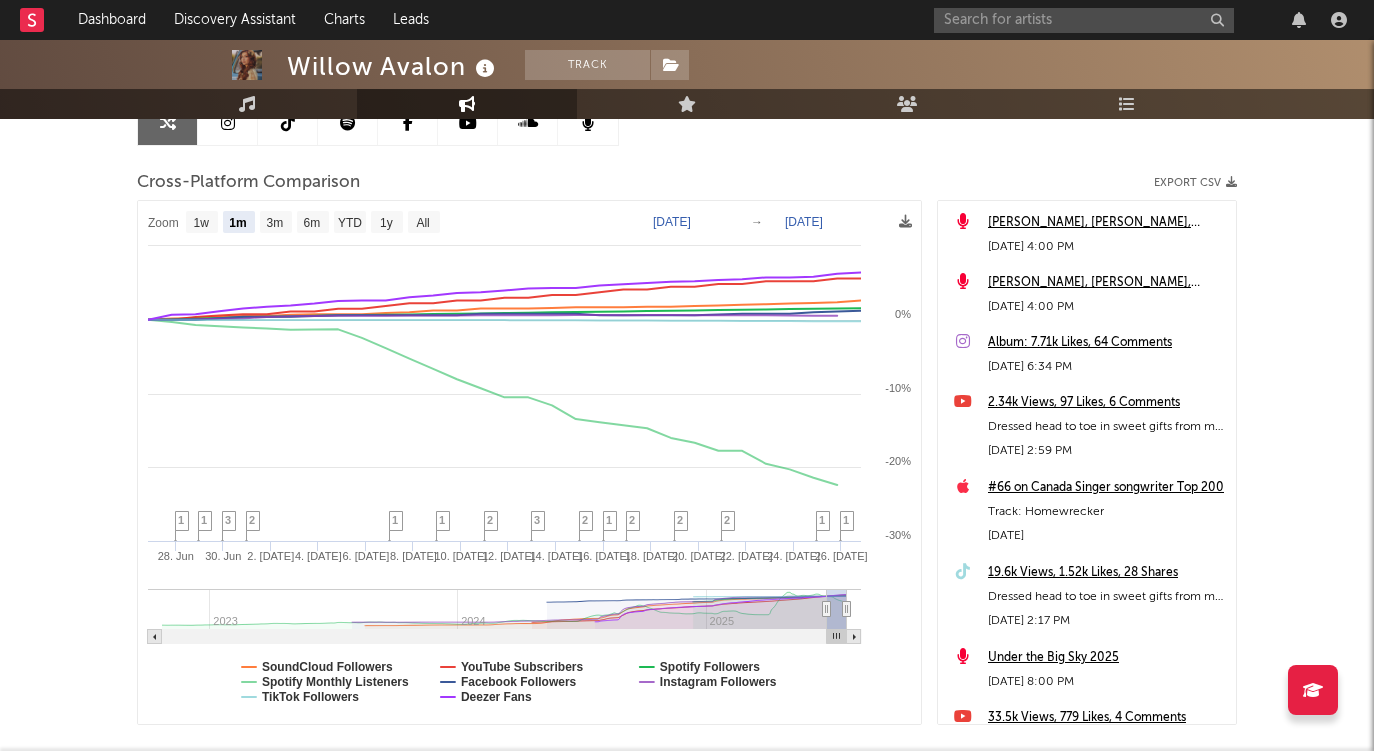 scroll, scrollTop: 226, scrollLeft: 0, axis: vertical 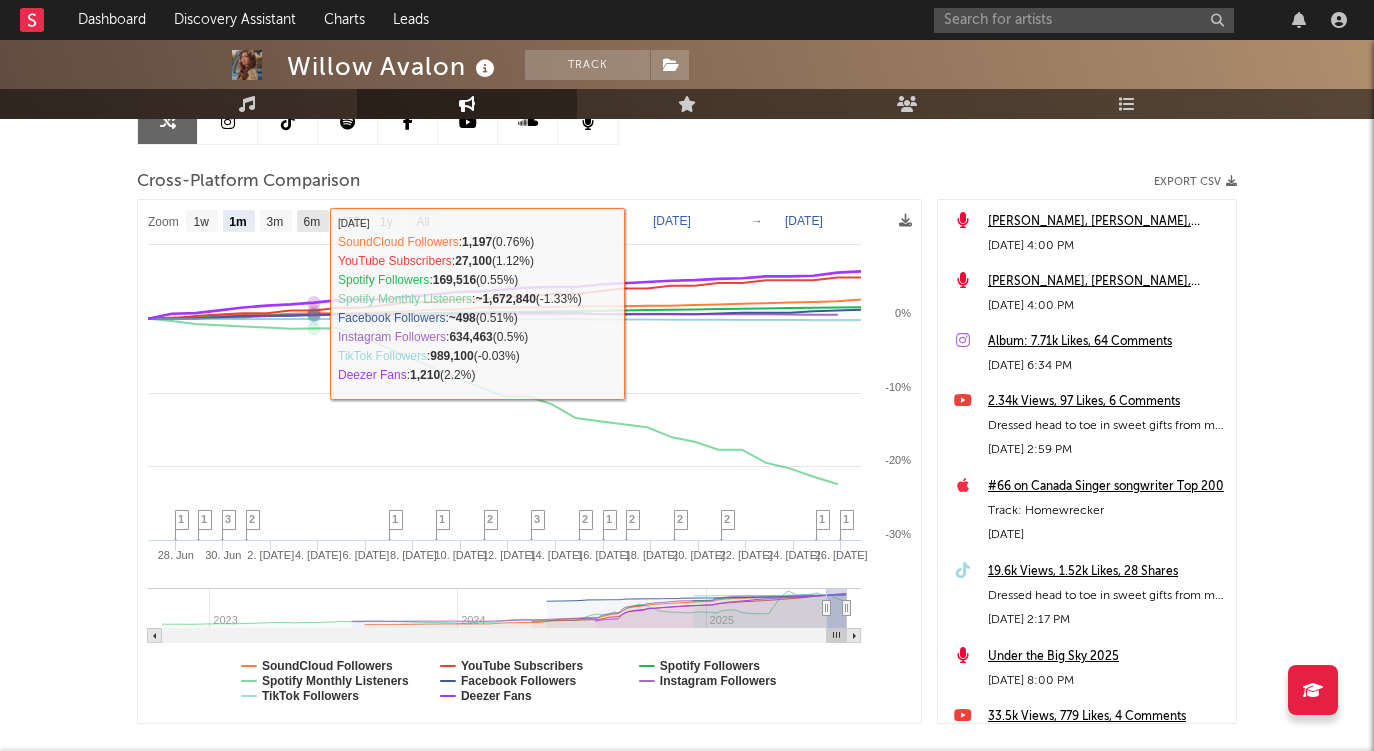 click on "6m" 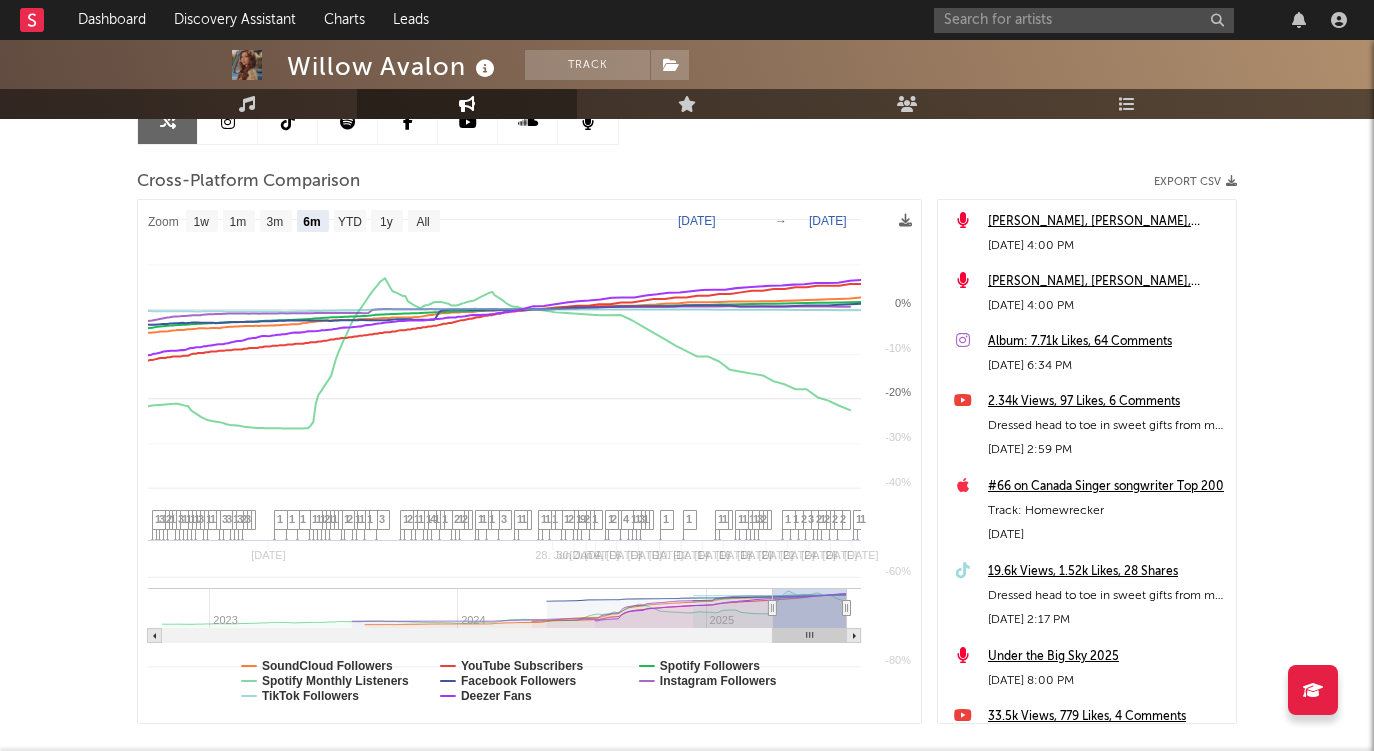 select on "6m" 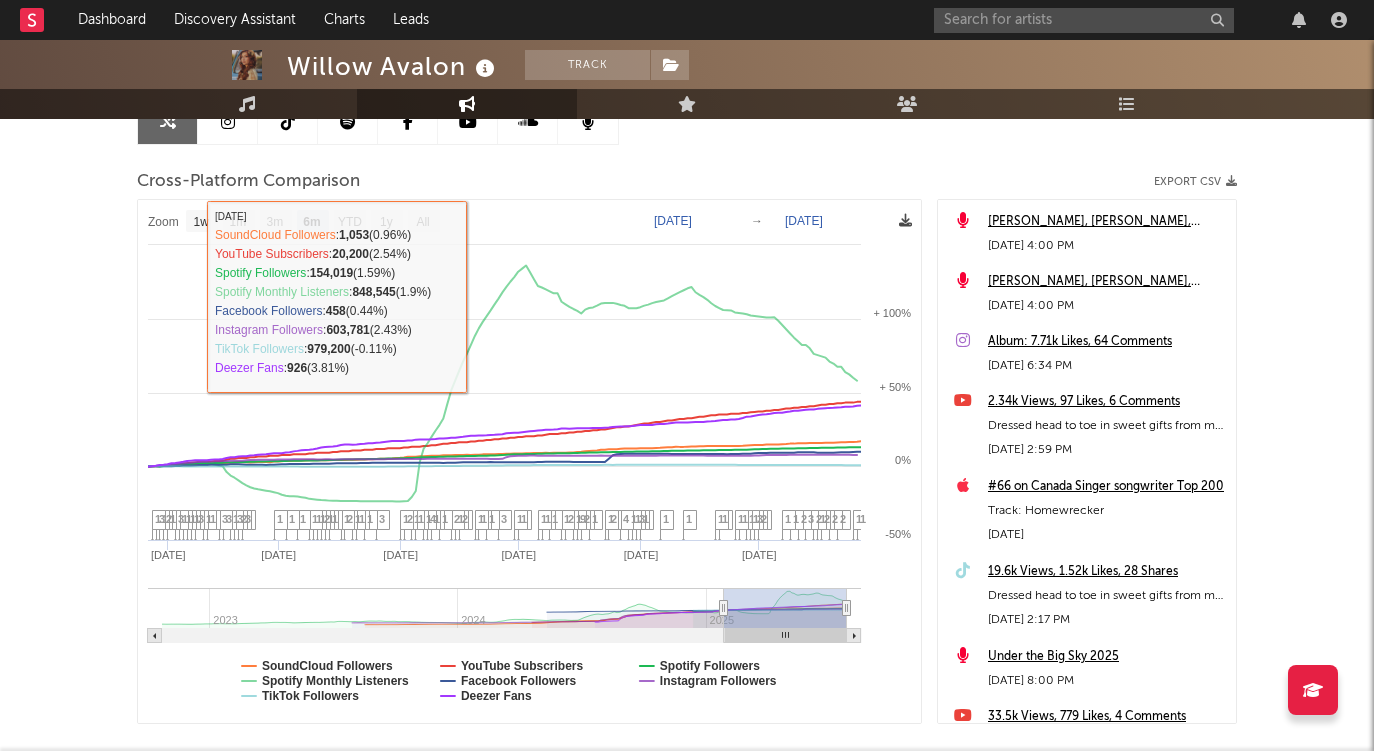 click at bounding box center (905, 220) 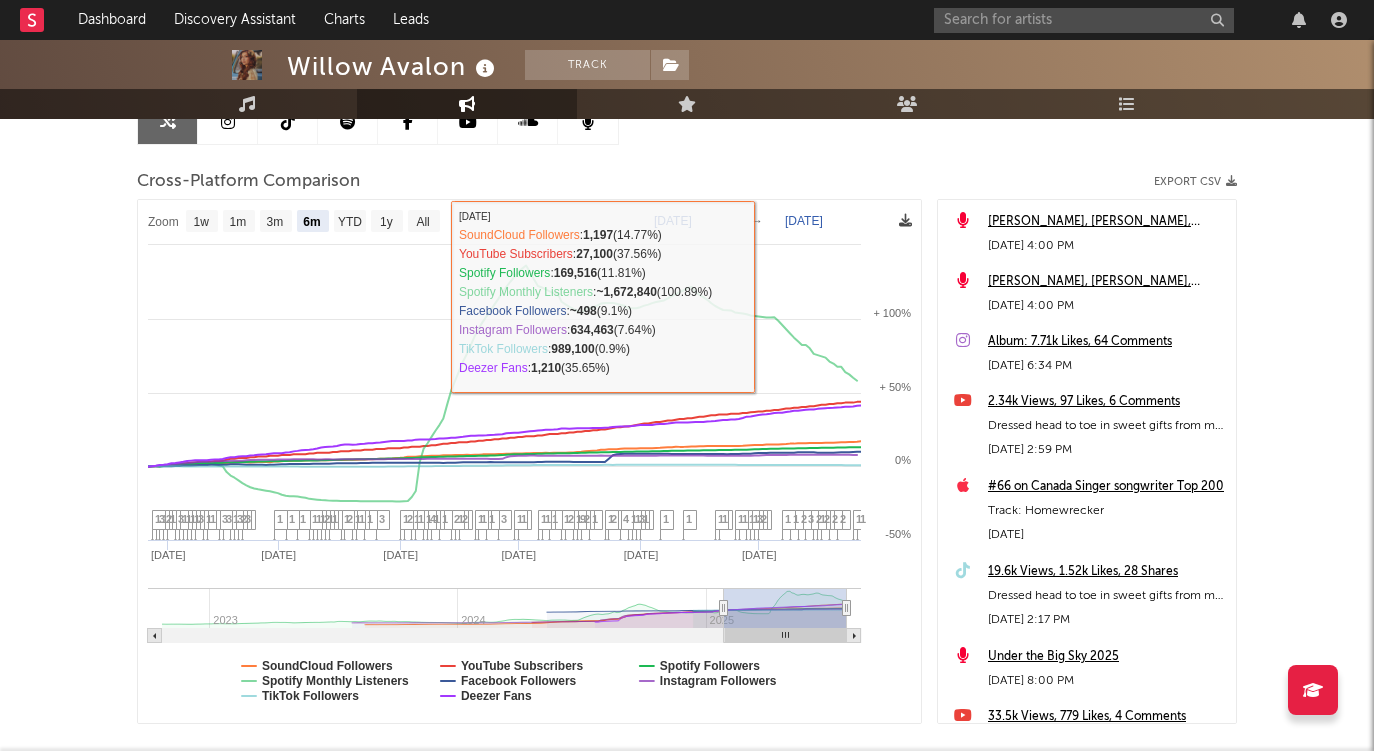 click at bounding box center [905, 222] 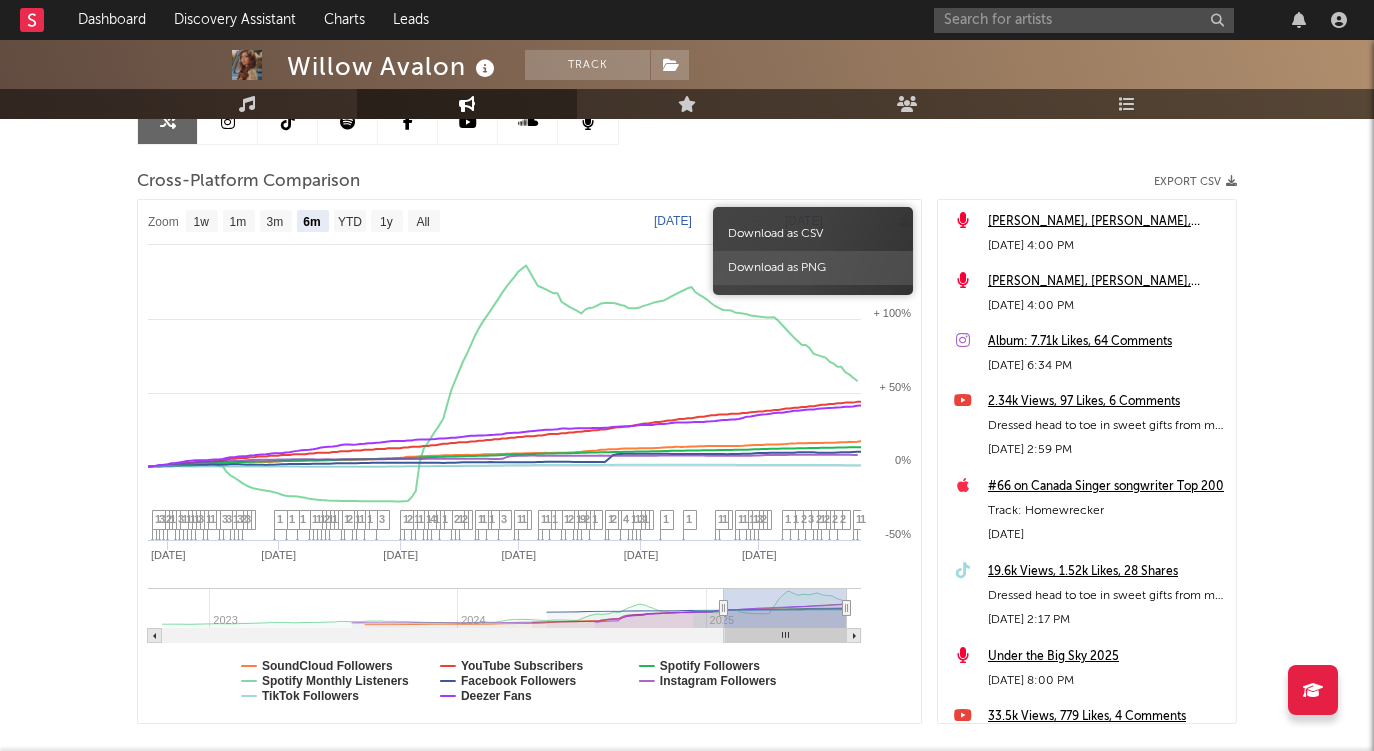 click on "Download as PNG" at bounding box center [813, 268] 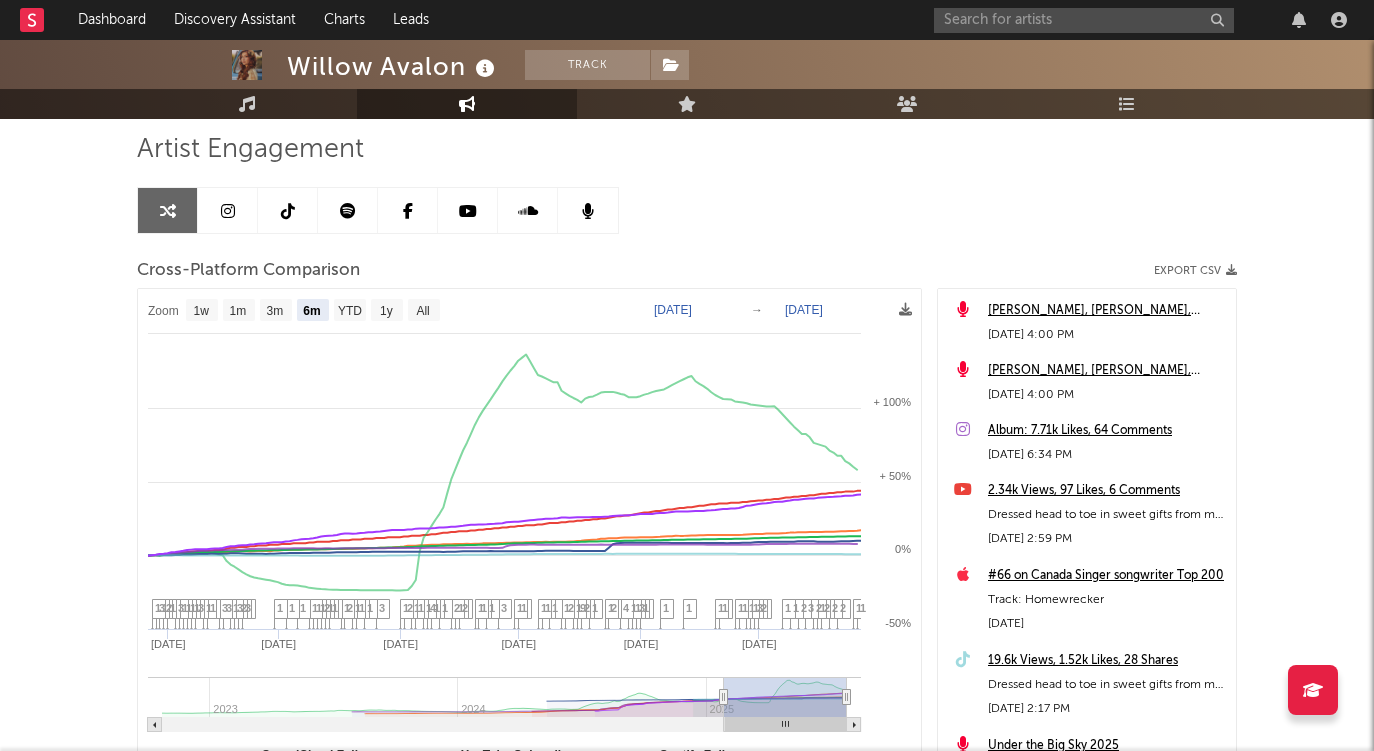 scroll, scrollTop: 134, scrollLeft: 0, axis: vertical 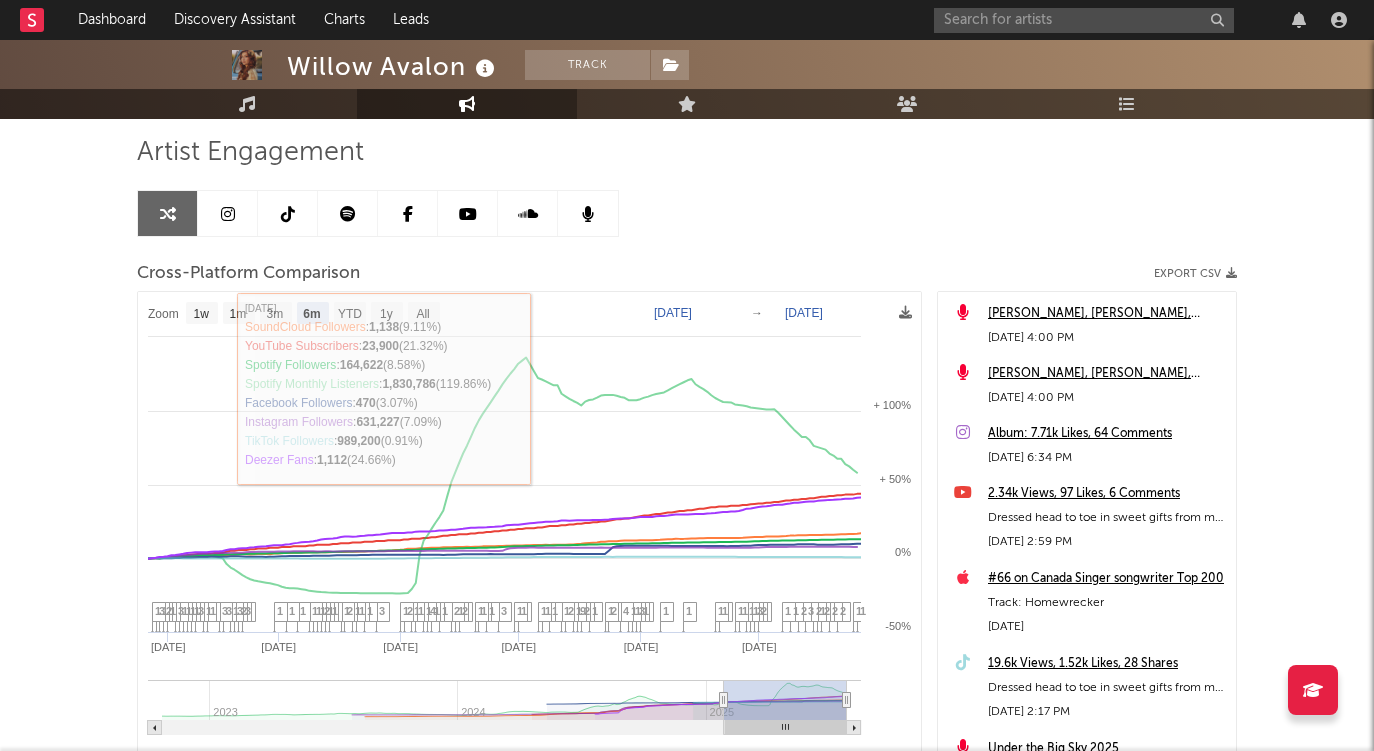 click at bounding box center [348, 213] 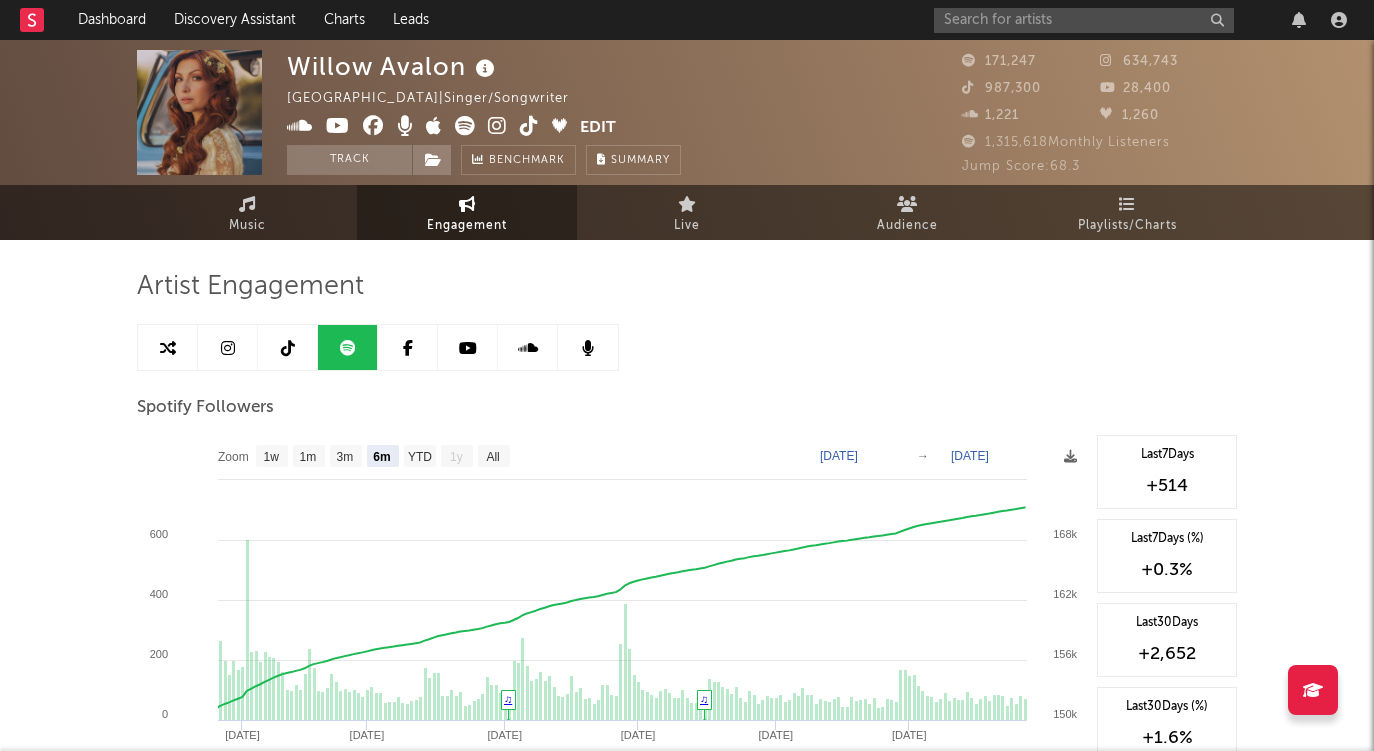 scroll, scrollTop: 0, scrollLeft: 0, axis: both 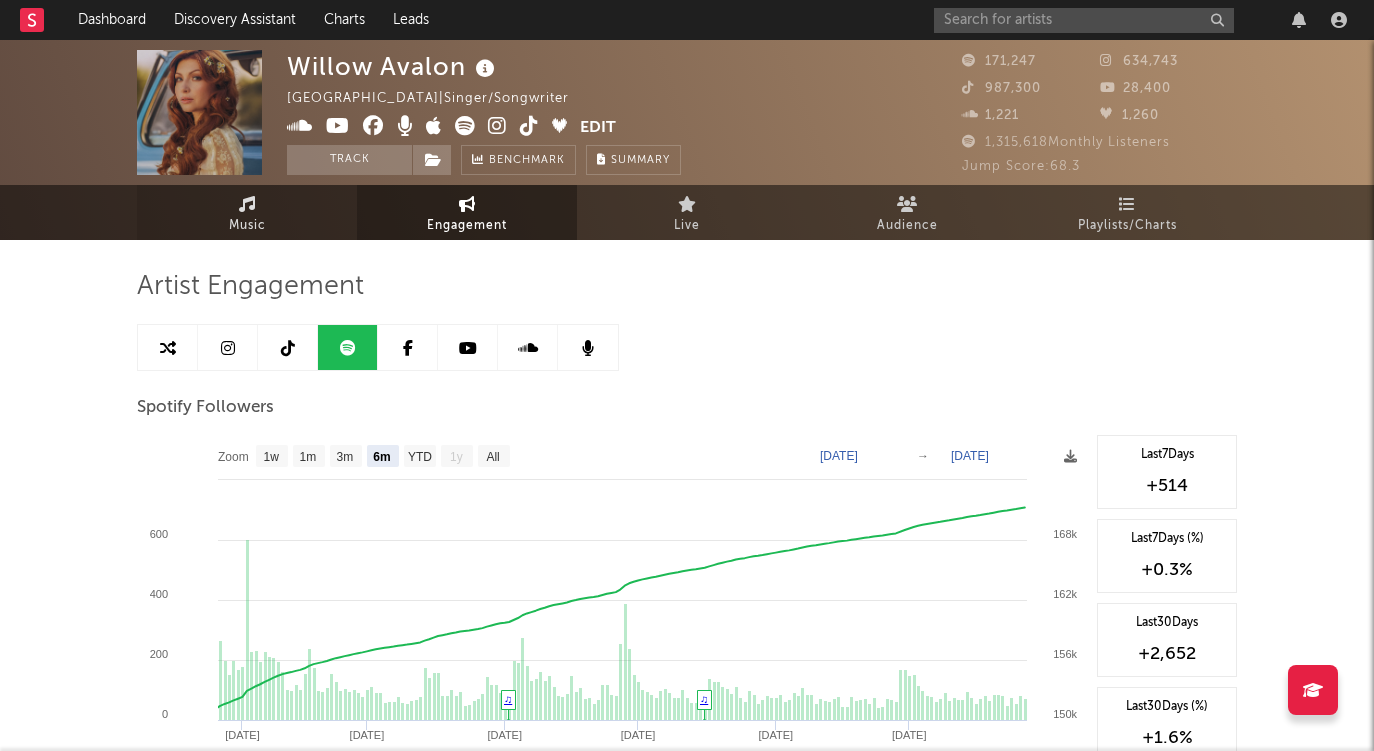 click on "Music" at bounding box center (247, 226) 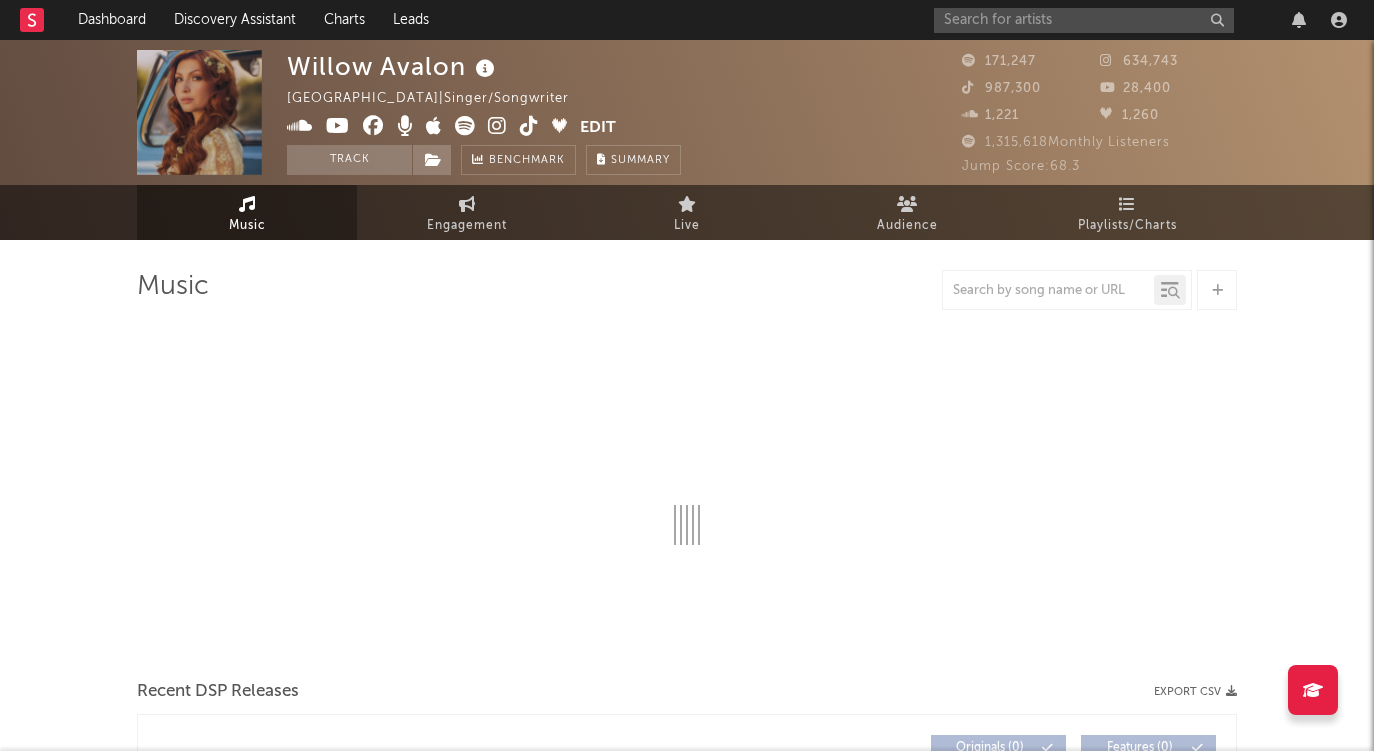 select on "6m" 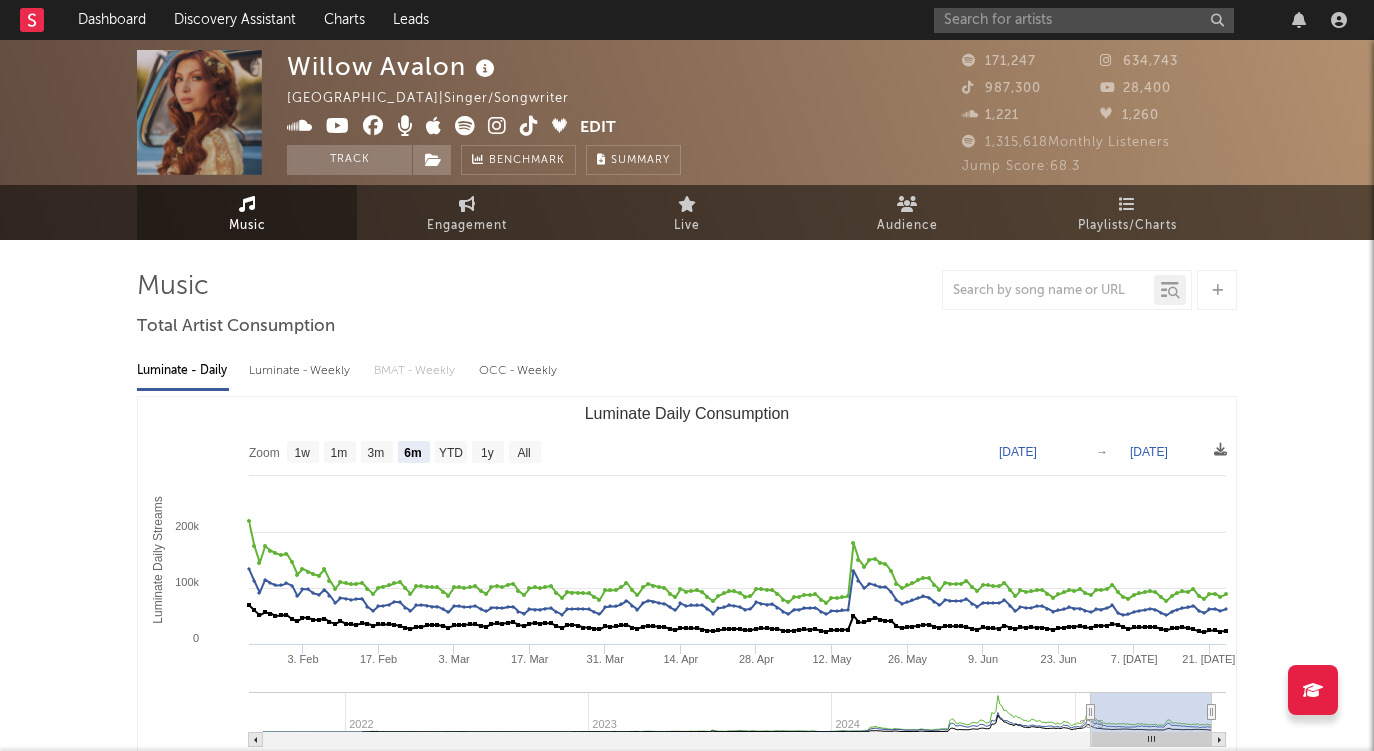 click on "Luminate - Weekly" at bounding box center (301, 371) 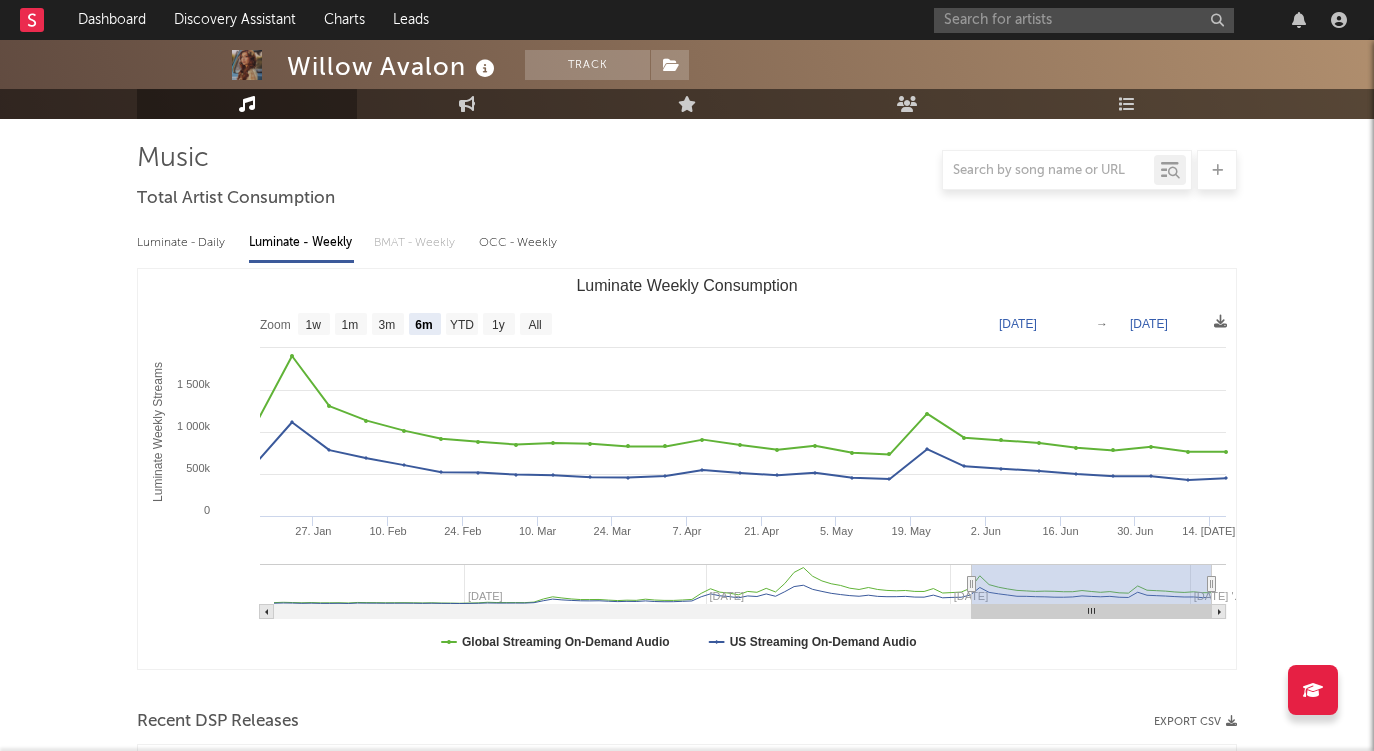 scroll, scrollTop: 126, scrollLeft: 0, axis: vertical 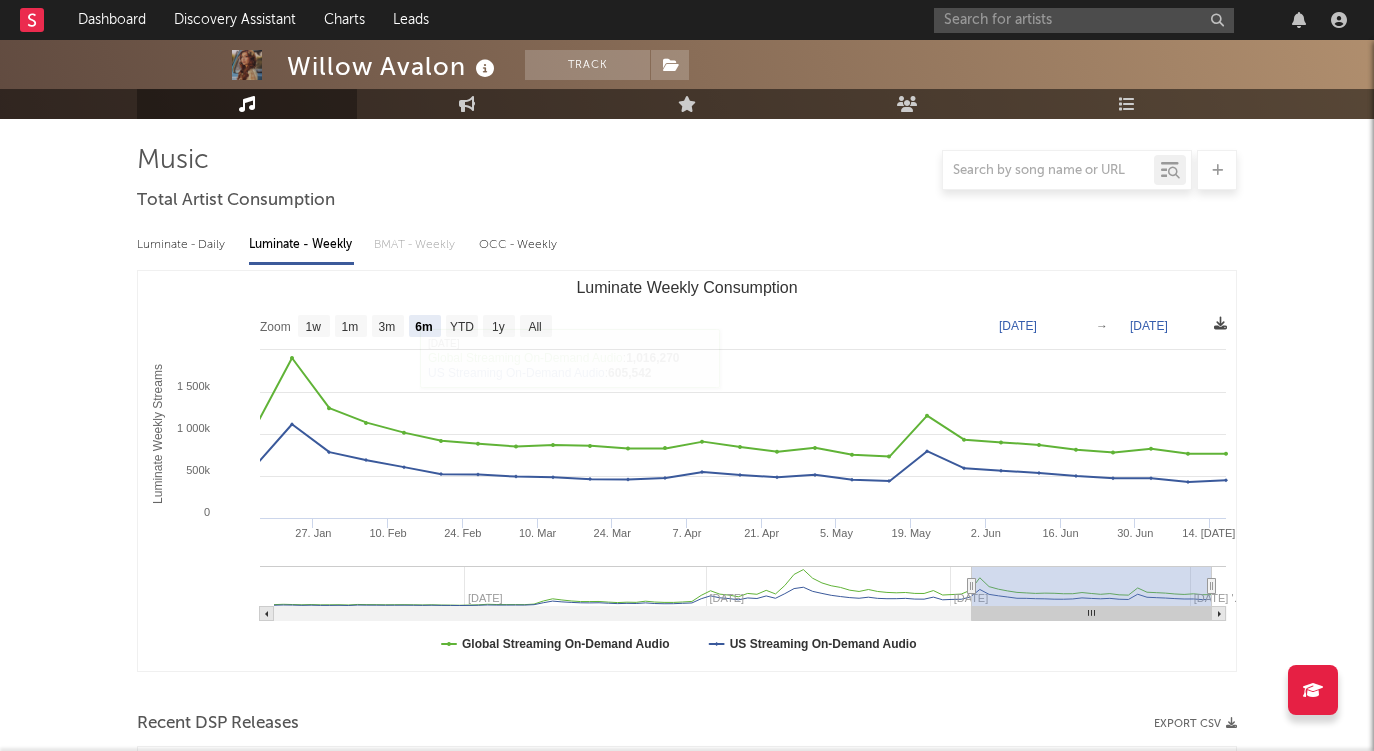 click at bounding box center (1220, 323) 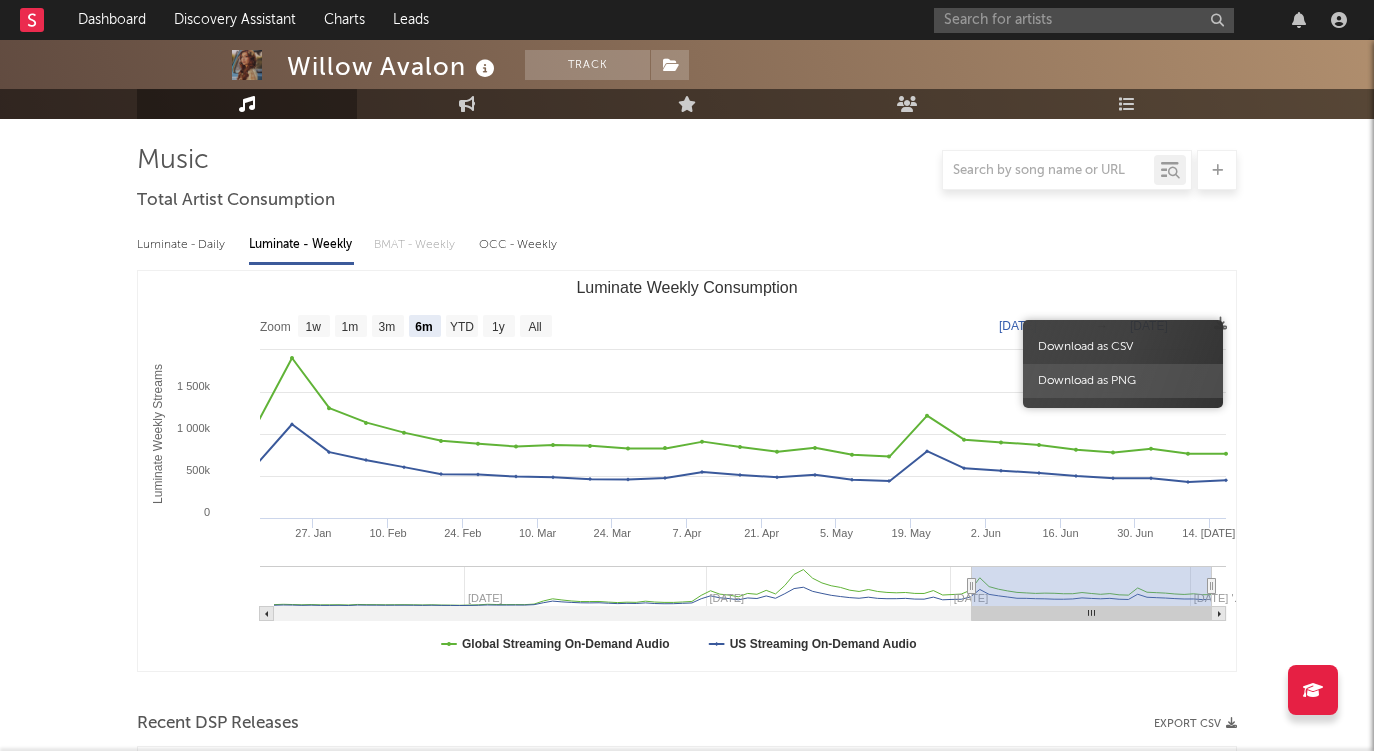 click on "Download as PNG" at bounding box center (1123, 381) 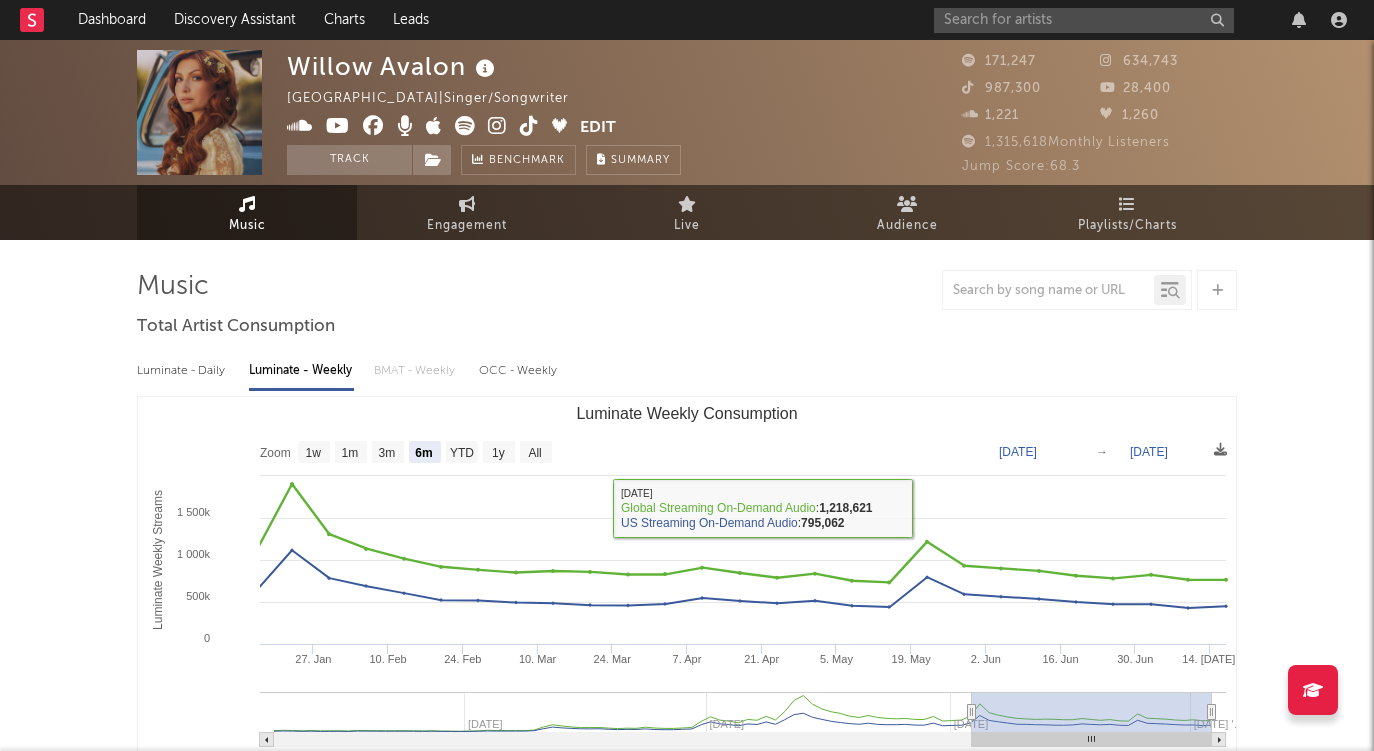 scroll, scrollTop: 0, scrollLeft: 0, axis: both 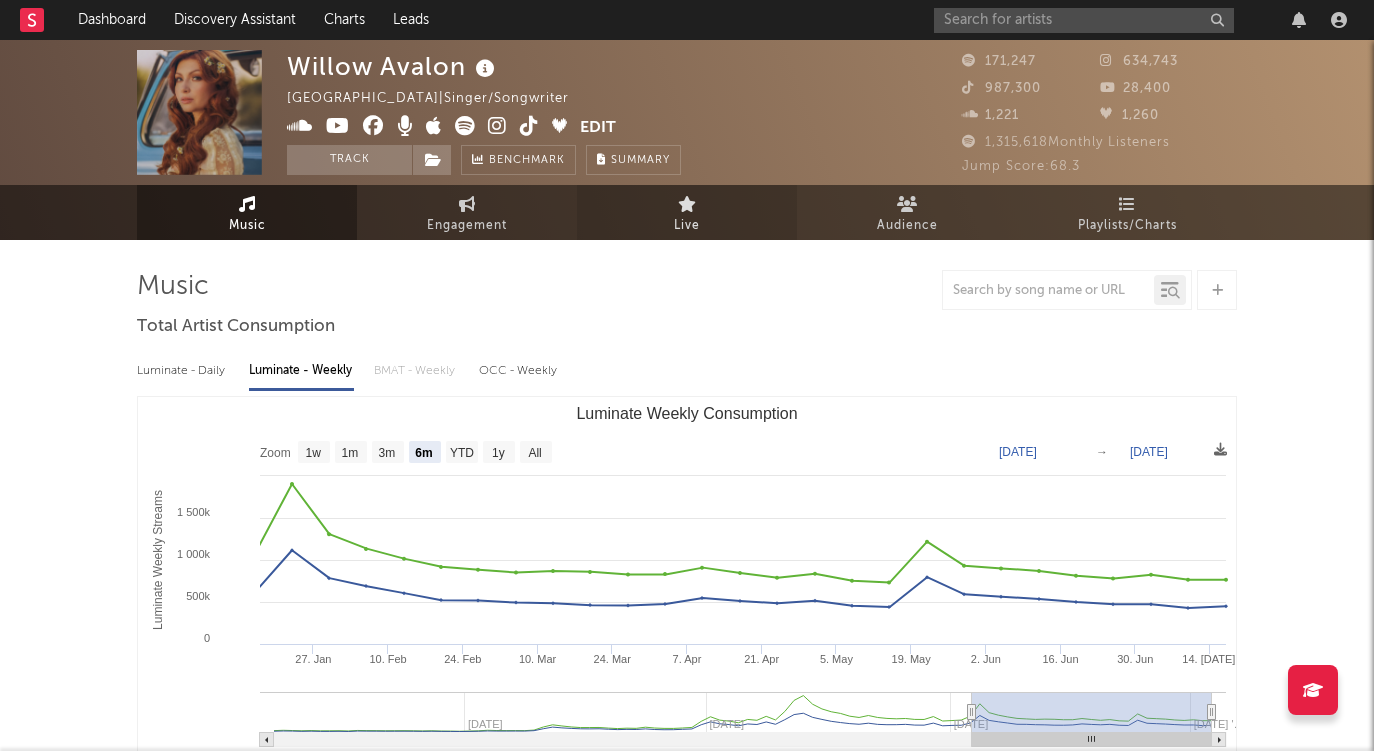 click on "Live" at bounding box center (687, 226) 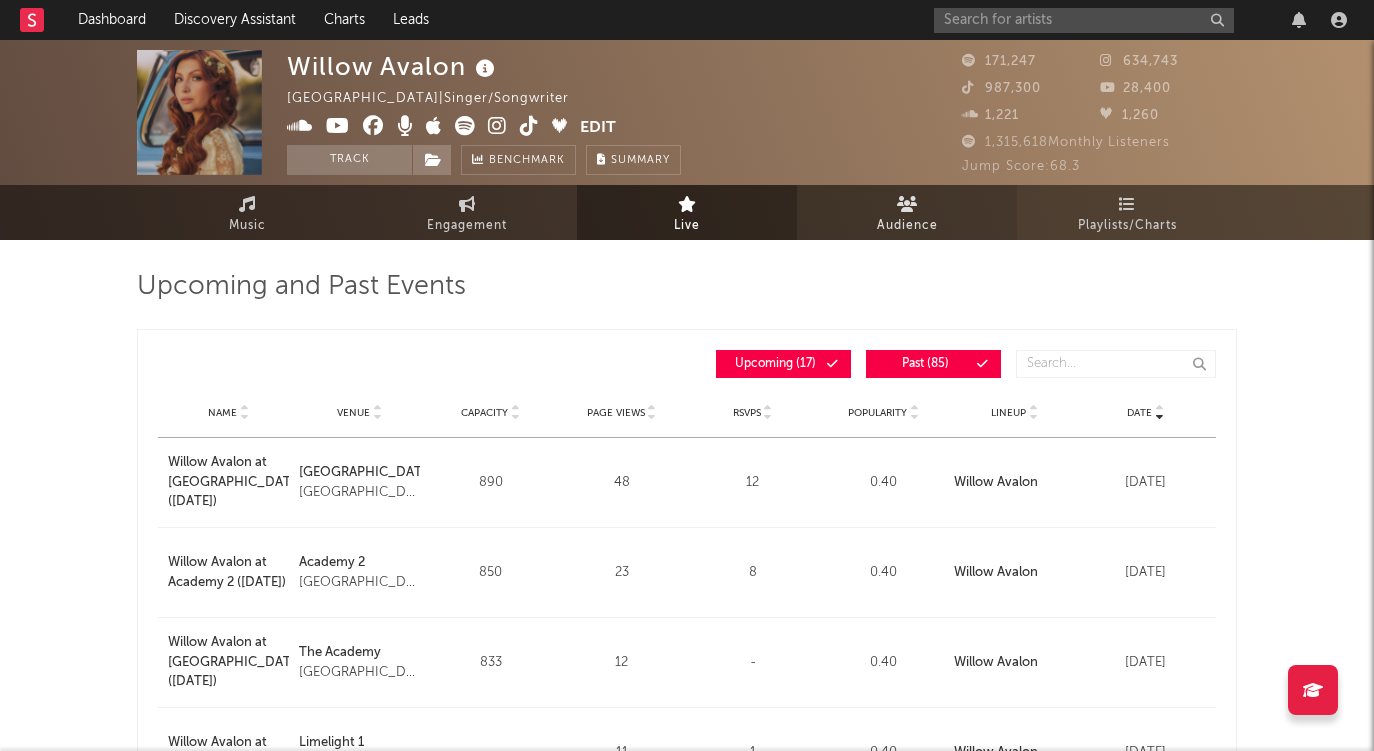 click on "Audience" at bounding box center [907, 226] 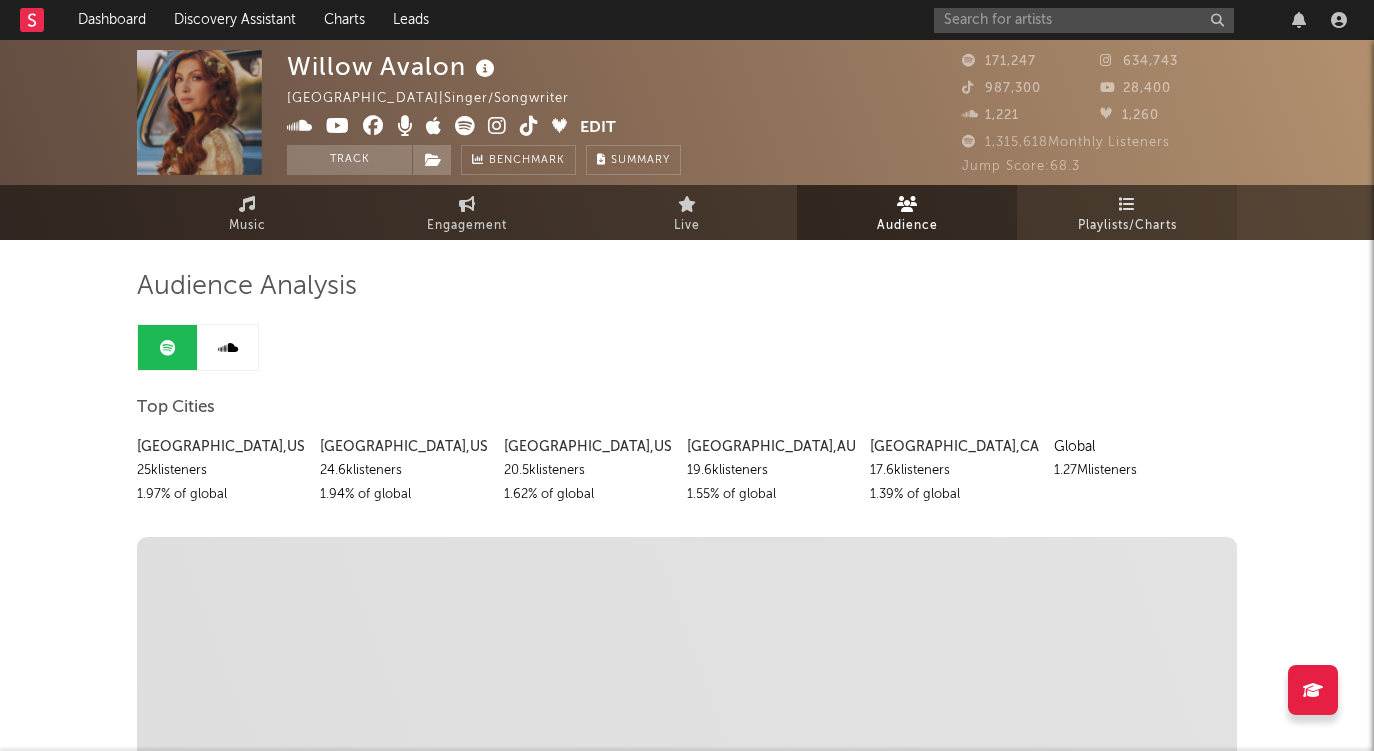 click on "Playlists/Charts" at bounding box center (1127, 226) 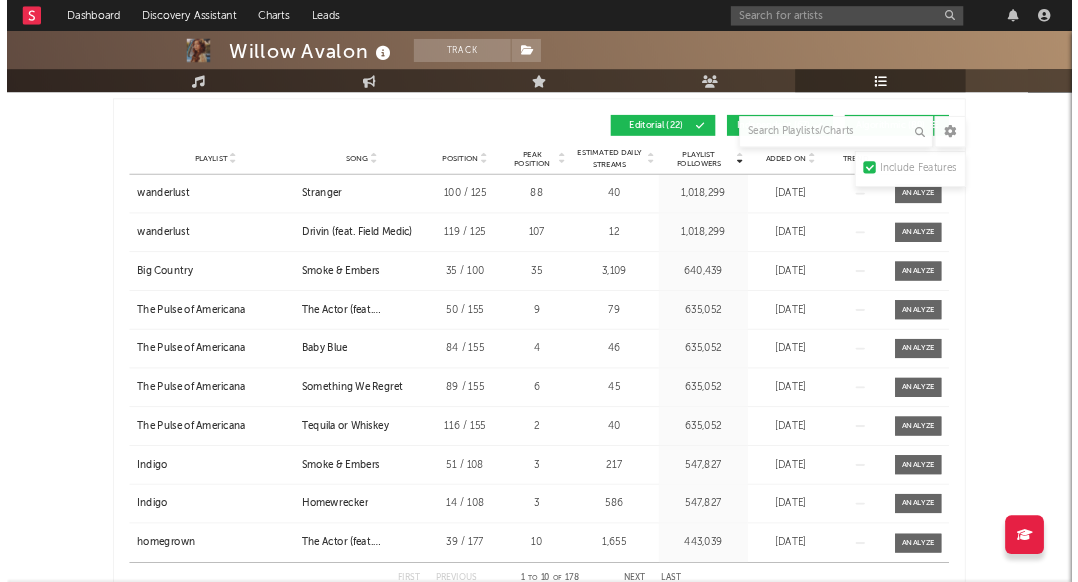 scroll, scrollTop: 620, scrollLeft: 0, axis: vertical 